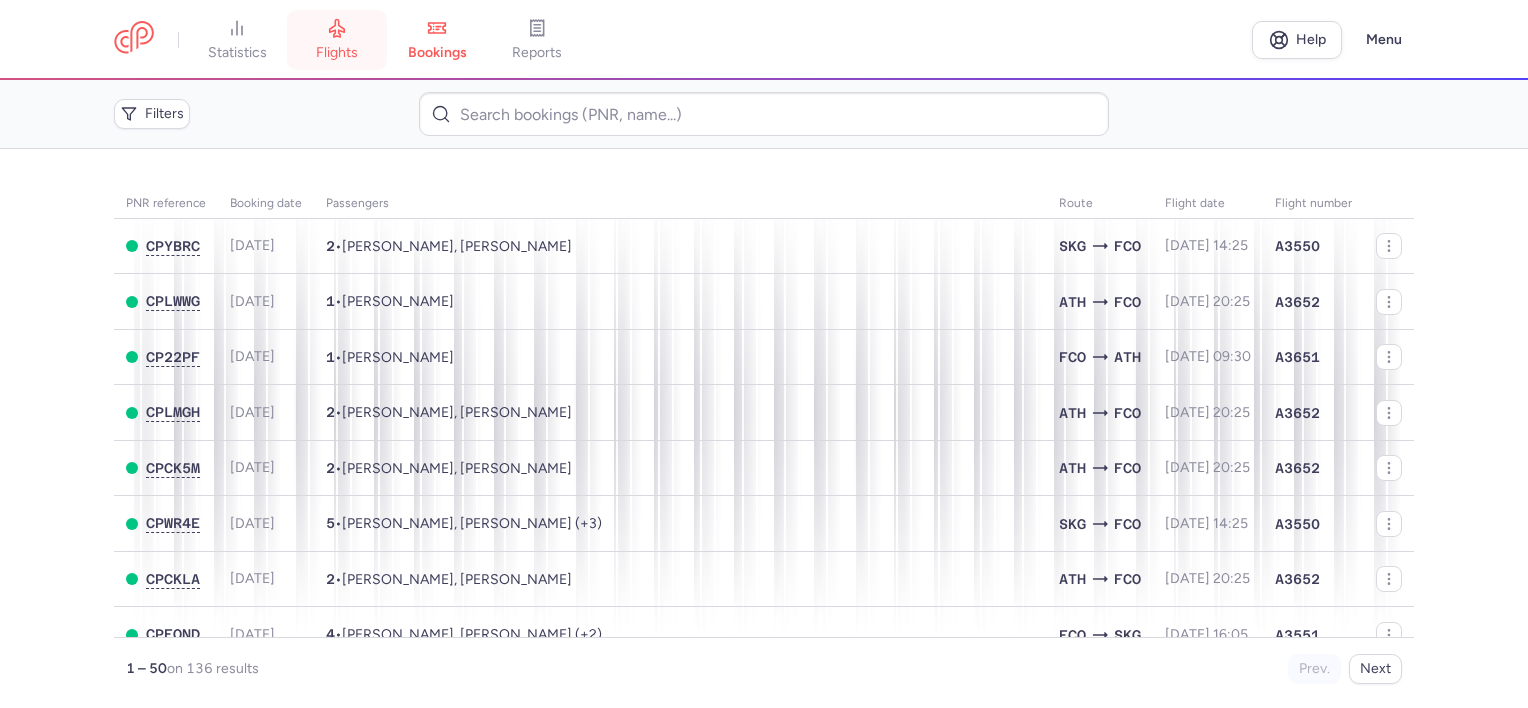 scroll, scrollTop: 0, scrollLeft: 0, axis: both 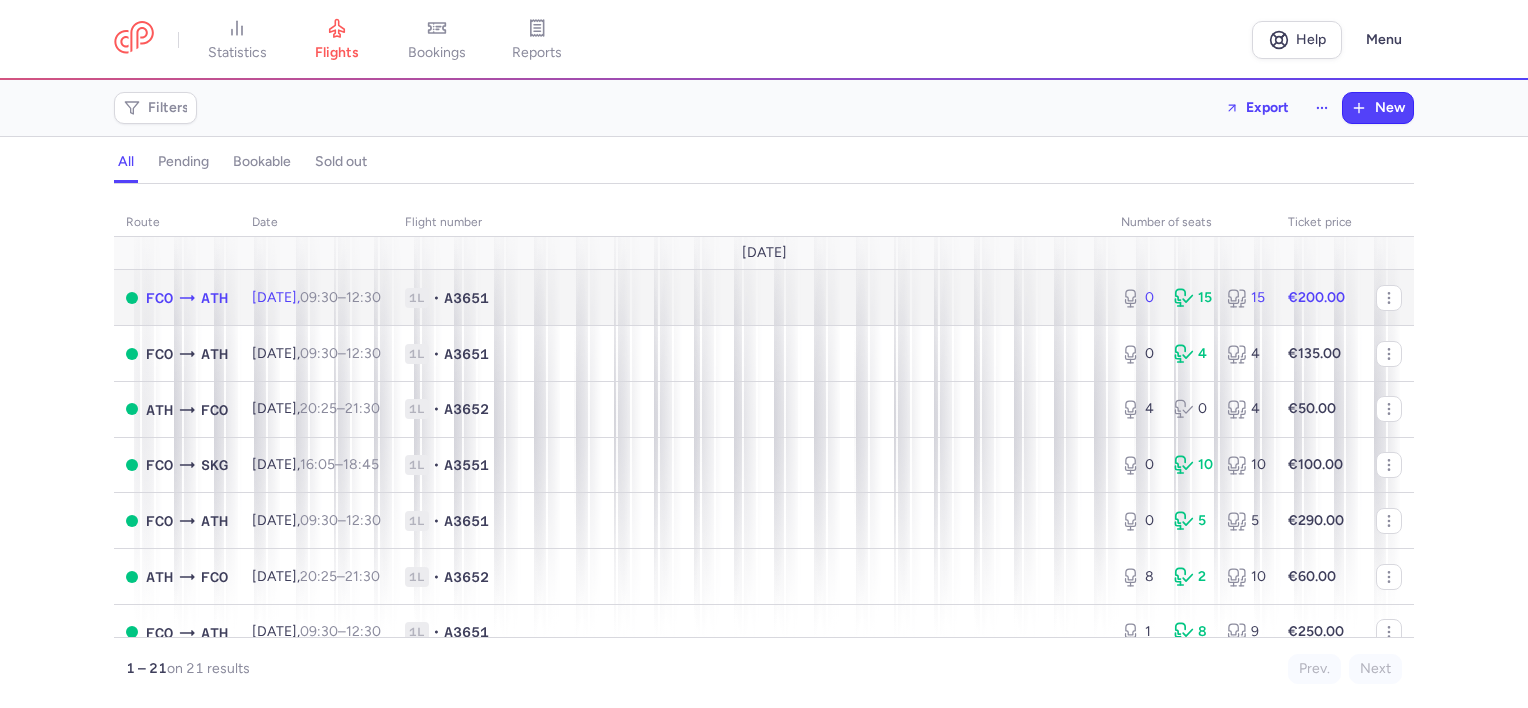 click on "[DATE]  09:30  –  12:30  +0" 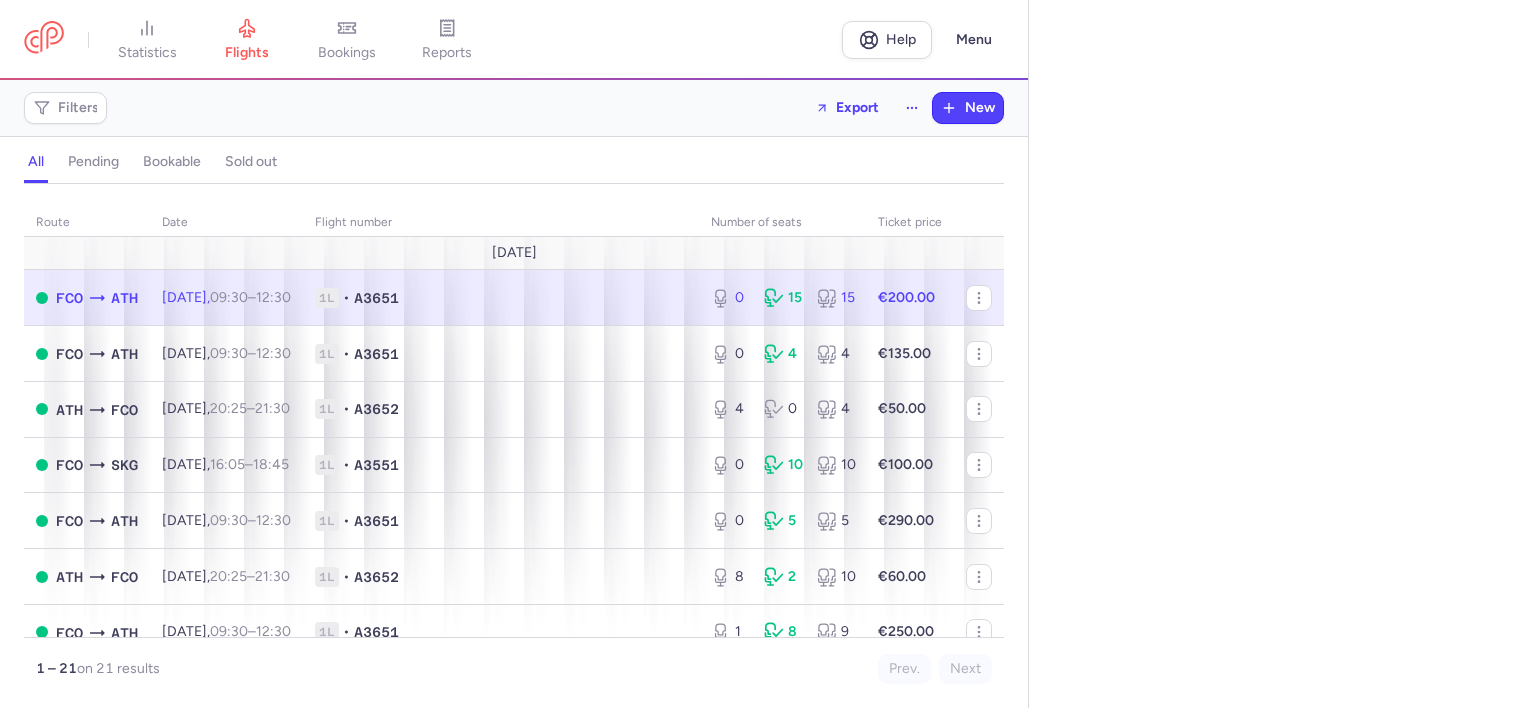 select on "days" 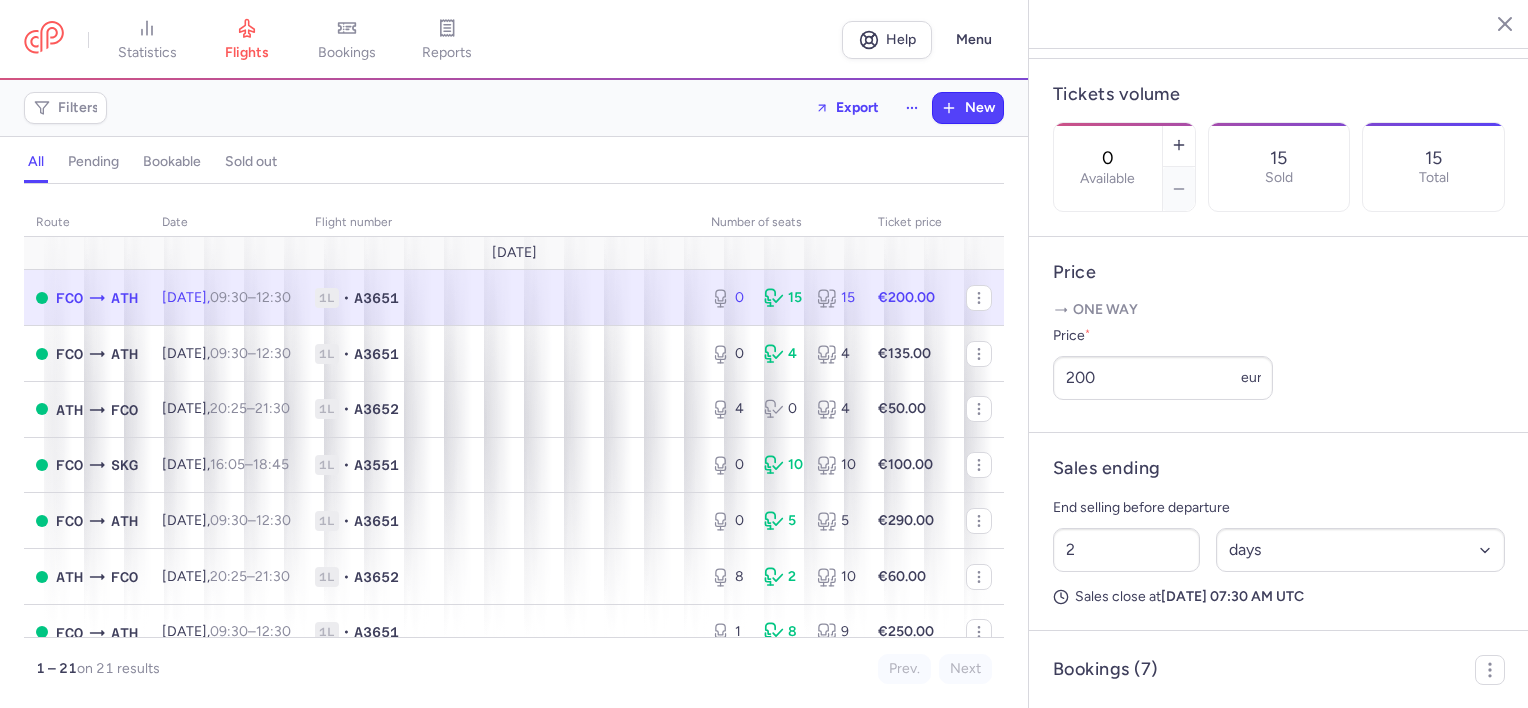 scroll, scrollTop: 1000, scrollLeft: 0, axis: vertical 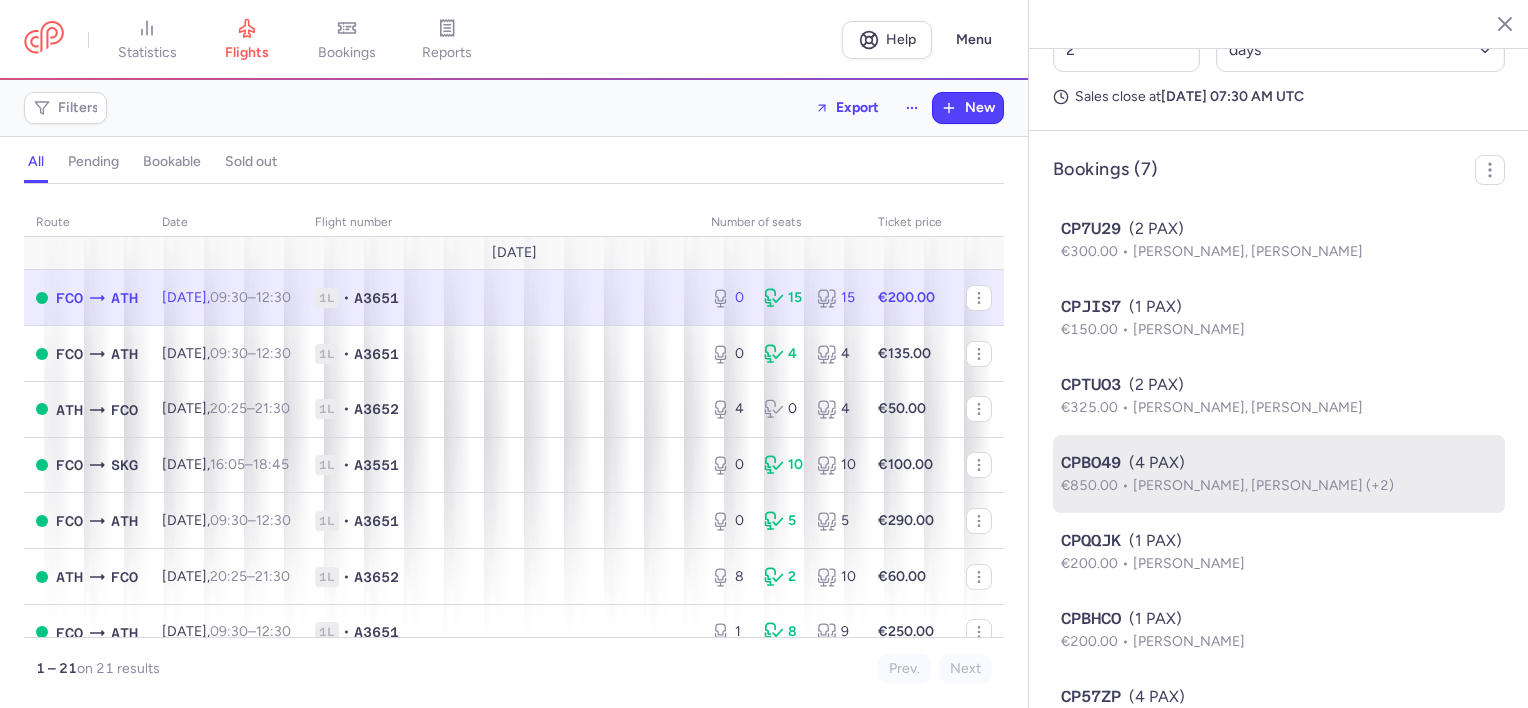 click on "[PERSON_NAME], [PERSON_NAME] (+2)" at bounding box center (1263, 485) 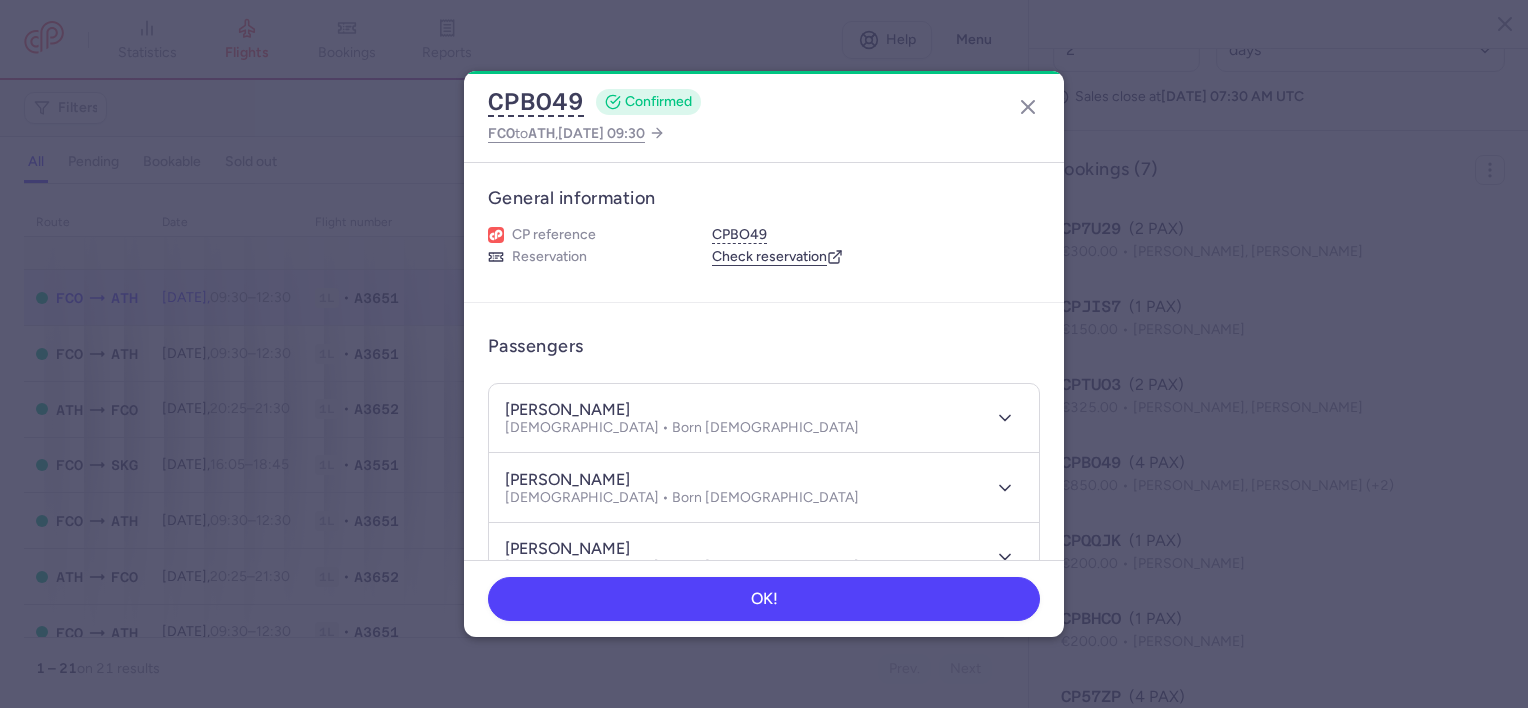 type 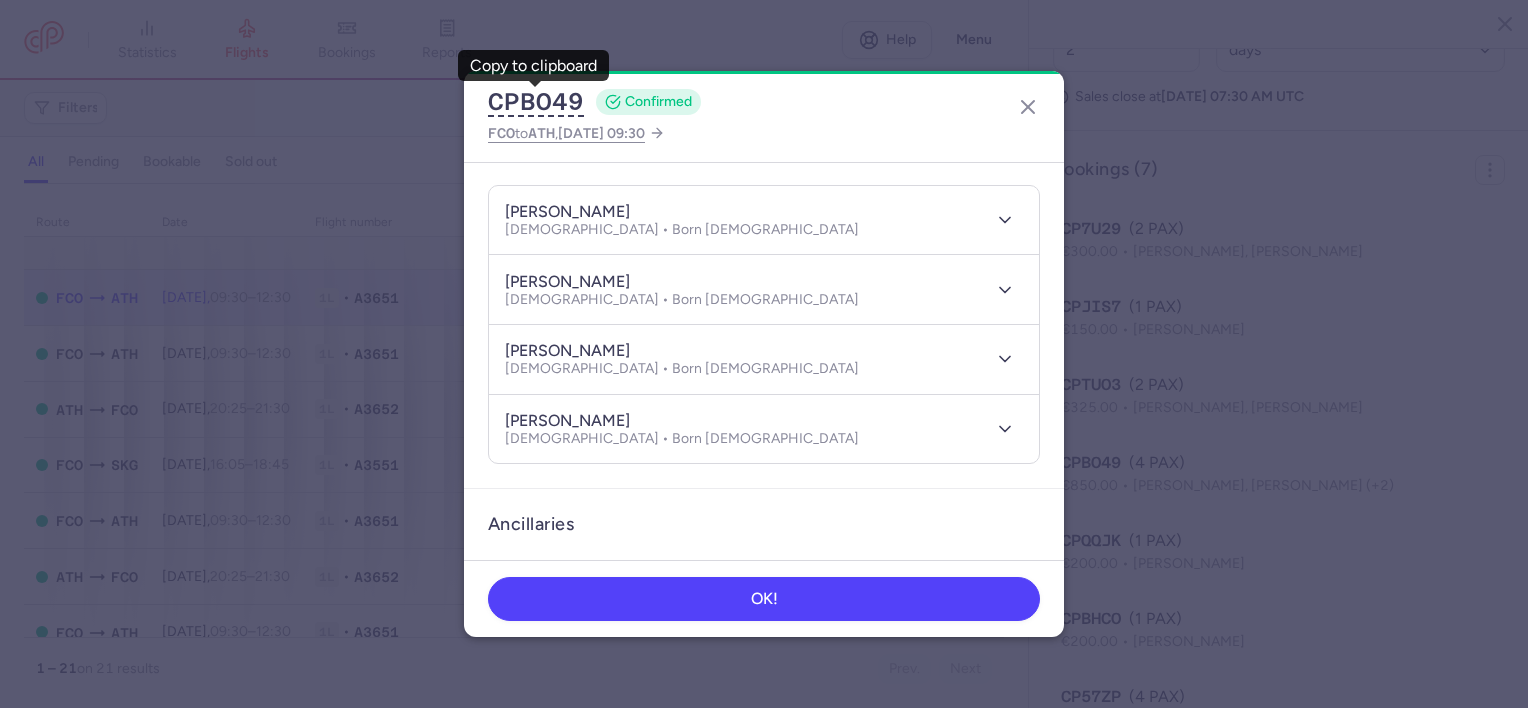 scroll, scrollTop: 200, scrollLeft: 0, axis: vertical 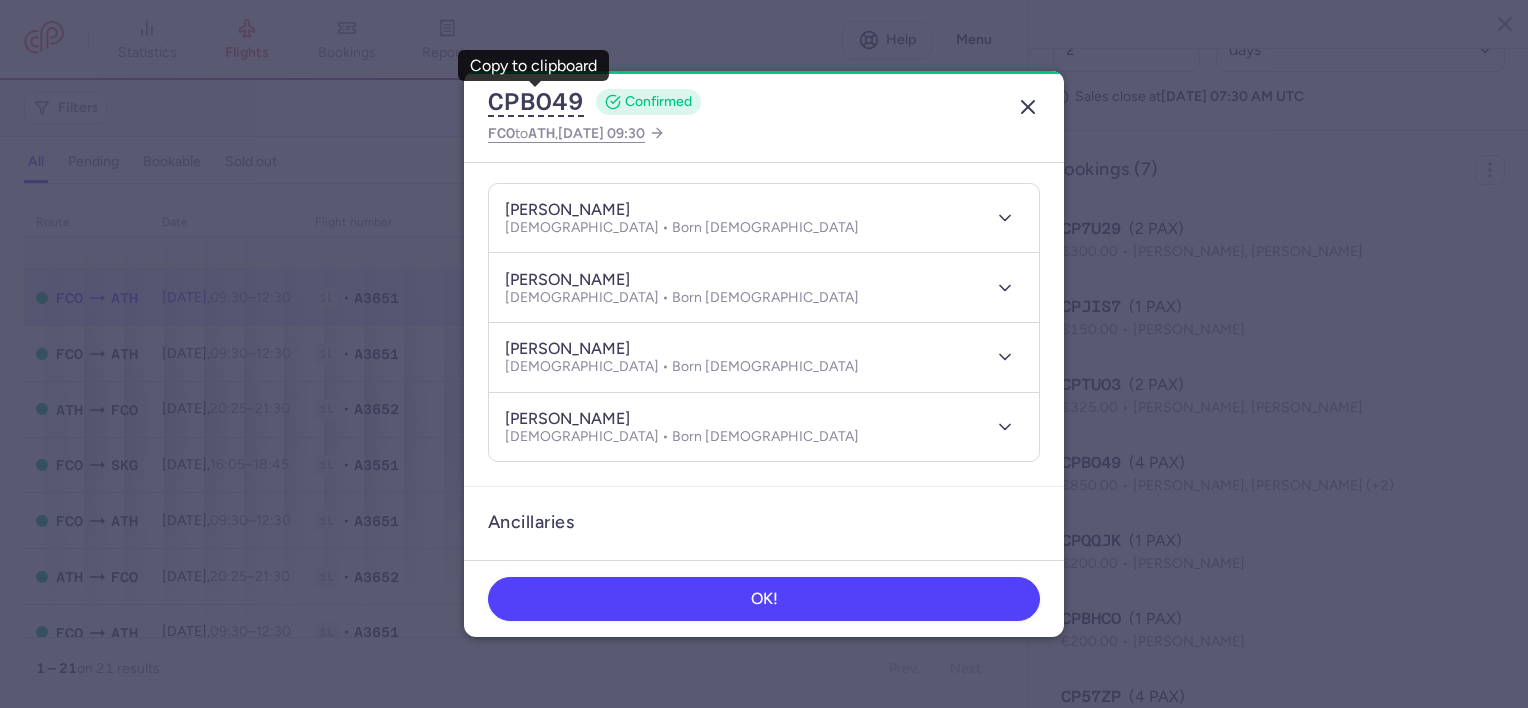 click 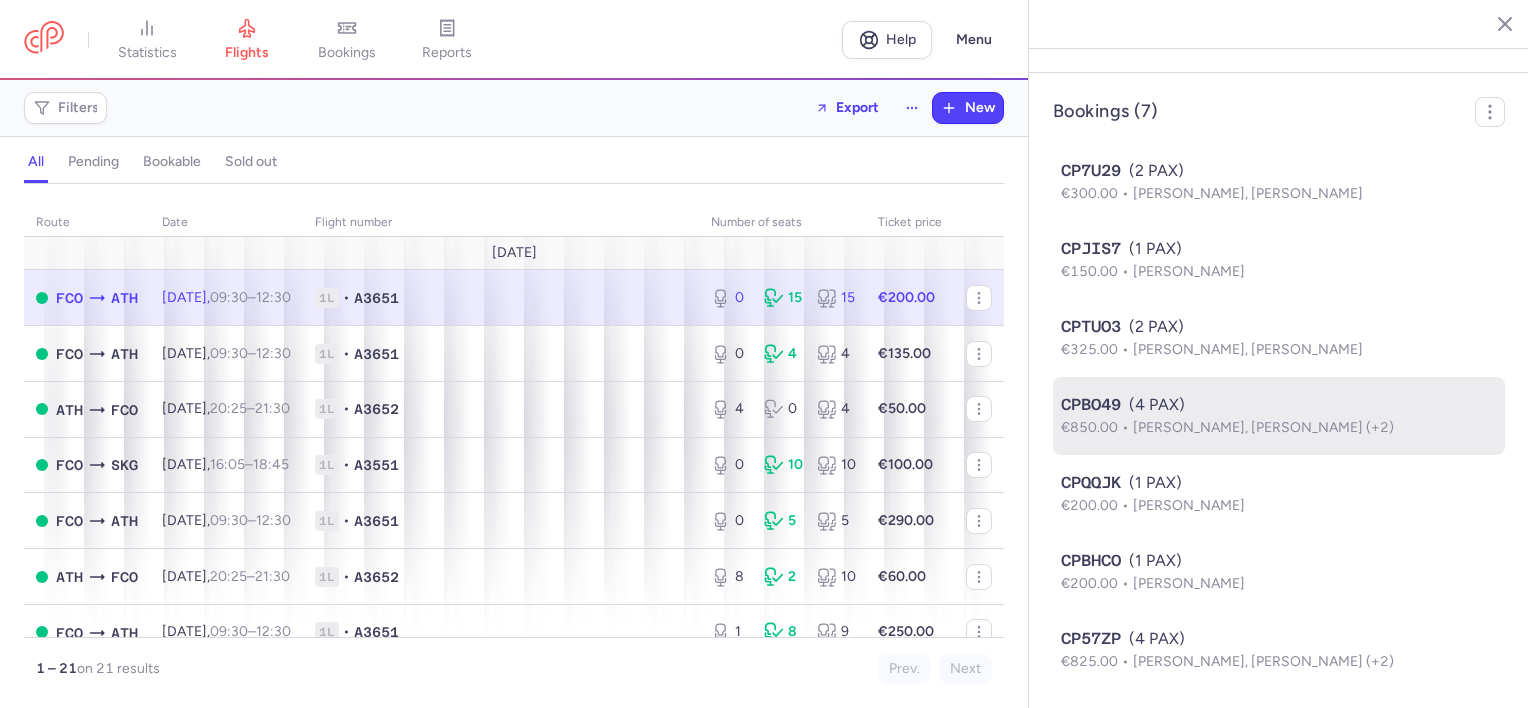 scroll, scrollTop: 1190, scrollLeft: 0, axis: vertical 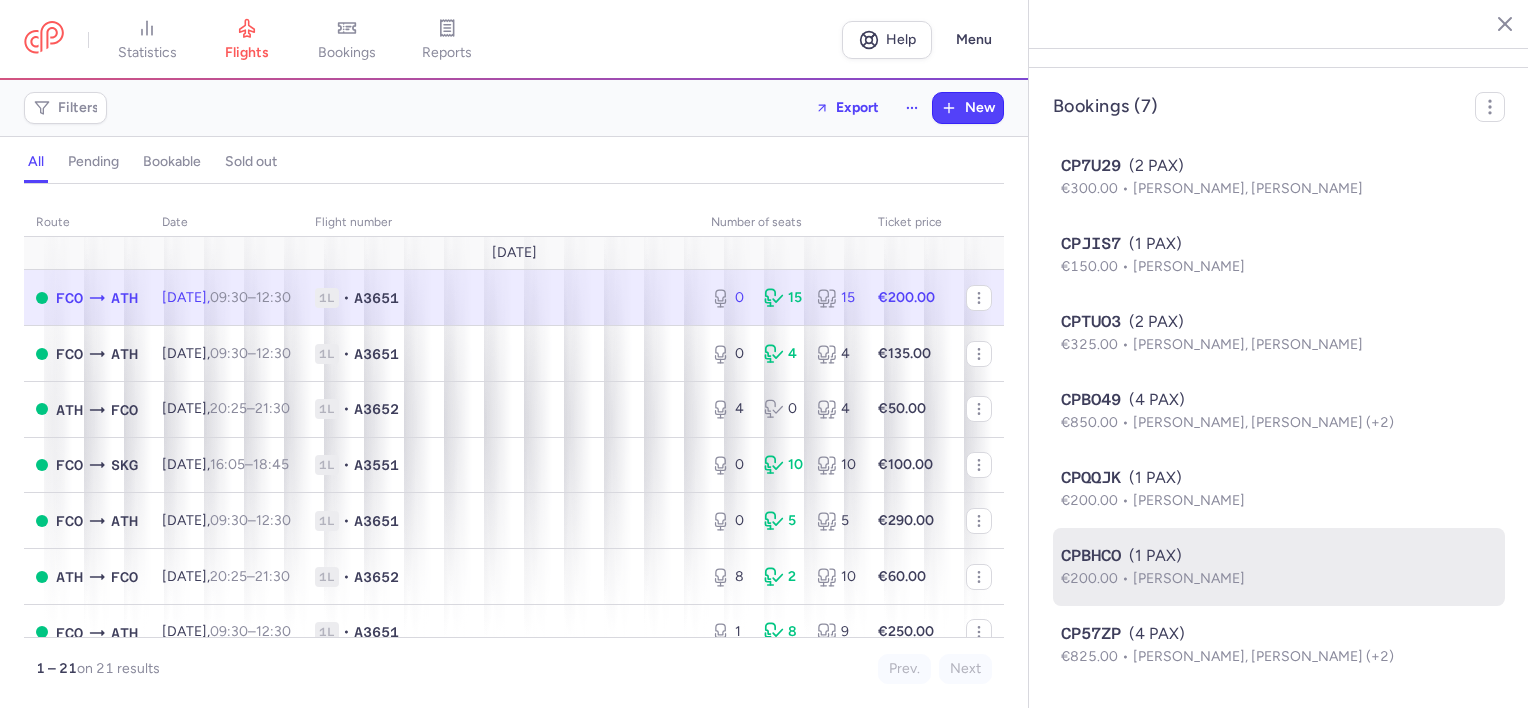 type 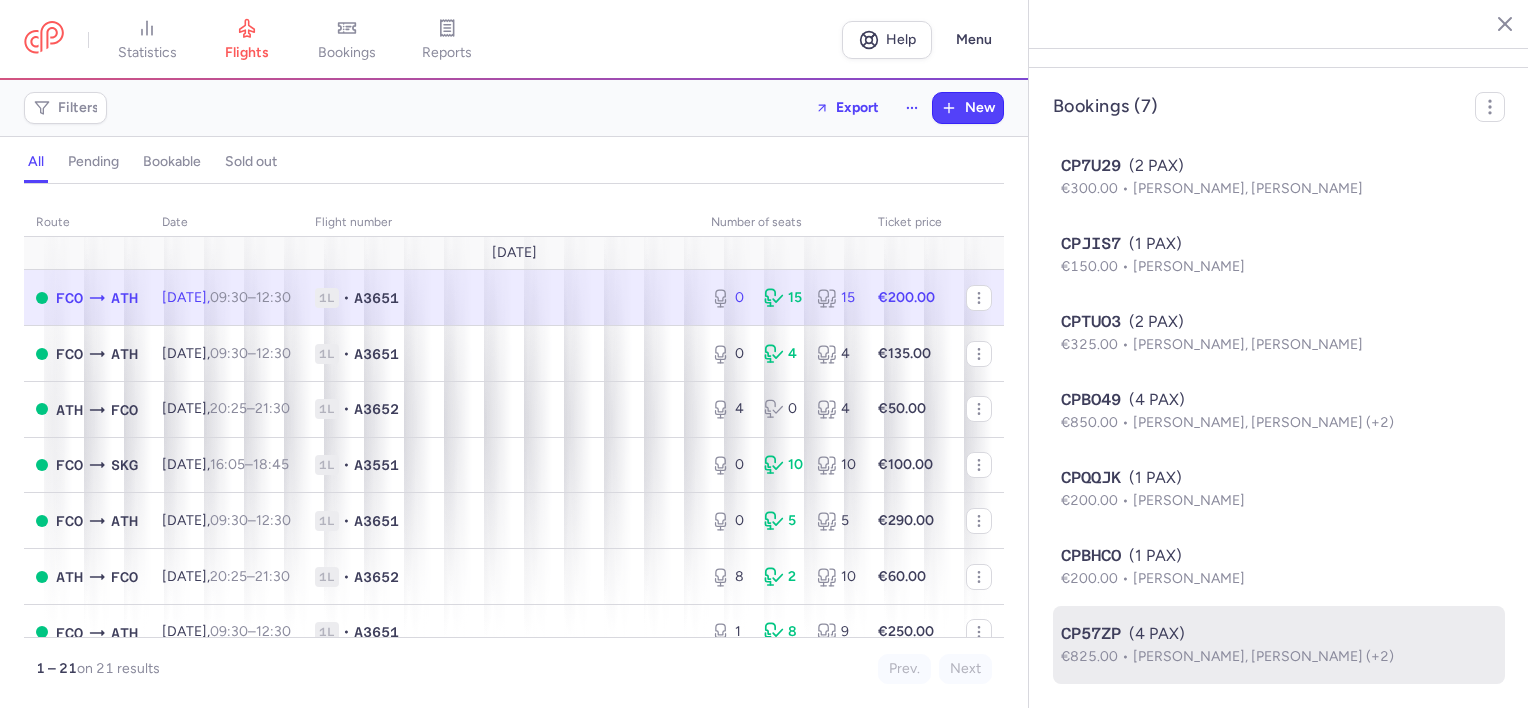 click on "[PERSON_NAME], [PERSON_NAME] (+2)" at bounding box center [1263, 656] 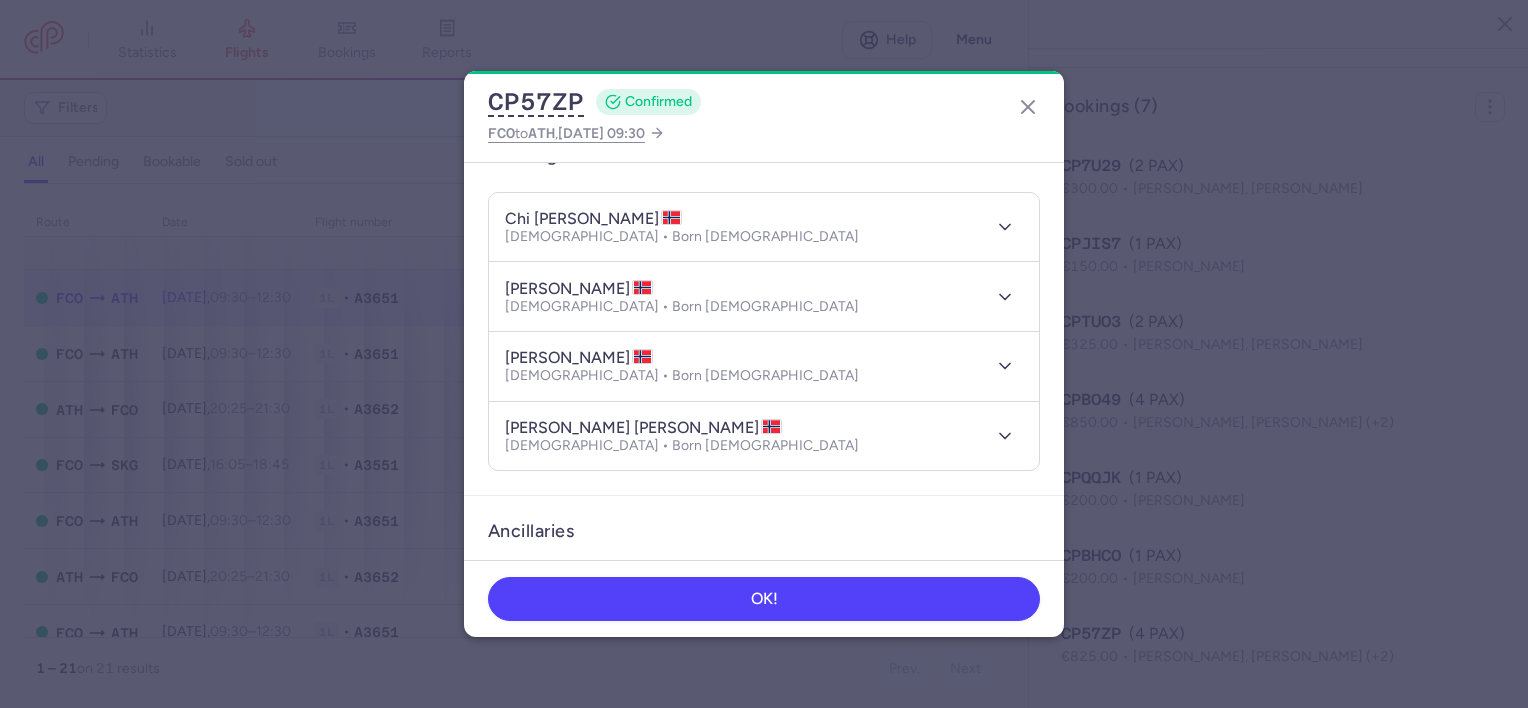 scroll, scrollTop: 200, scrollLeft: 0, axis: vertical 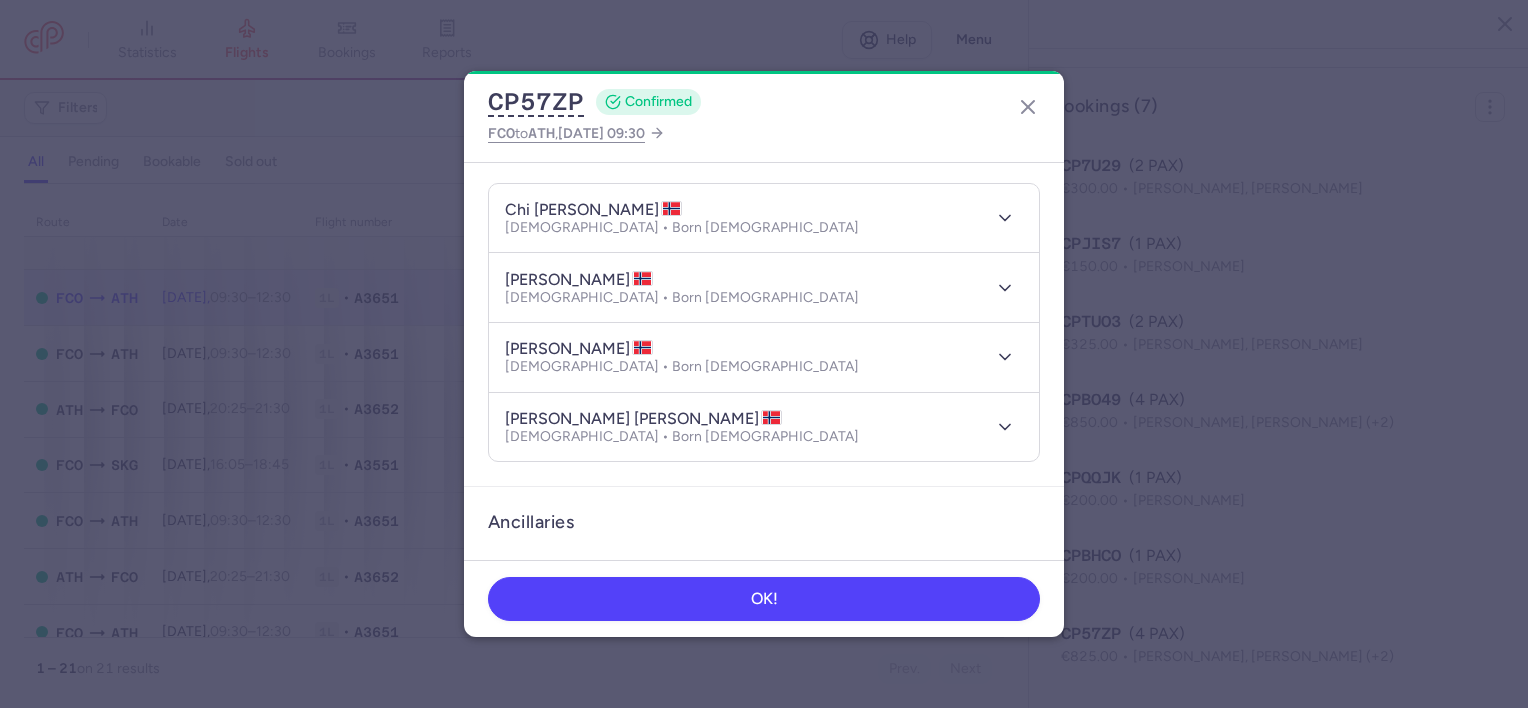 type 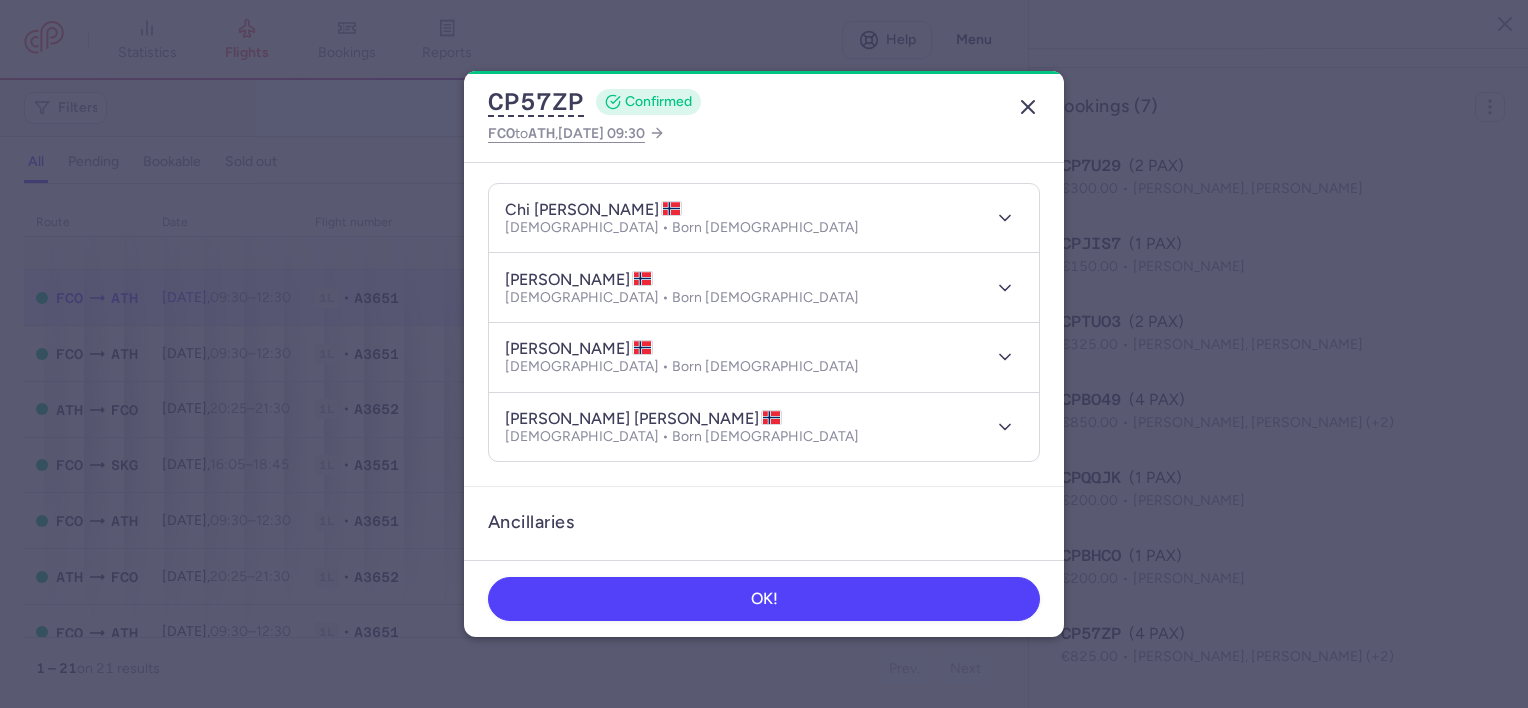 click 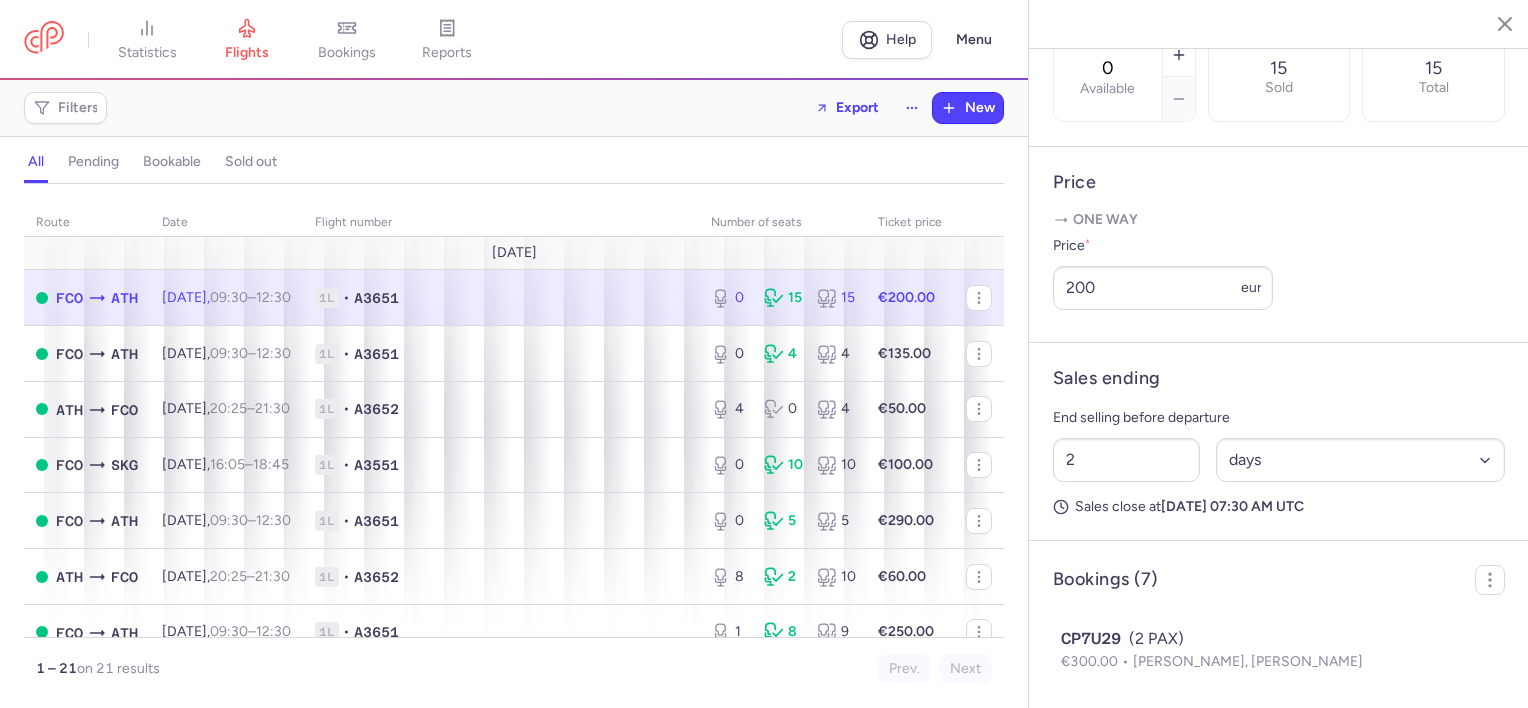 scroll, scrollTop: 790, scrollLeft: 0, axis: vertical 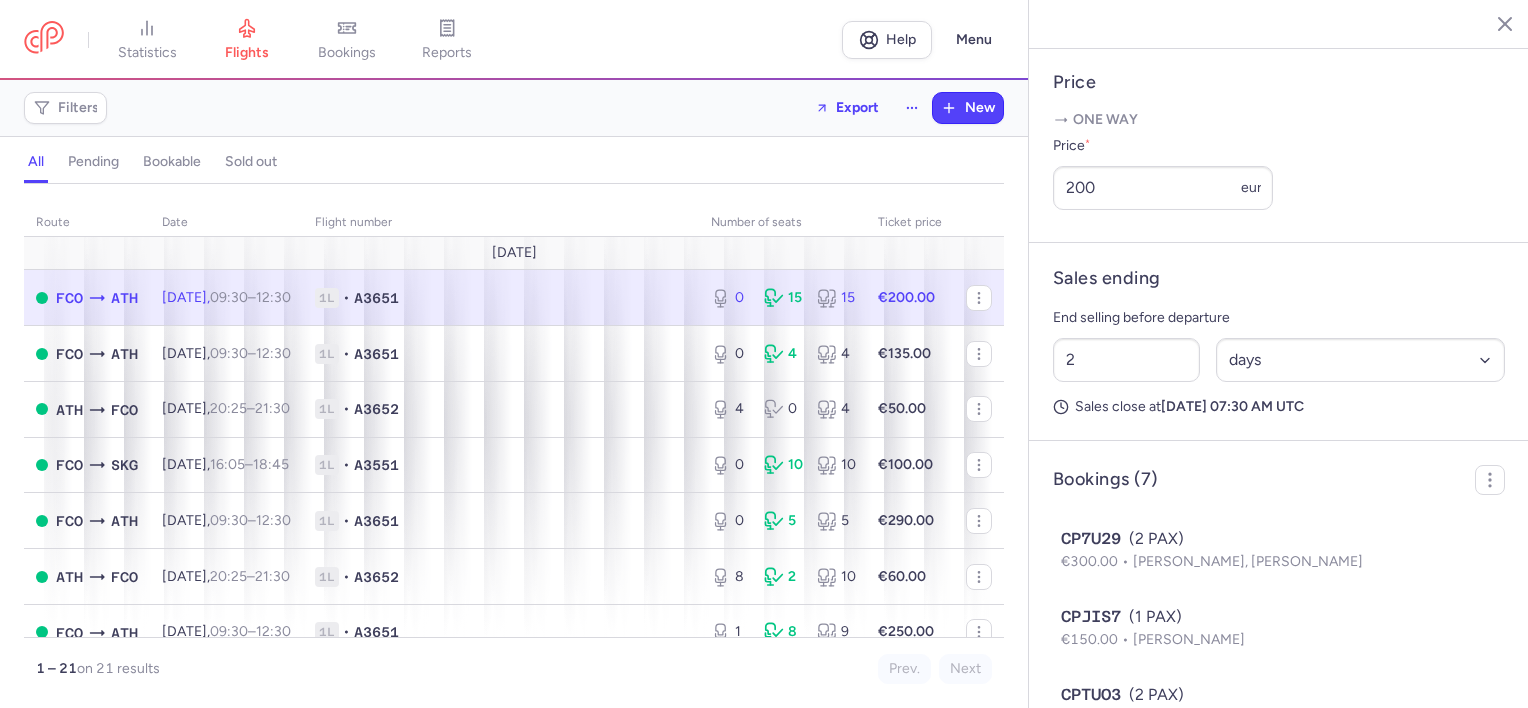 type 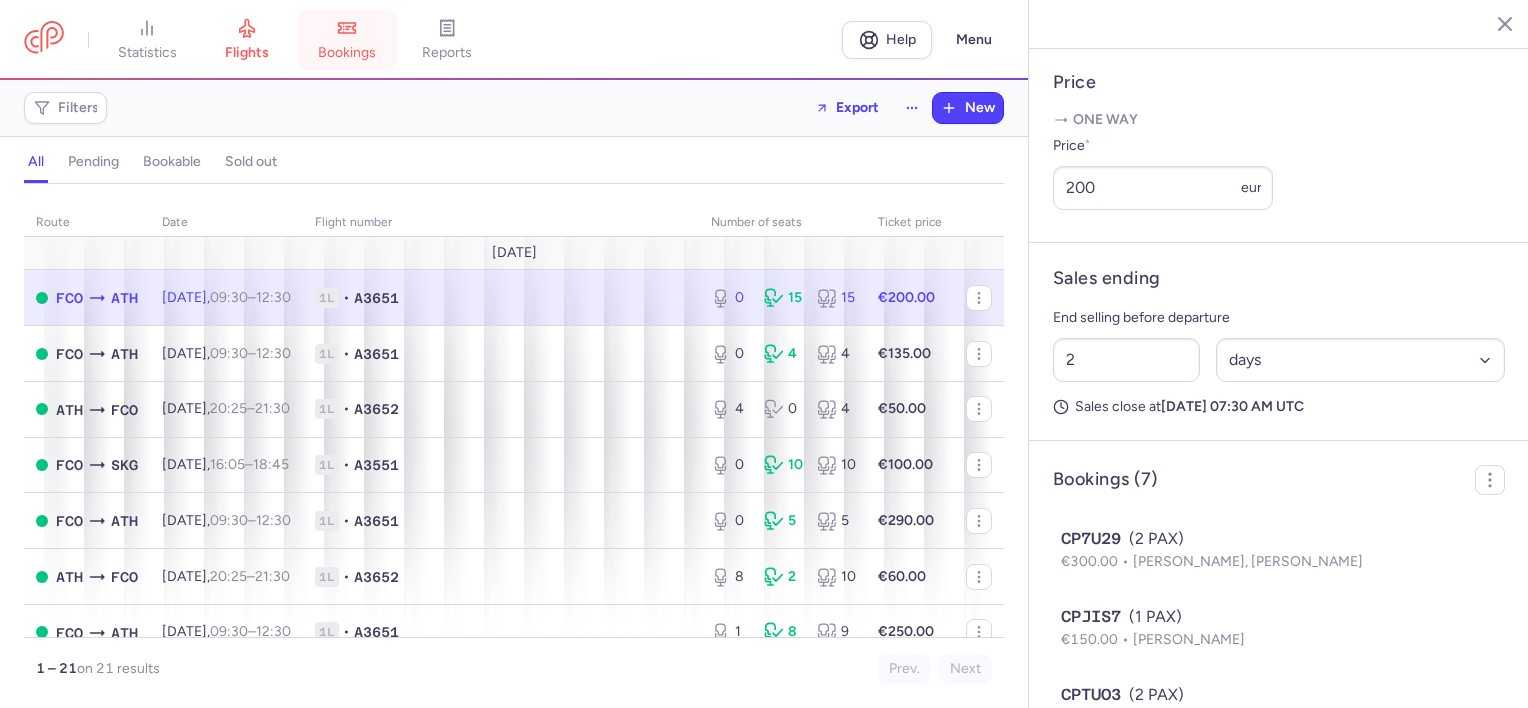 click on "bookings" at bounding box center [347, 40] 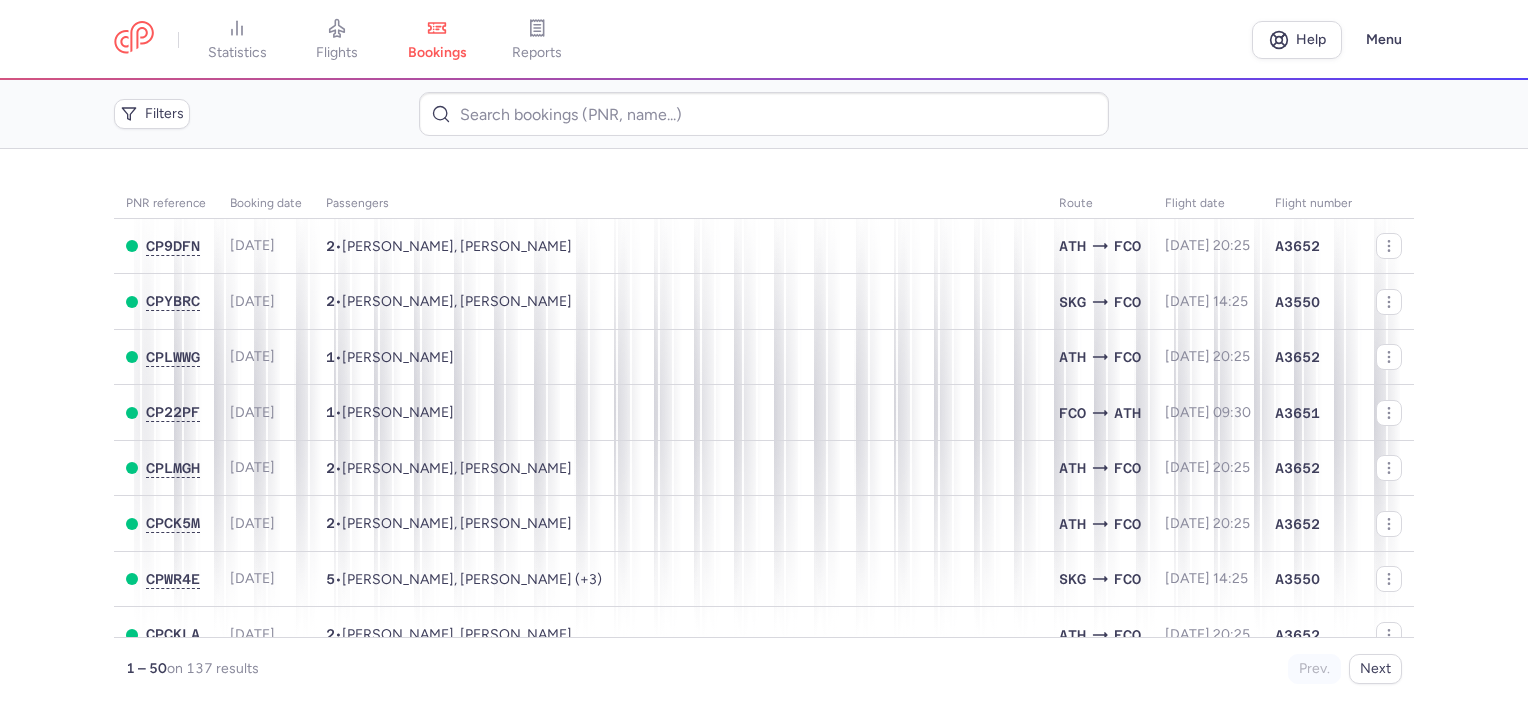 click on "Filters" at bounding box center (764, 114) 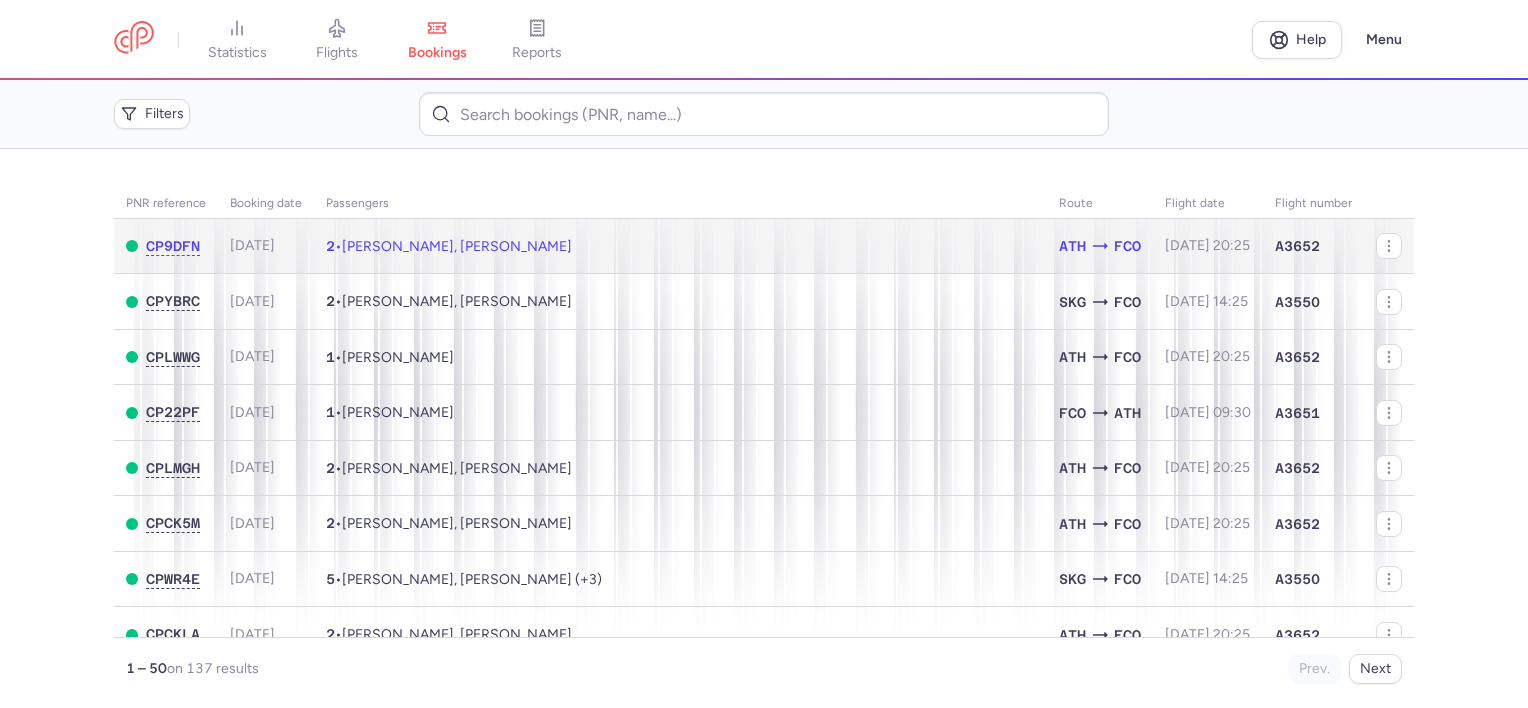 click on "2  •  [PERSON_NAME], [PERSON_NAME]" 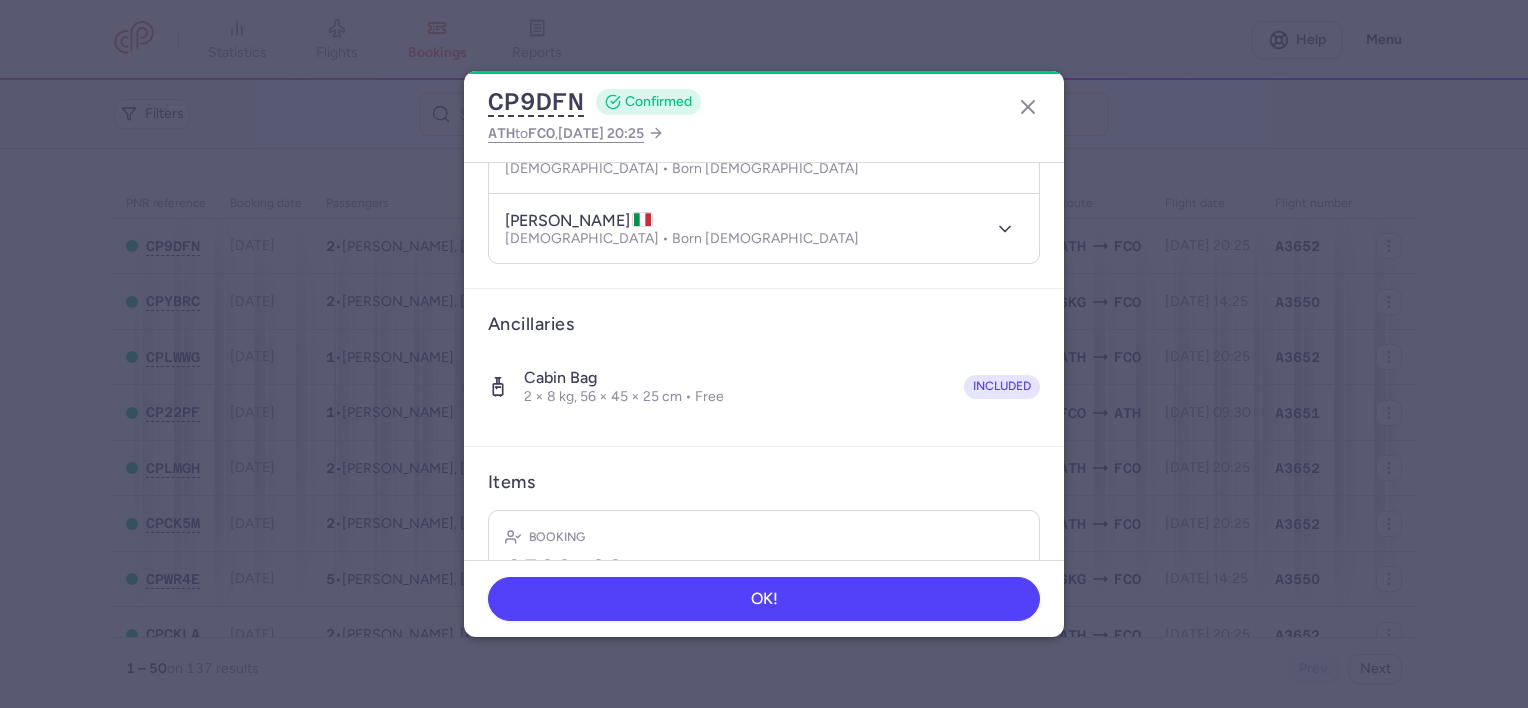 scroll, scrollTop: 411, scrollLeft: 0, axis: vertical 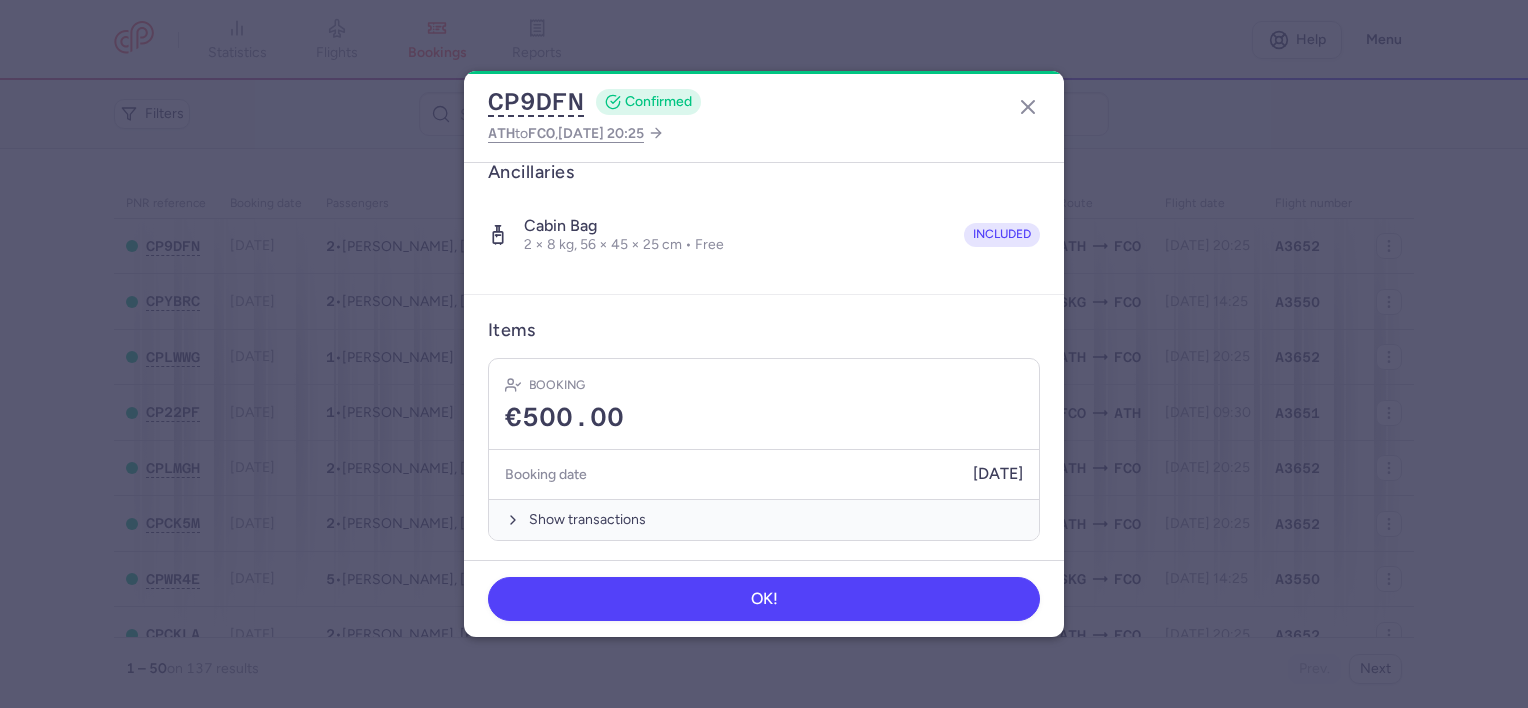 click on "Ancillaries" at bounding box center (764, 172) 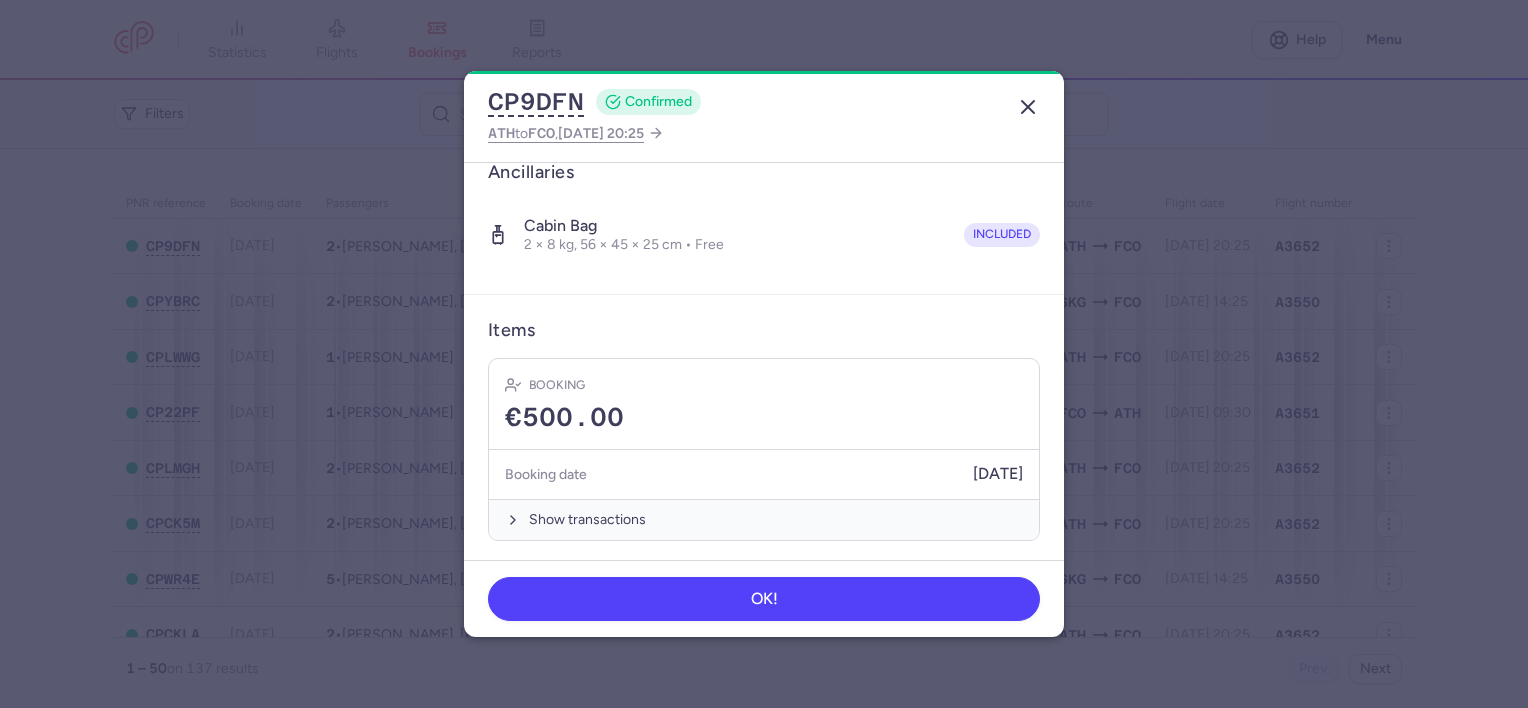 click 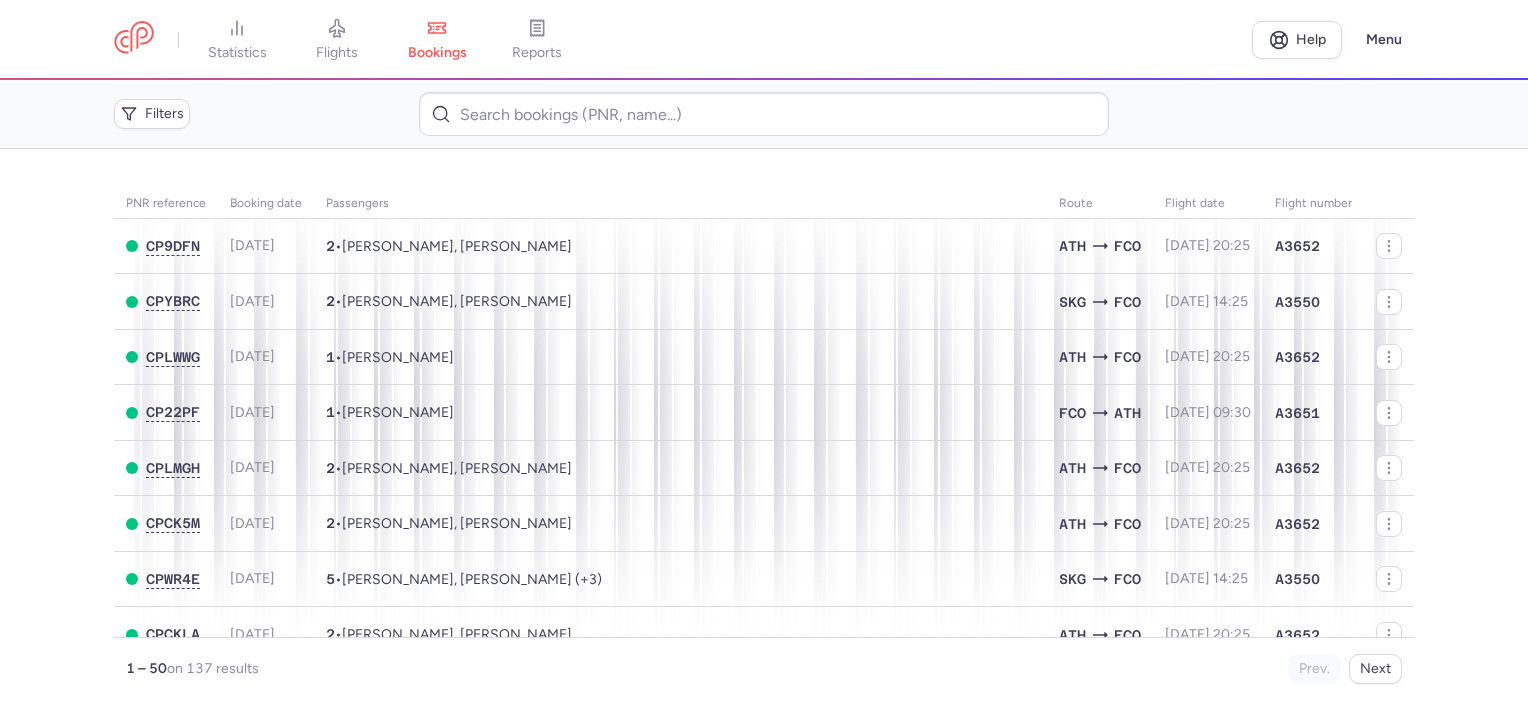 click on "PNR reference Booking date Passengers Route flight date Flight number CP9DFN [DATE] 2  •  [PERSON_NAME], [PERSON_NAME]  ATH  FCO [DATE] 20:25 A3652 CPYBRC [DATE] 2  •  [PERSON_NAME], [PERSON_NAME]  FCO [DATE] 14:25 A3550 CPLWWG [DATE] 1  •  [PERSON_NAME]  ATH  FCO [DATE] 20:25 A3652 CP22PF [DATE] 1  •  [PERSON_NAME]  FCO  ATH [DATE] 09:30 A3651 CPLMGH [DATE] 2  •  [PERSON_NAME], [PERSON_NAME]  ATH  FCO [DATE] 20:25 A3652 CPCK5M [DATE] 2  •  [PERSON_NAME], [PERSON_NAME]  ATH  FCO [DATE] 20:25 A3652 CPWR4E [DATE] 5  •  [PERSON_NAME], [PERSON_NAME] (+3)  SKG  FCO [DATE] 14:25 A3550 CPCKLA [DATE] 2  •  [PERSON_NAME], [PERSON_NAME]  ATH  FCO [DATE] 20:25 A3652 CPFOND [DATE] 4  •  [PERSON_NAME], [PERSON_NAME] (+2)  FCO  SKG [DATE] 16:05 A3551 CPX9YV [DATE] 1  •  [PERSON_NAME]  FCO  ATH [DATE] 09:30 A3651 CPABWF [DATE] 1  •  1" at bounding box center (764, 428) 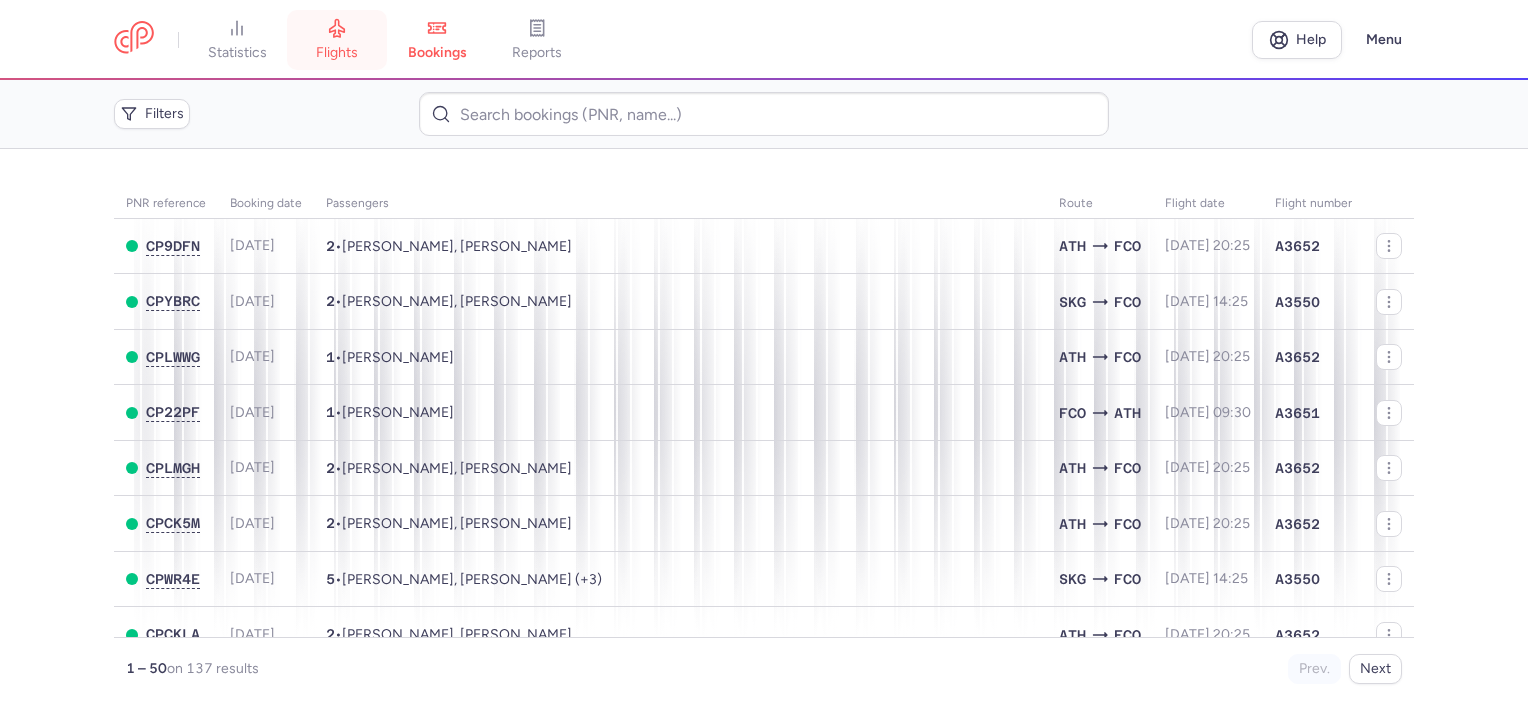 click on "flights" at bounding box center [337, 40] 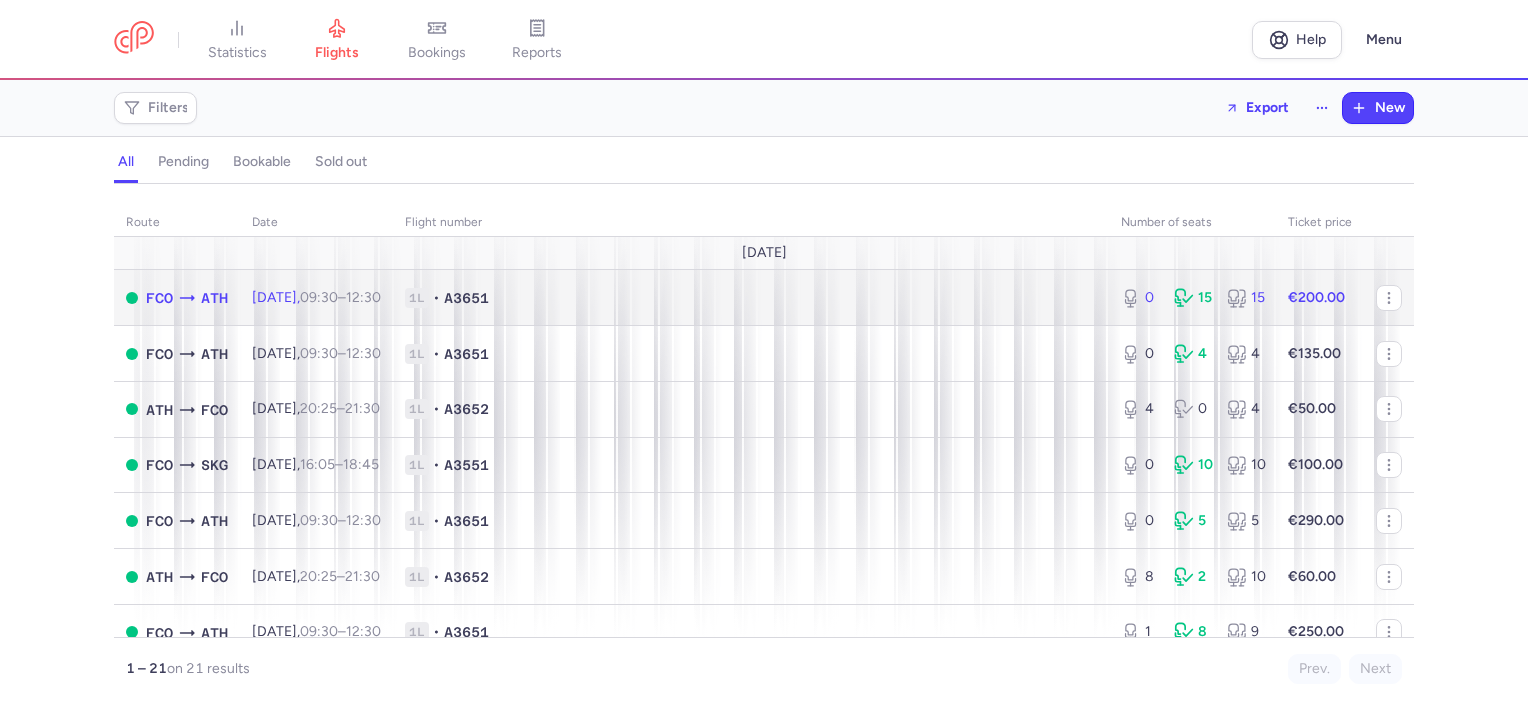 click on "[DATE]  09:30  –  12:30  +0" 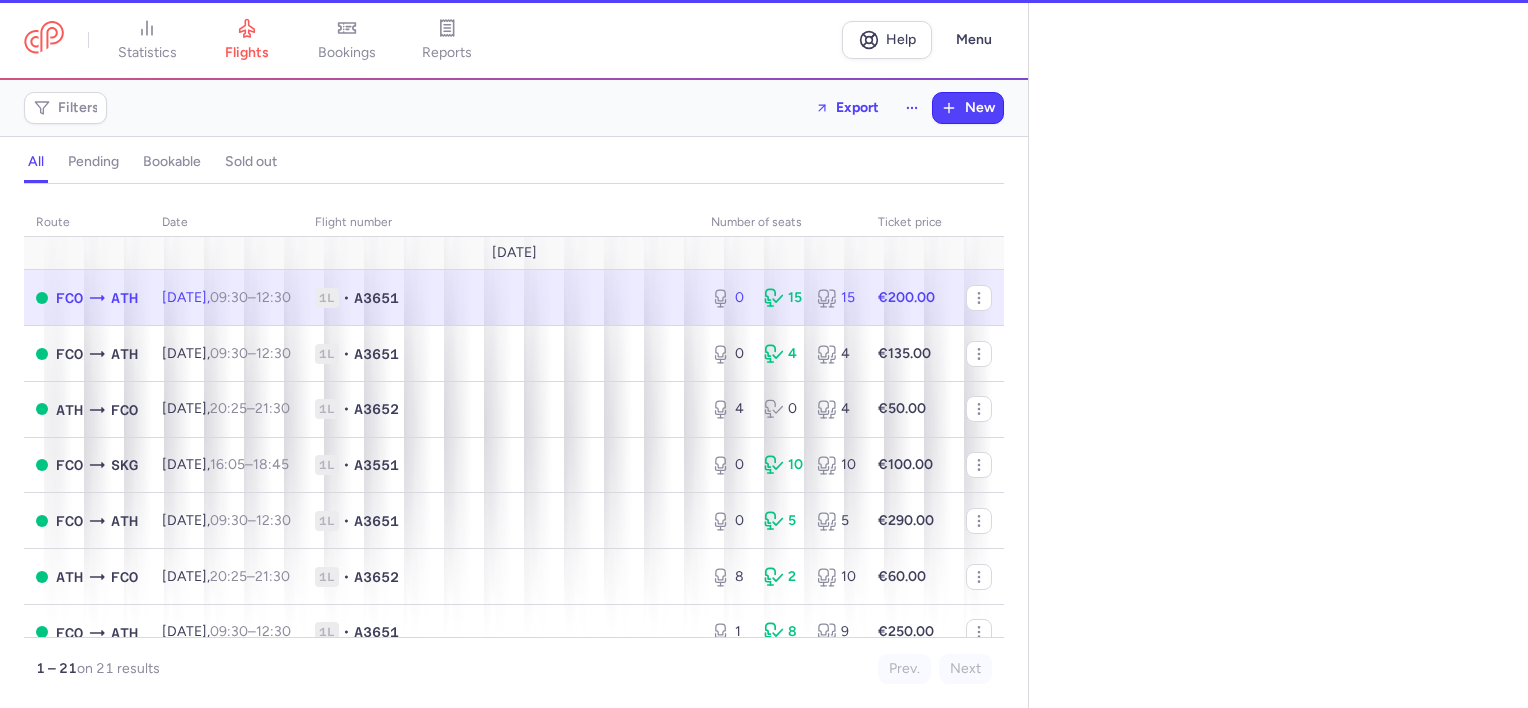 select on "days" 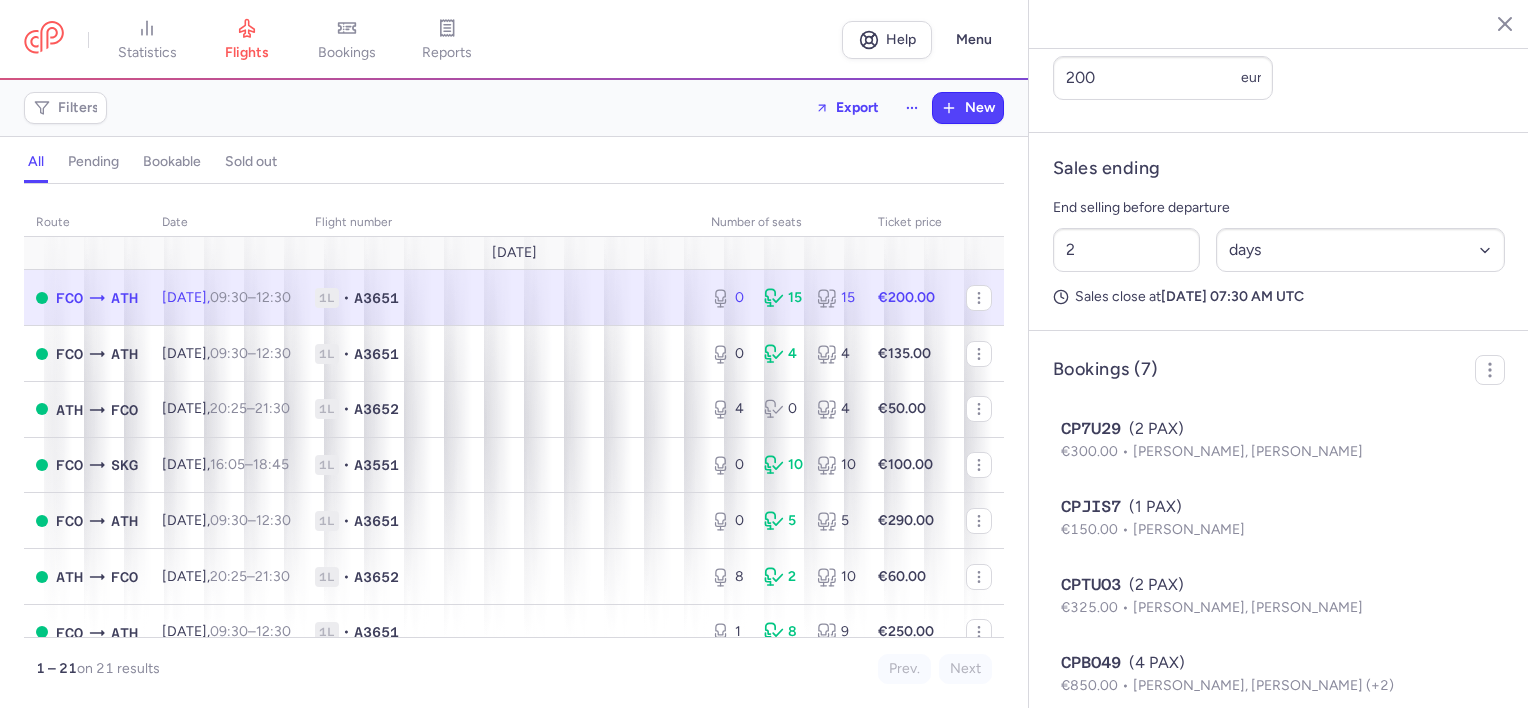 scroll, scrollTop: 1190, scrollLeft: 0, axis: vertical 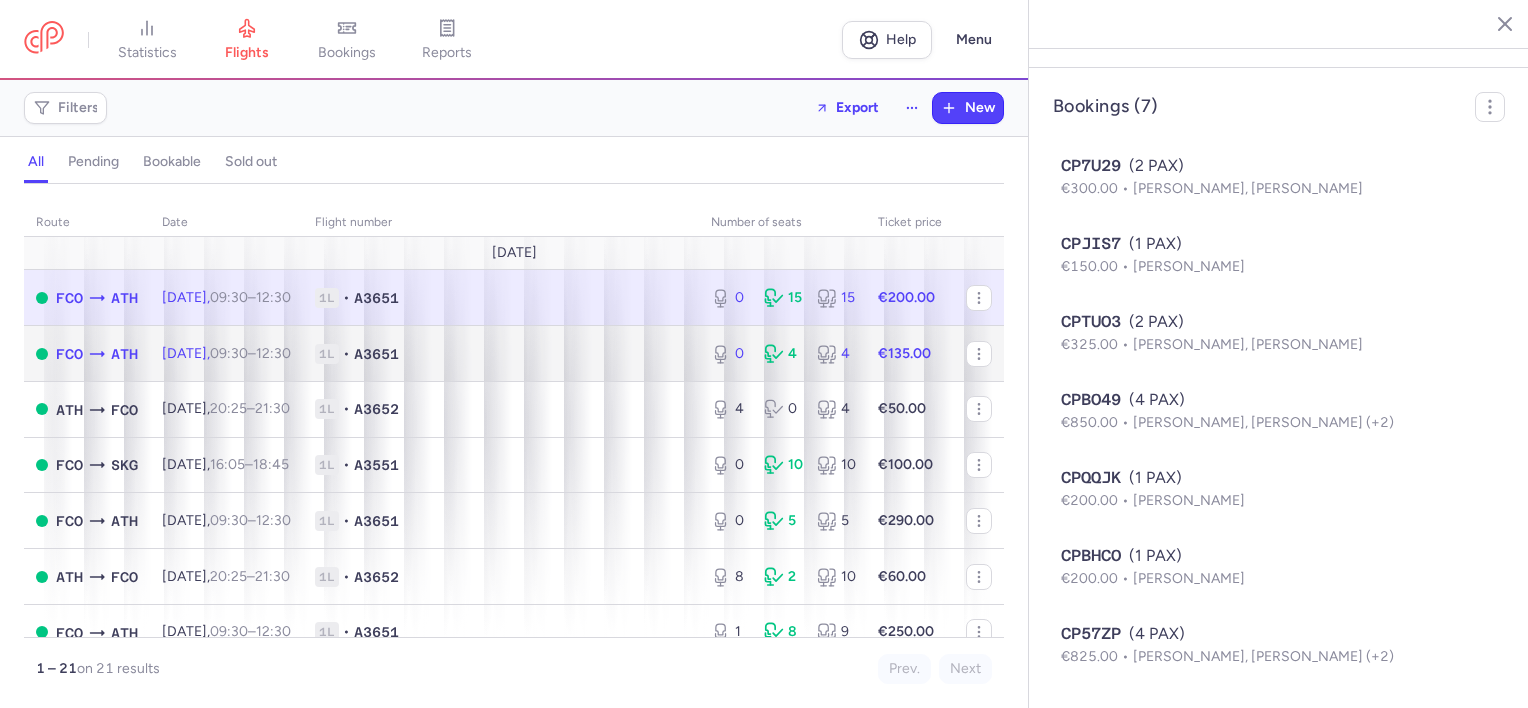 click on "1L • A3651" 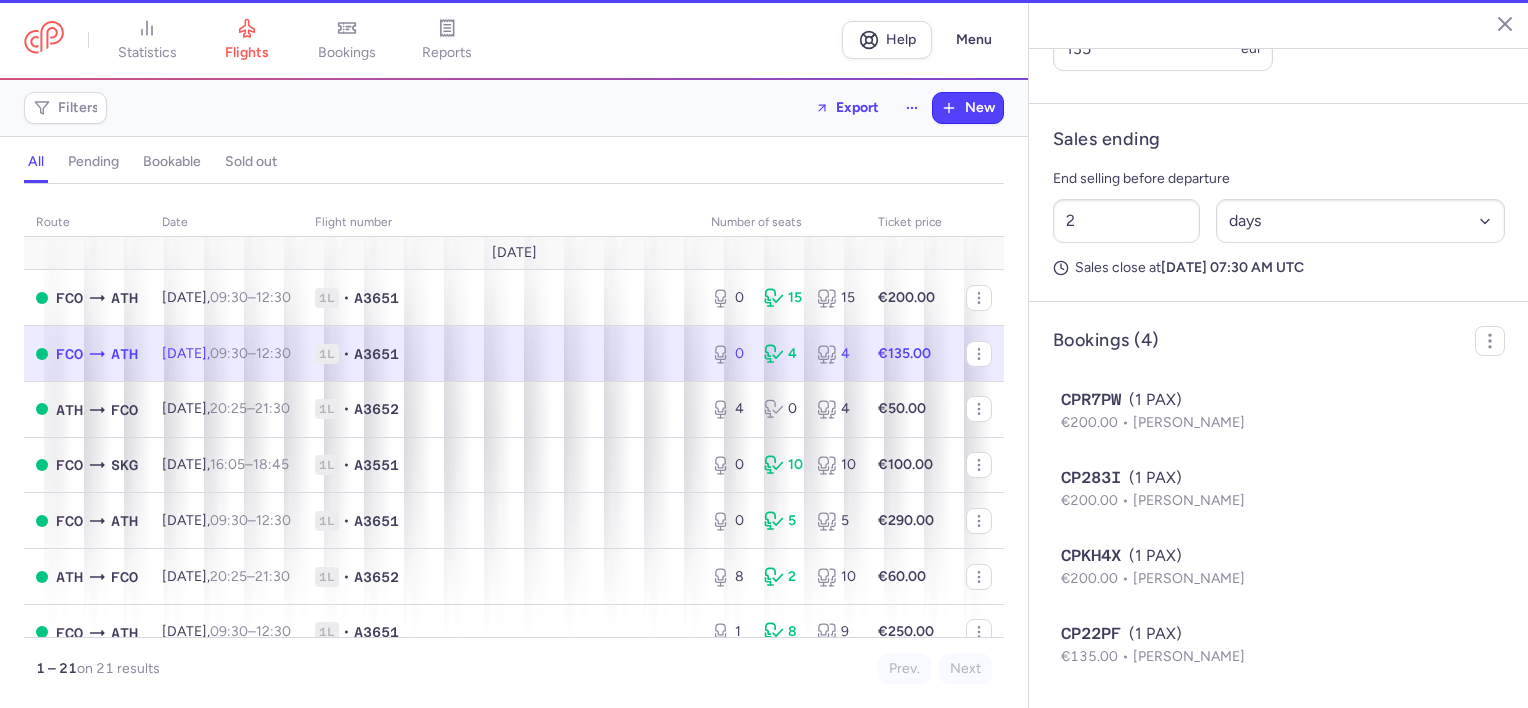 scroll, scrollTop: 956, scrollLeft: 0, axis: vertical 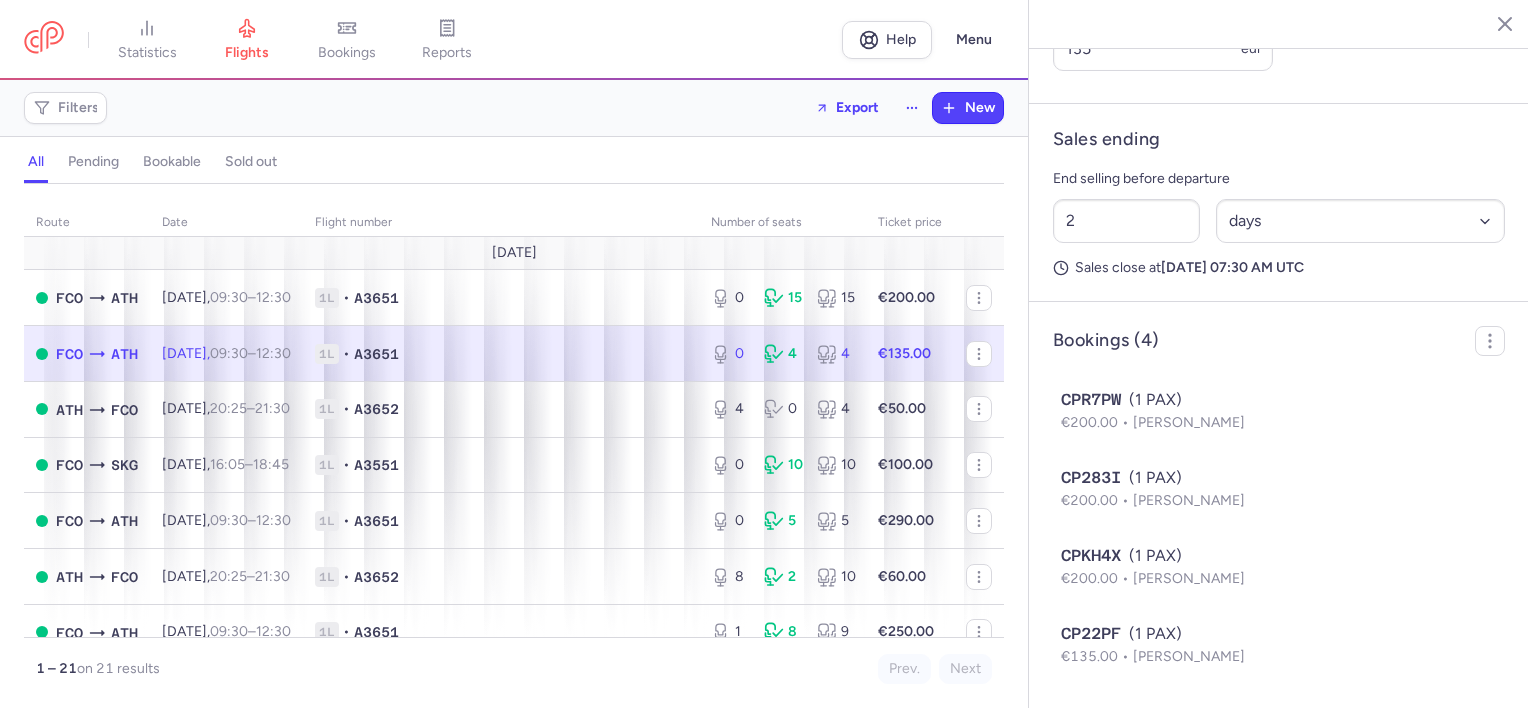 click on "Sales ending End selling before departure 2 Select an option hours days Sales close at  [DATE]	07:30 AM UTC" at bounding box center (1279, 203) 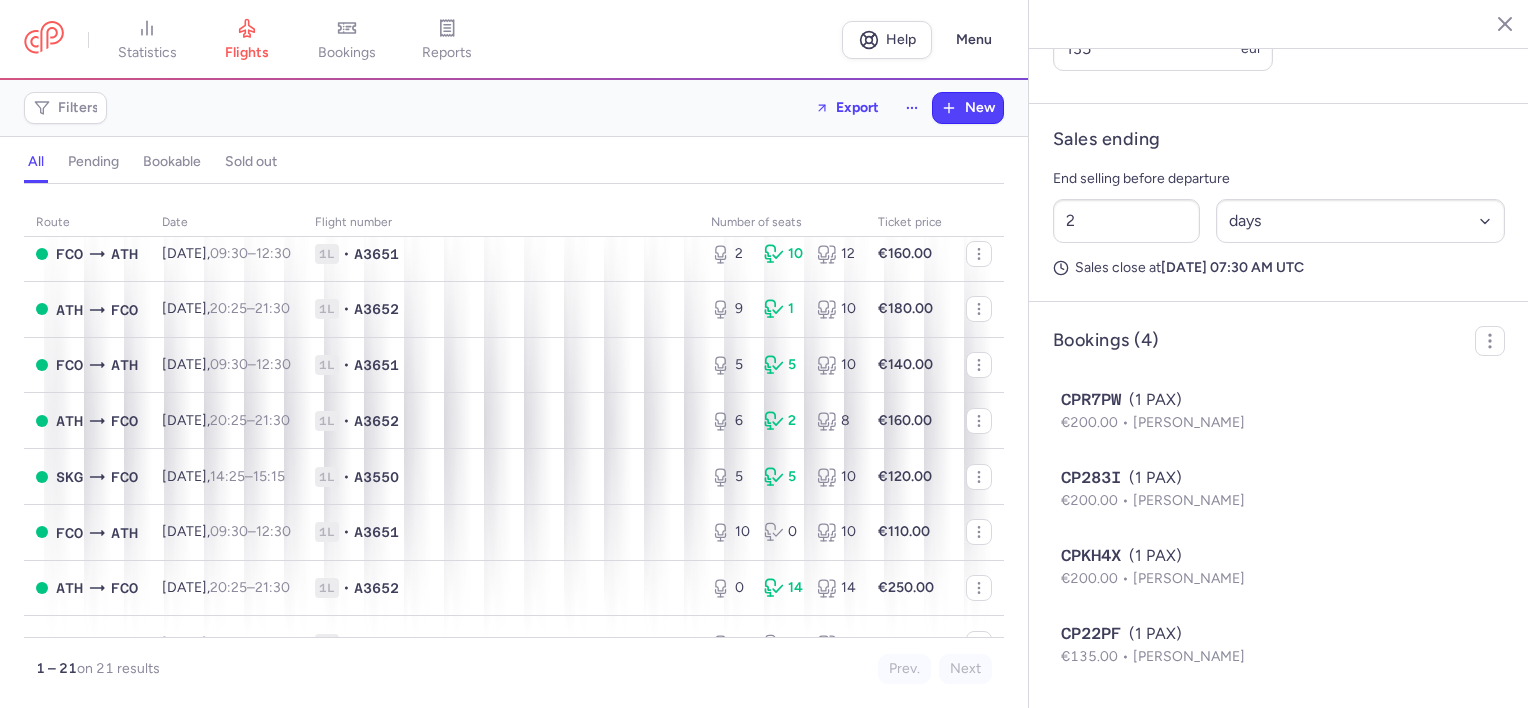 scroll, scrollTop: 600, scrollLeft: 0, axis: vertical 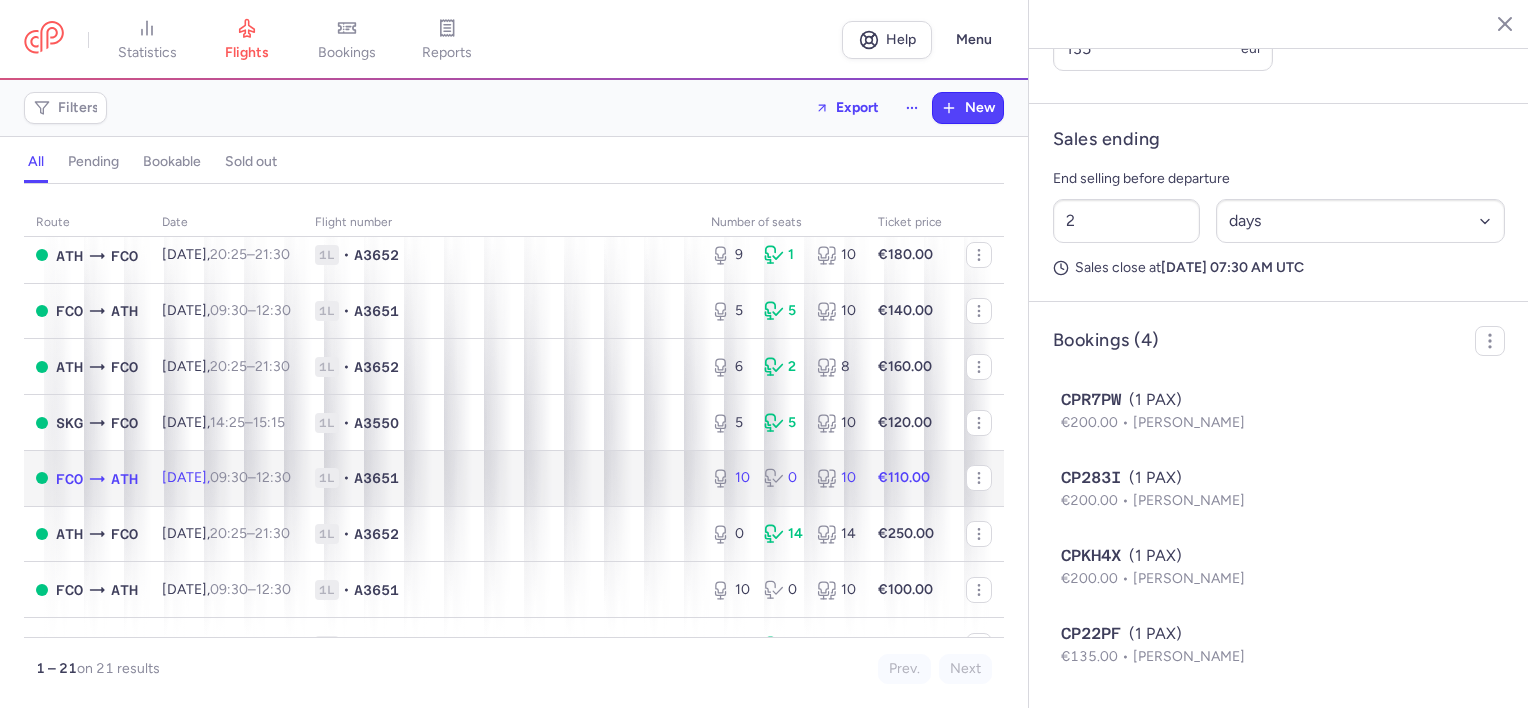 click on "1L • A3651" 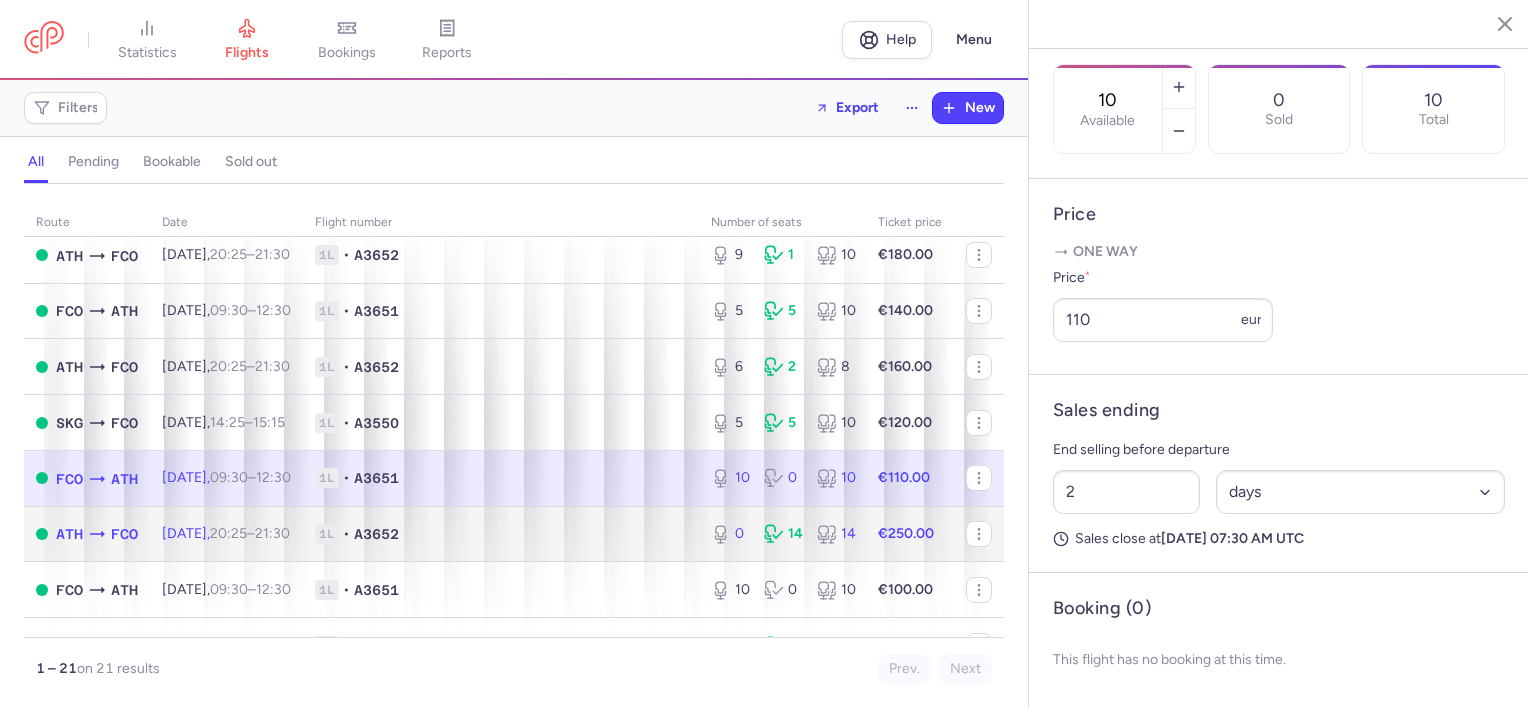 click on "1L" at bounding box center (327, 534) 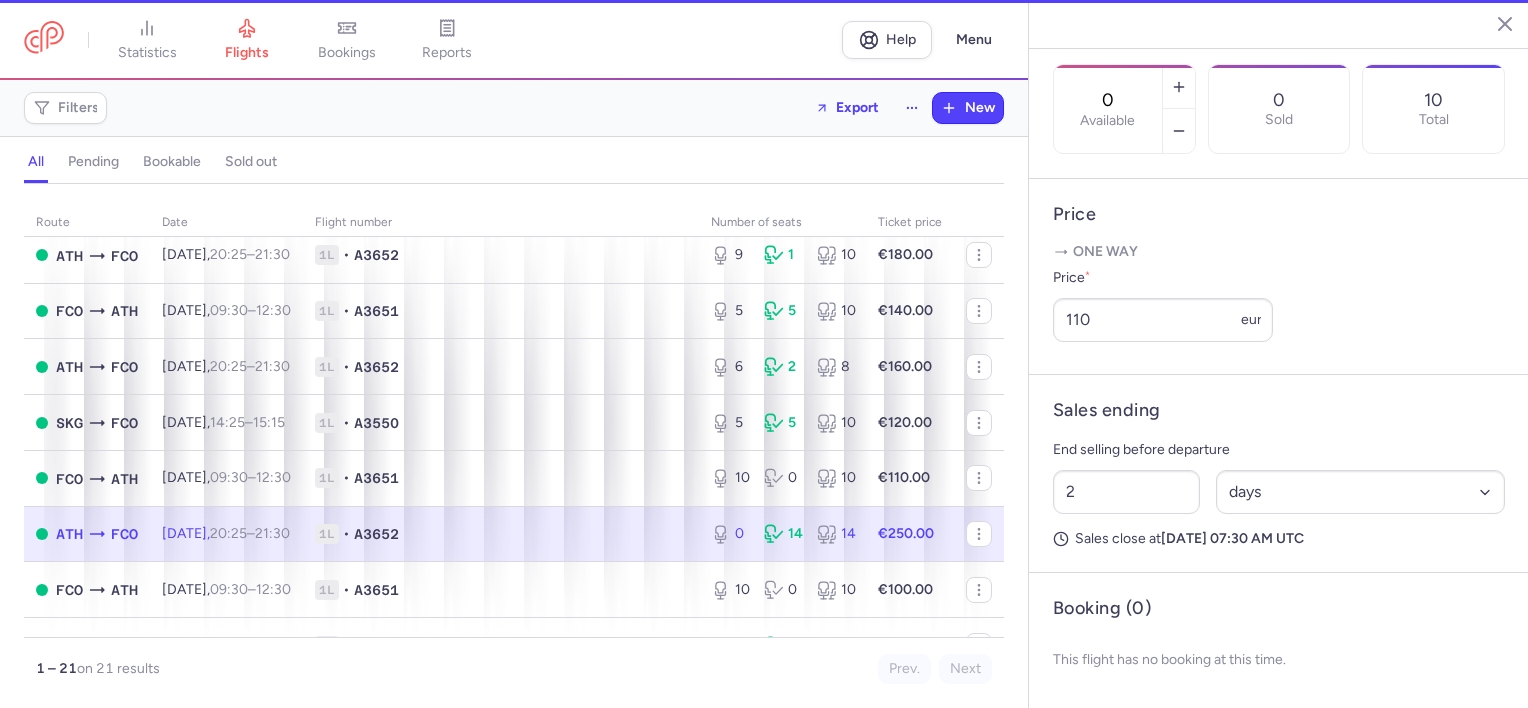 scroll, scrollTop: 1034, scrollLeft: 0, axis: vertical 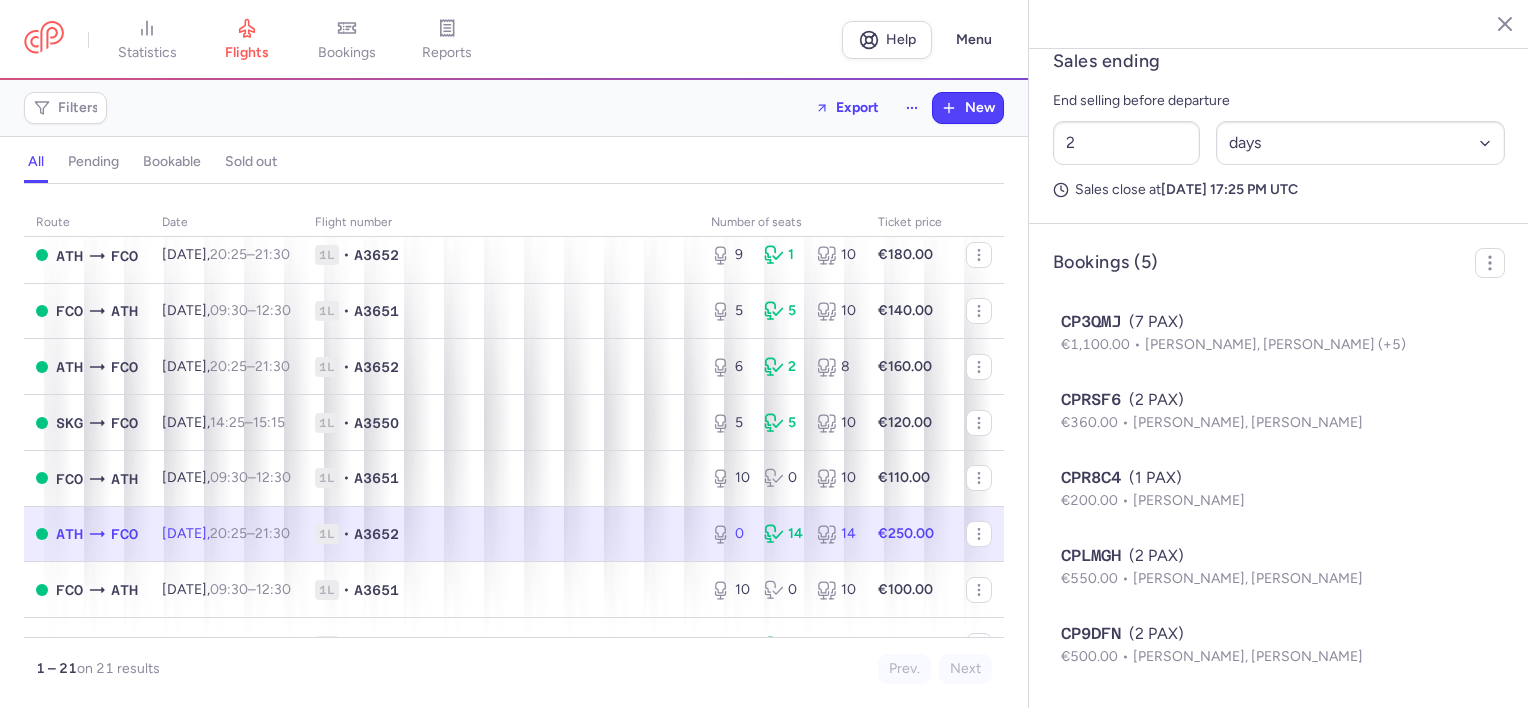click on "Sales ending" at bounding box center (1279, 61) 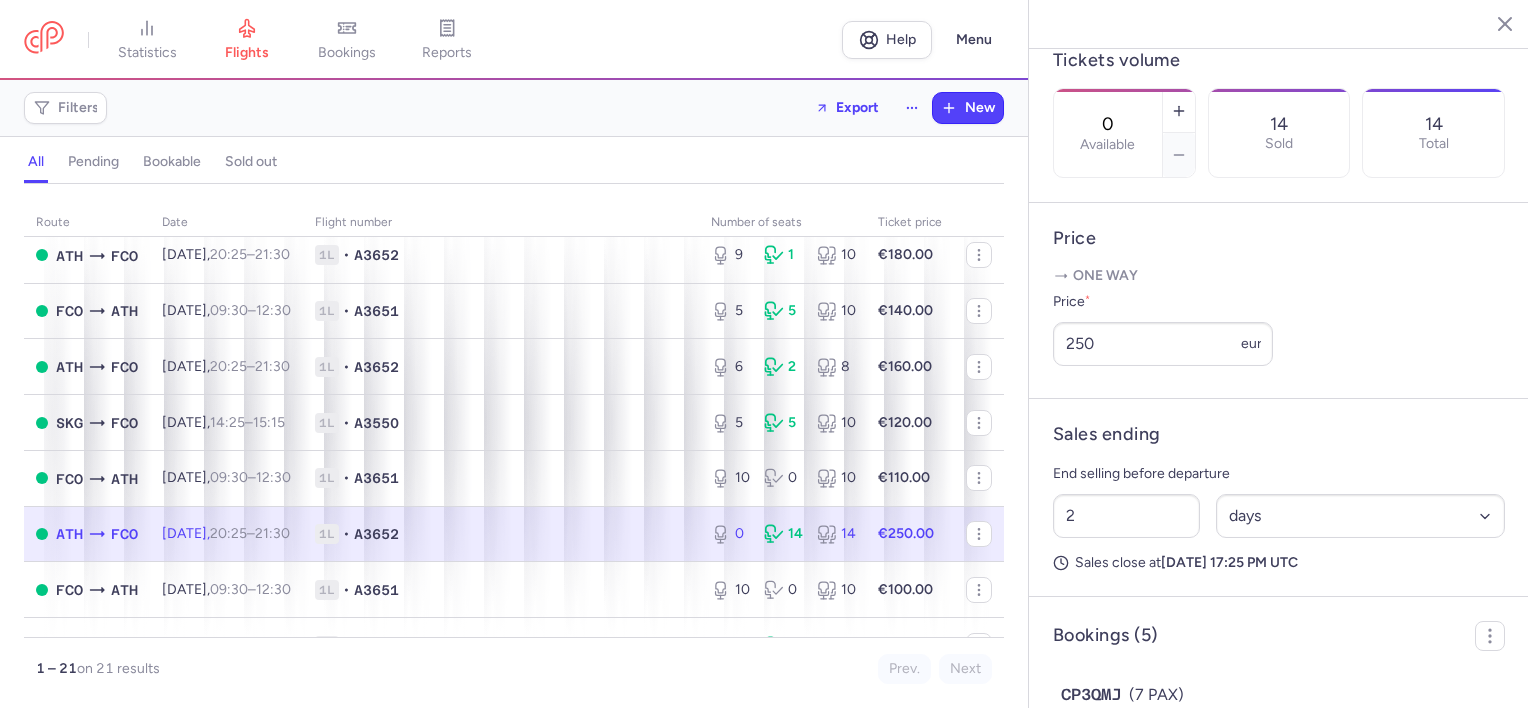 scroll, scrollTop: 534, scrollLeft: 0, axis: vertical 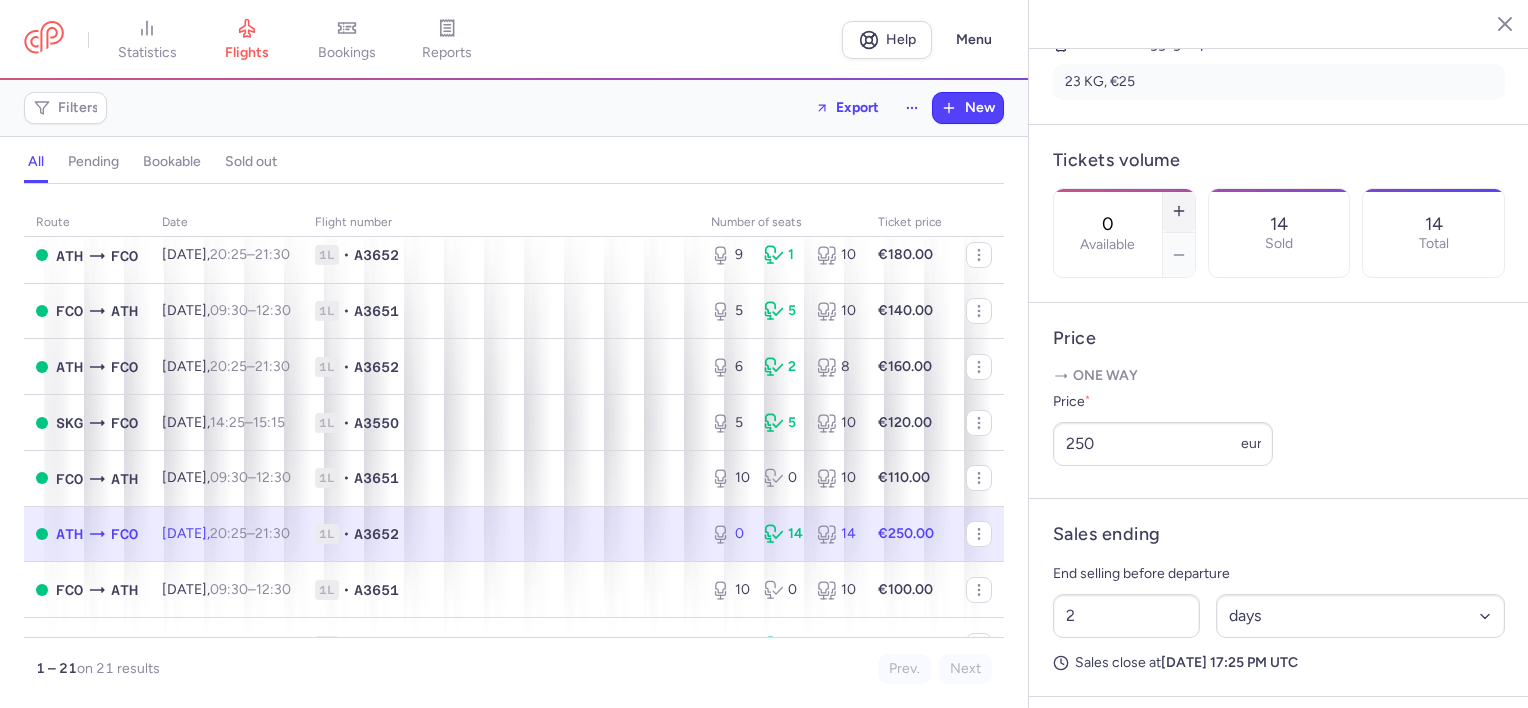 drag, startPoint x: 1246, startPoint y: 136, endPoint x: 1237, endPoint y: 142, distance: 10.816654 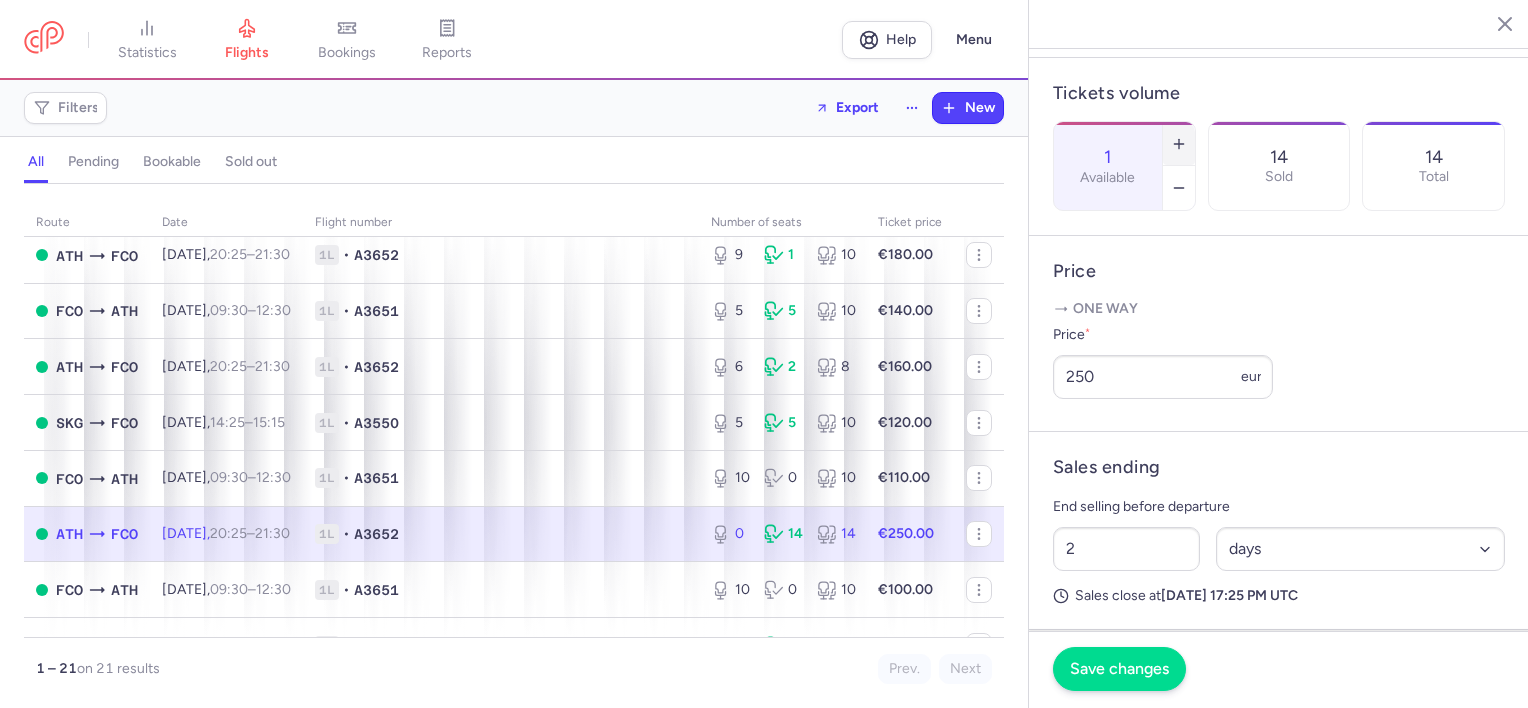 scroll, scrollTop: 634, scrollLeft: 0, axis: vertical 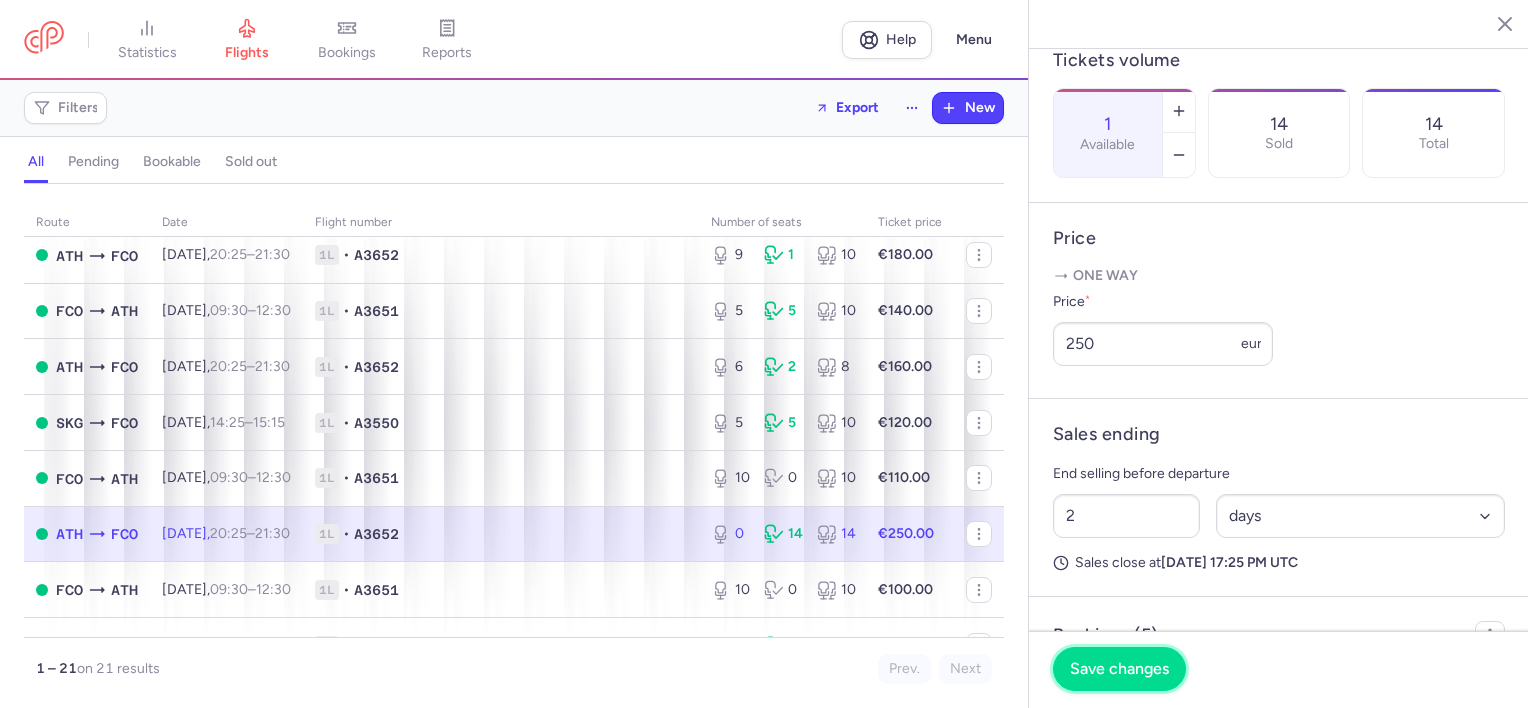 click on "Save changes" at bounding box center [1119, 669] 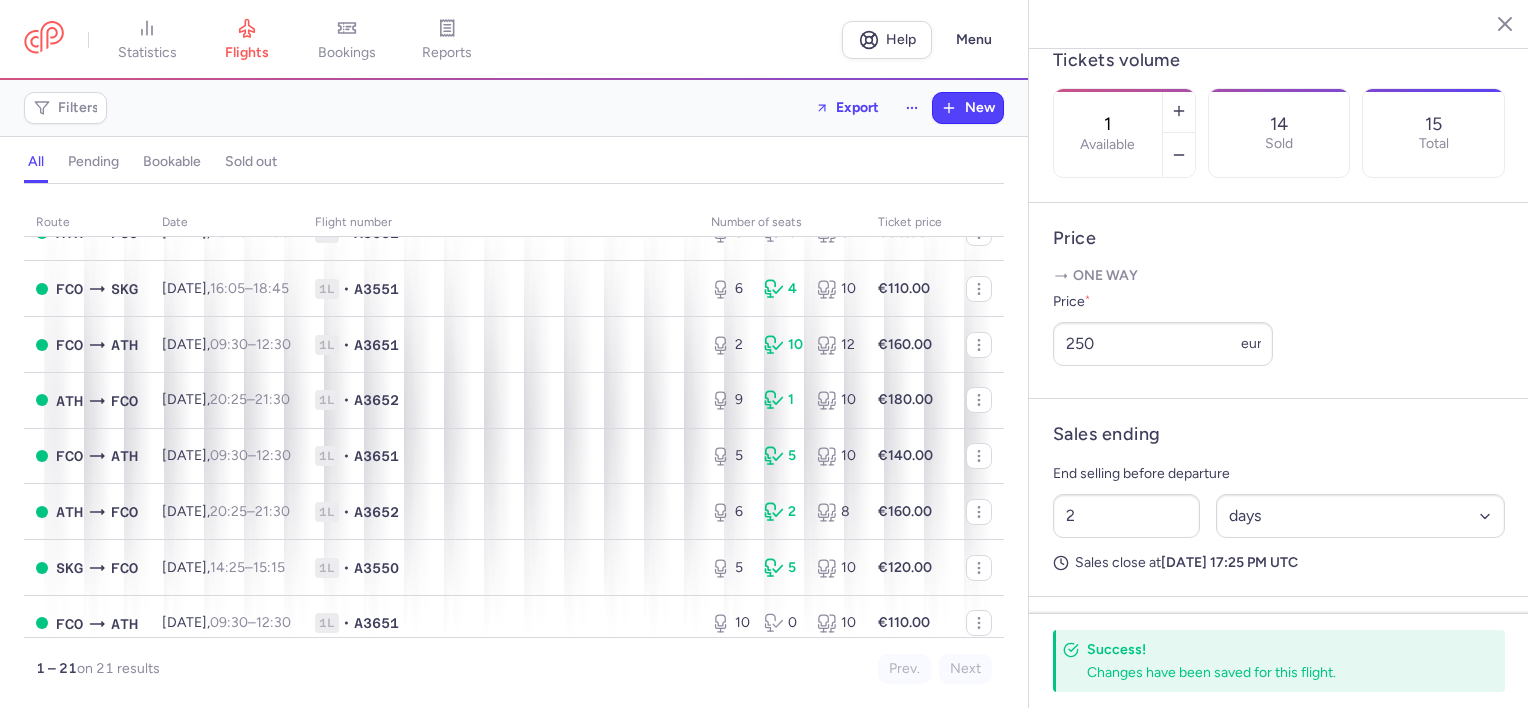 scroll, scrollTop: 500, scrollLeft: 0, axis: vertical 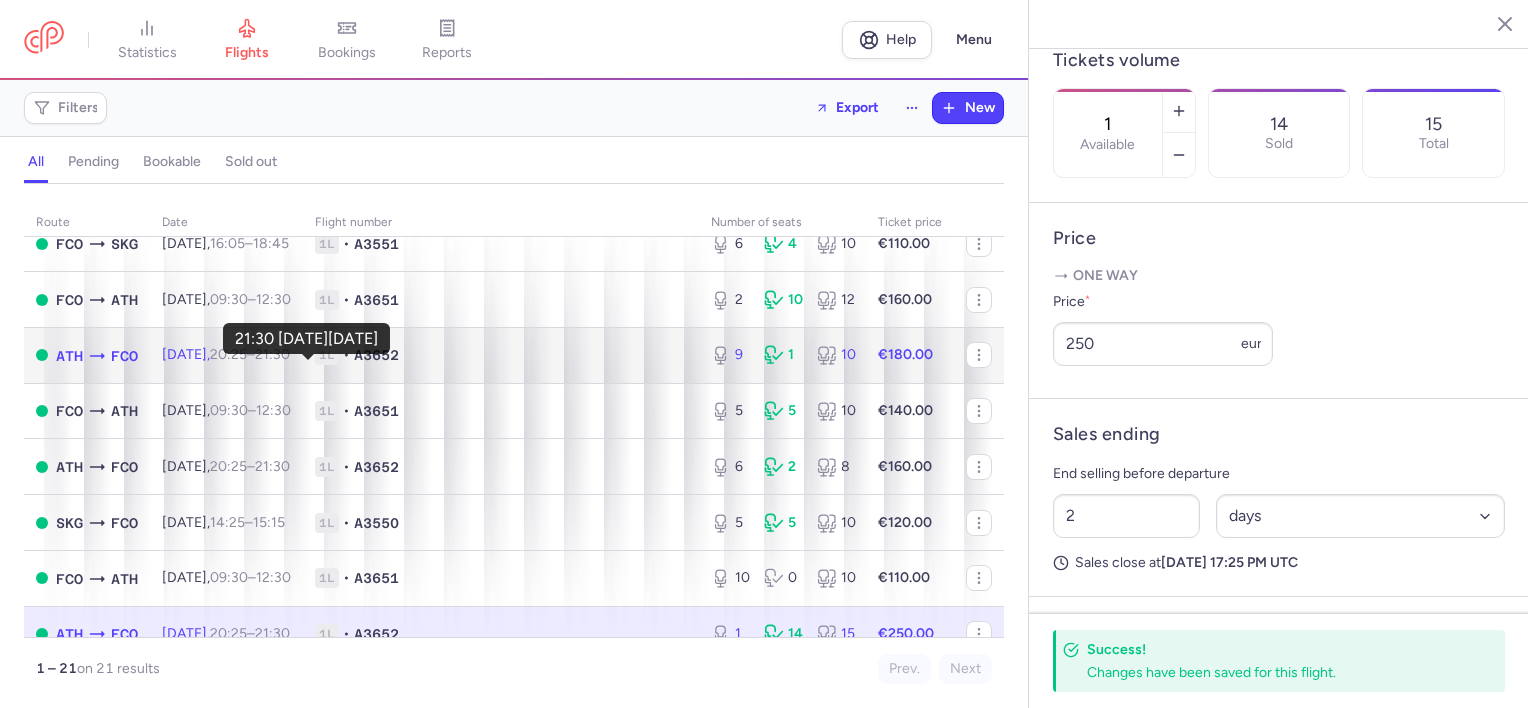 click on "21:30  +0" at bounding box center [272, 354] 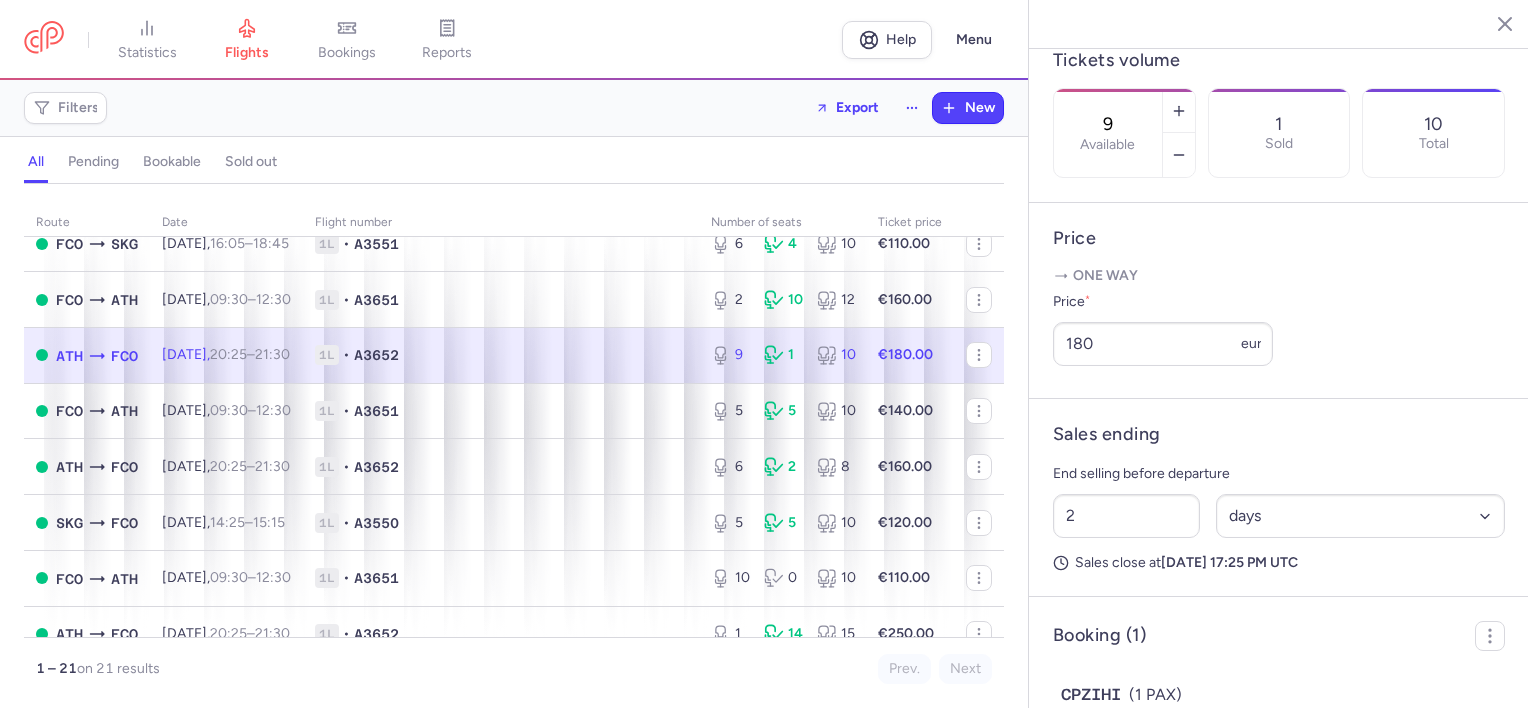 scroll, scrollTop: 0, scrollLeft: 0, axis: both 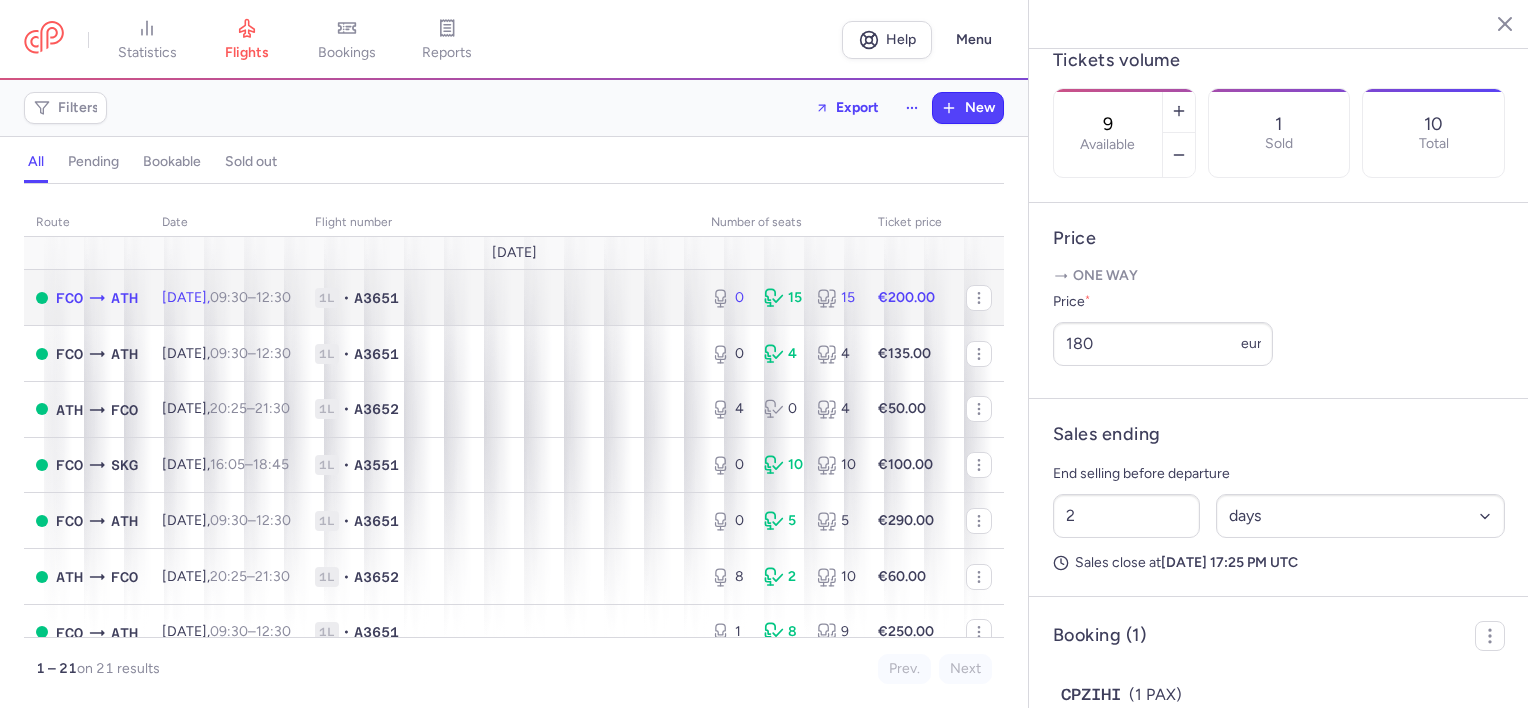 click on "1L • A3651" 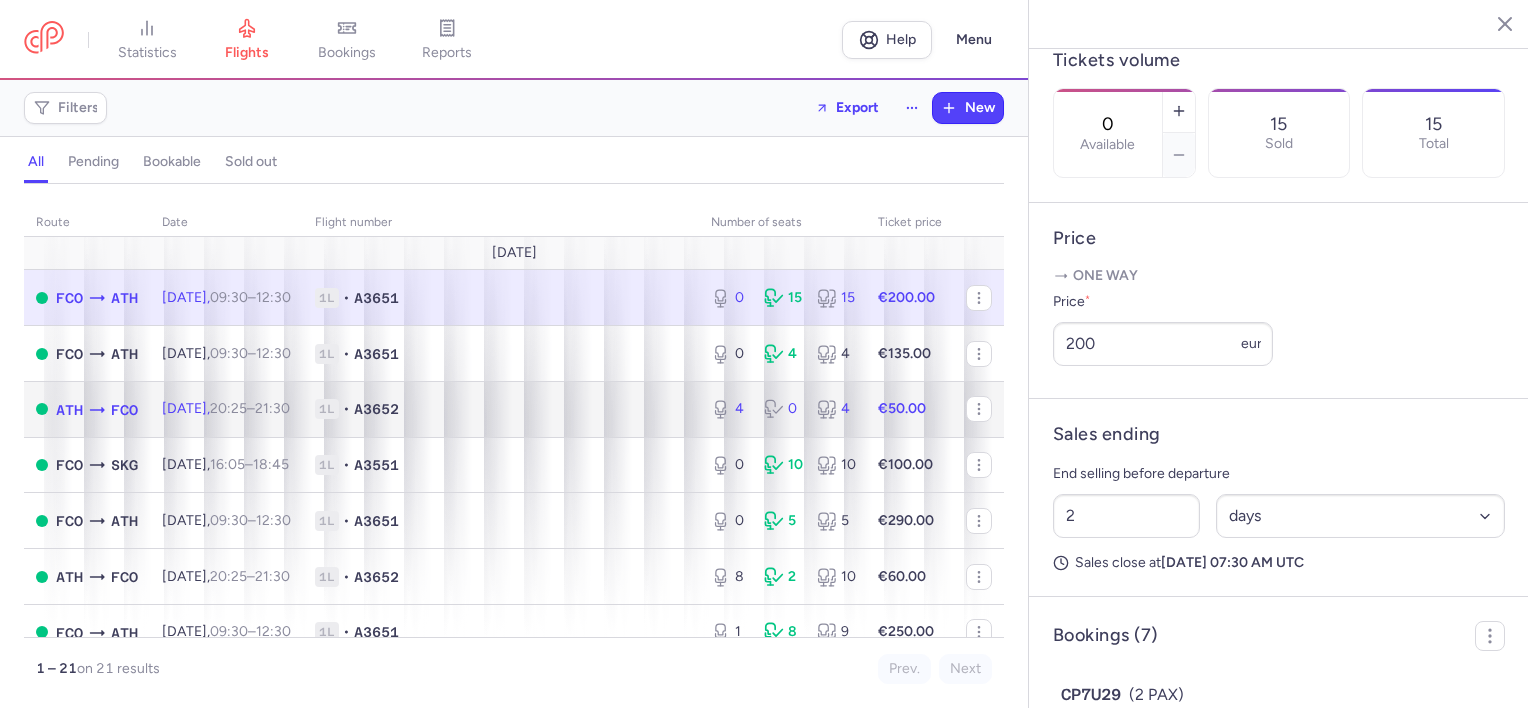 click on "1L • A3652" 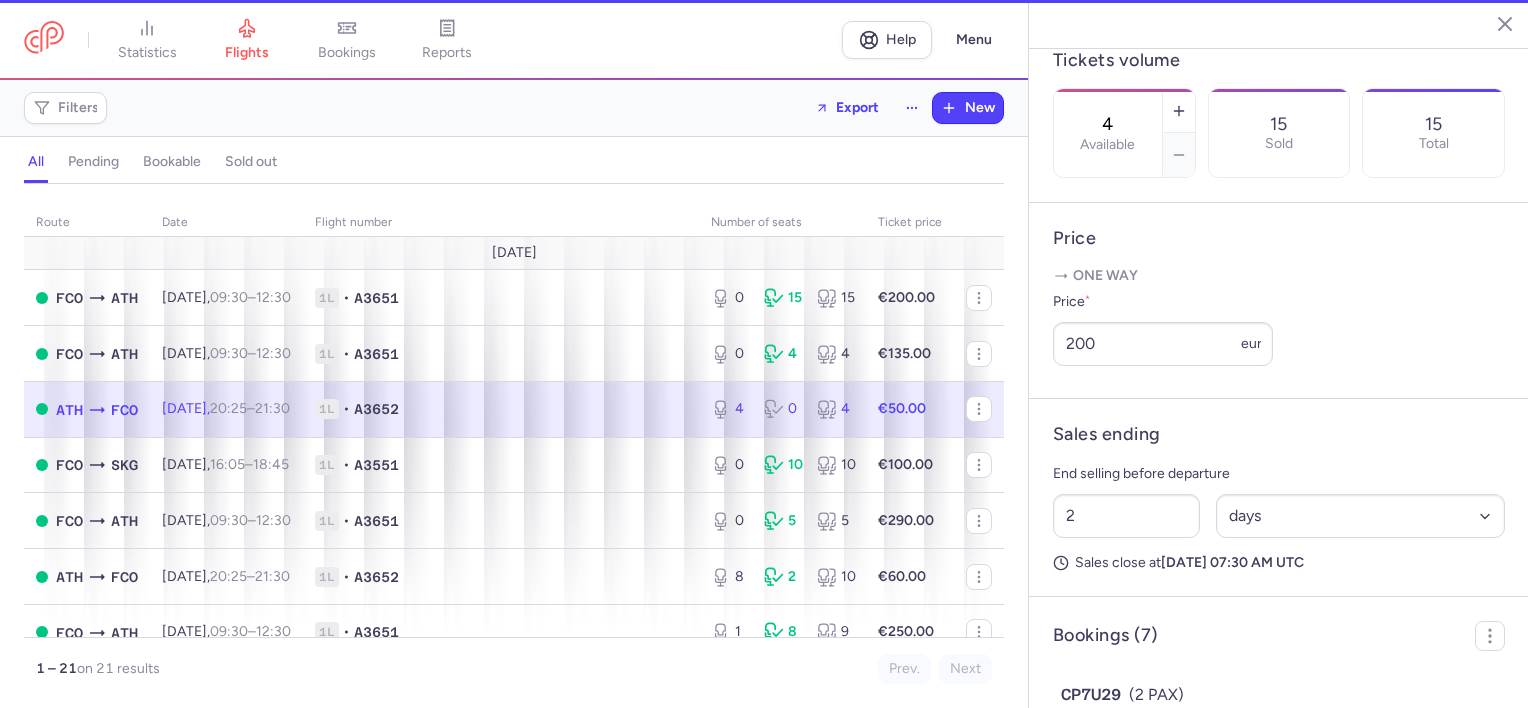 scroll, scrollTop: 618, scrollLeft: 0, axis: vertical 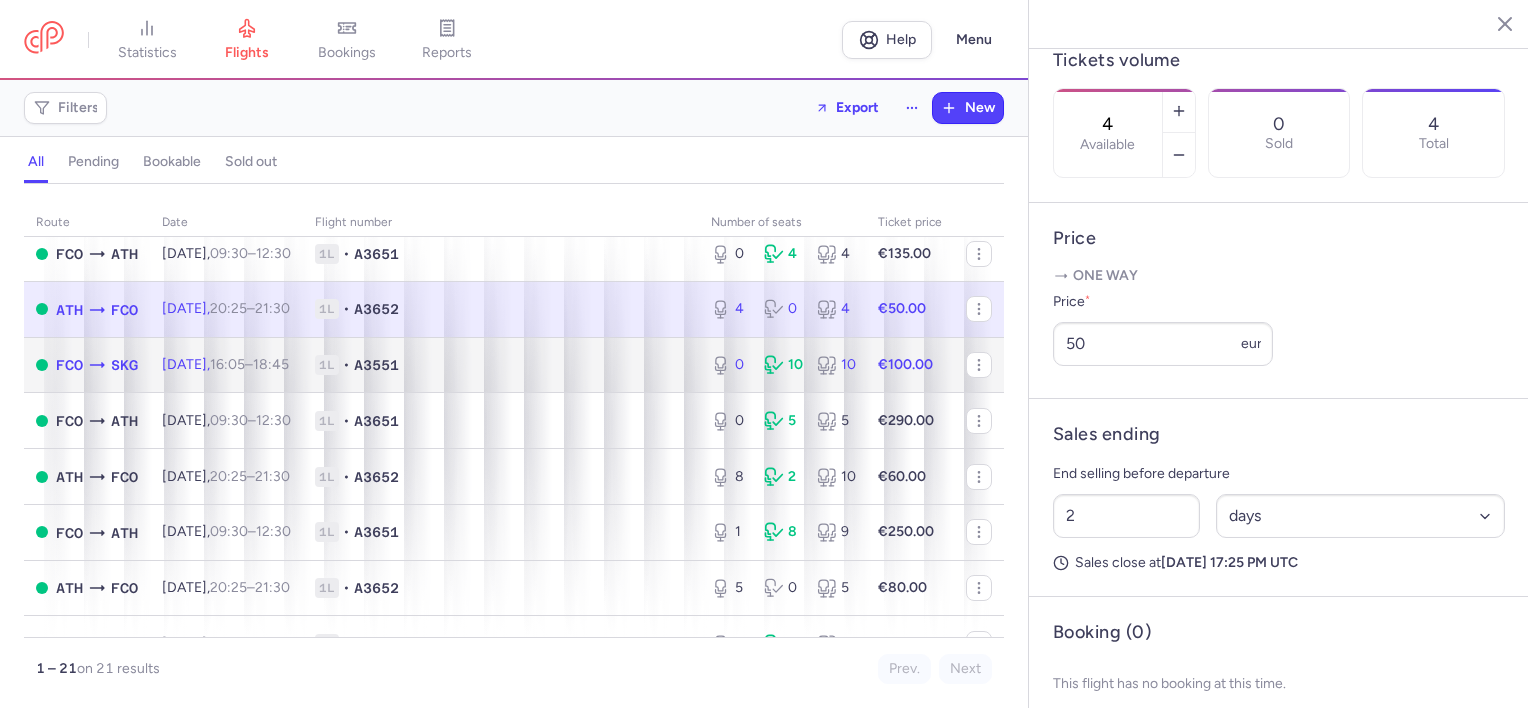 click on "1L • A3551" 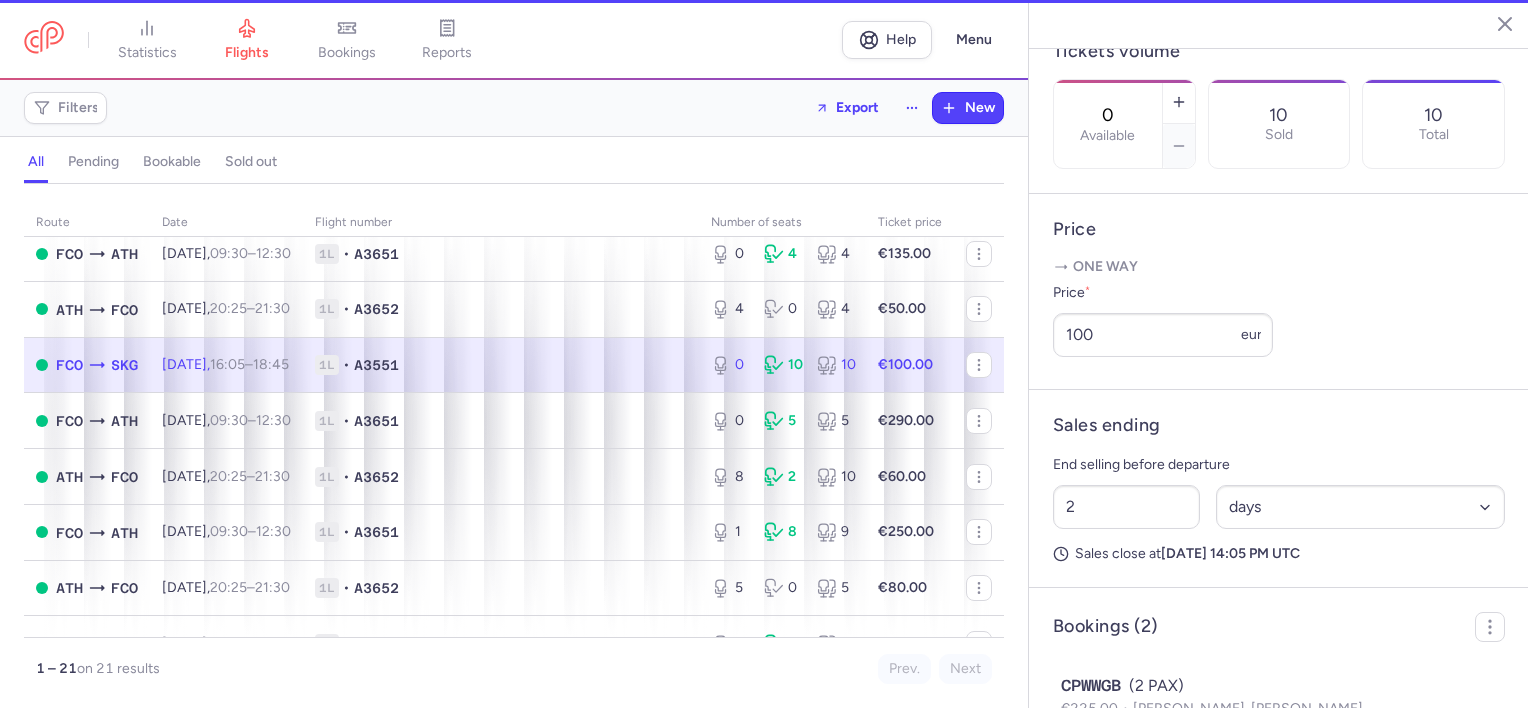 scroll, scrollTop: 634, scrollLeft: 0, axis: vertical 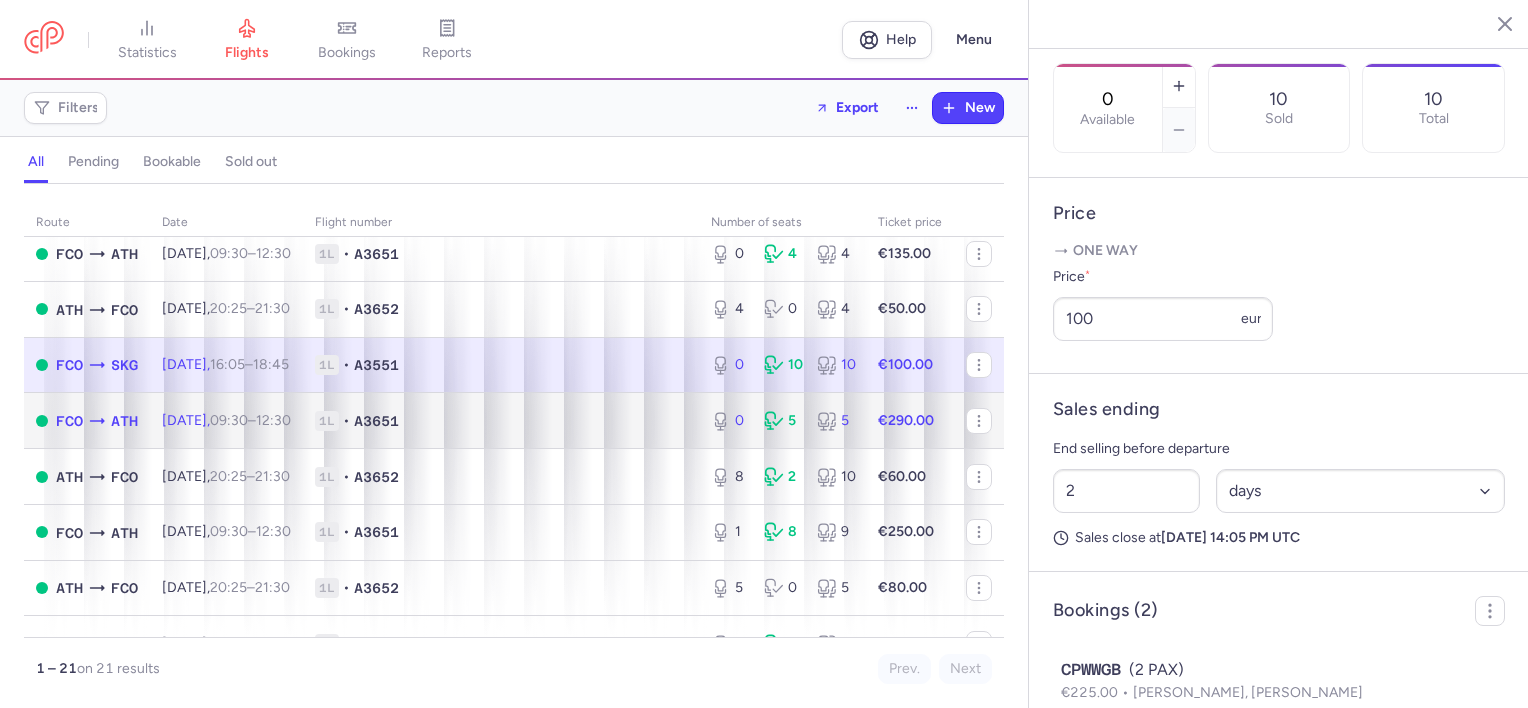 click on "1L • A3651" 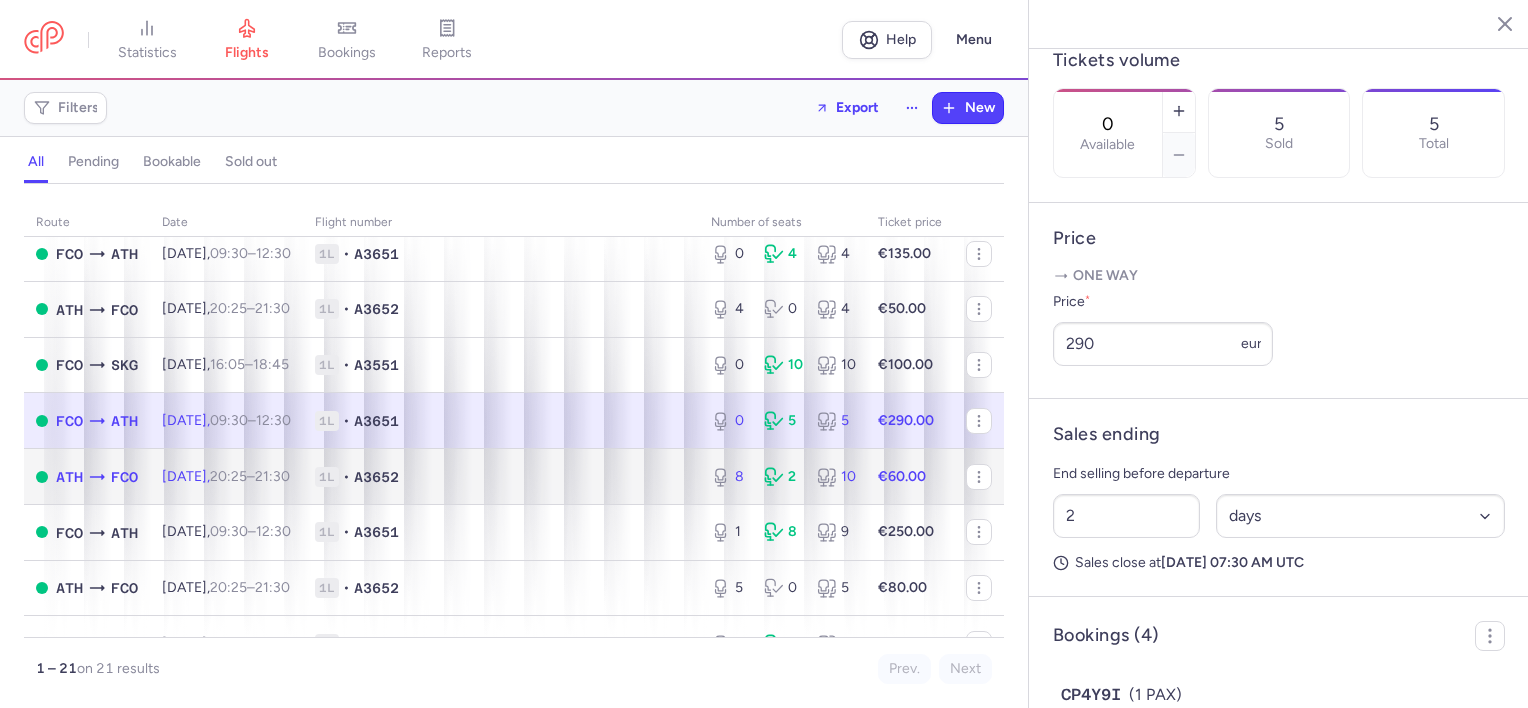 click on "1L • A3652" 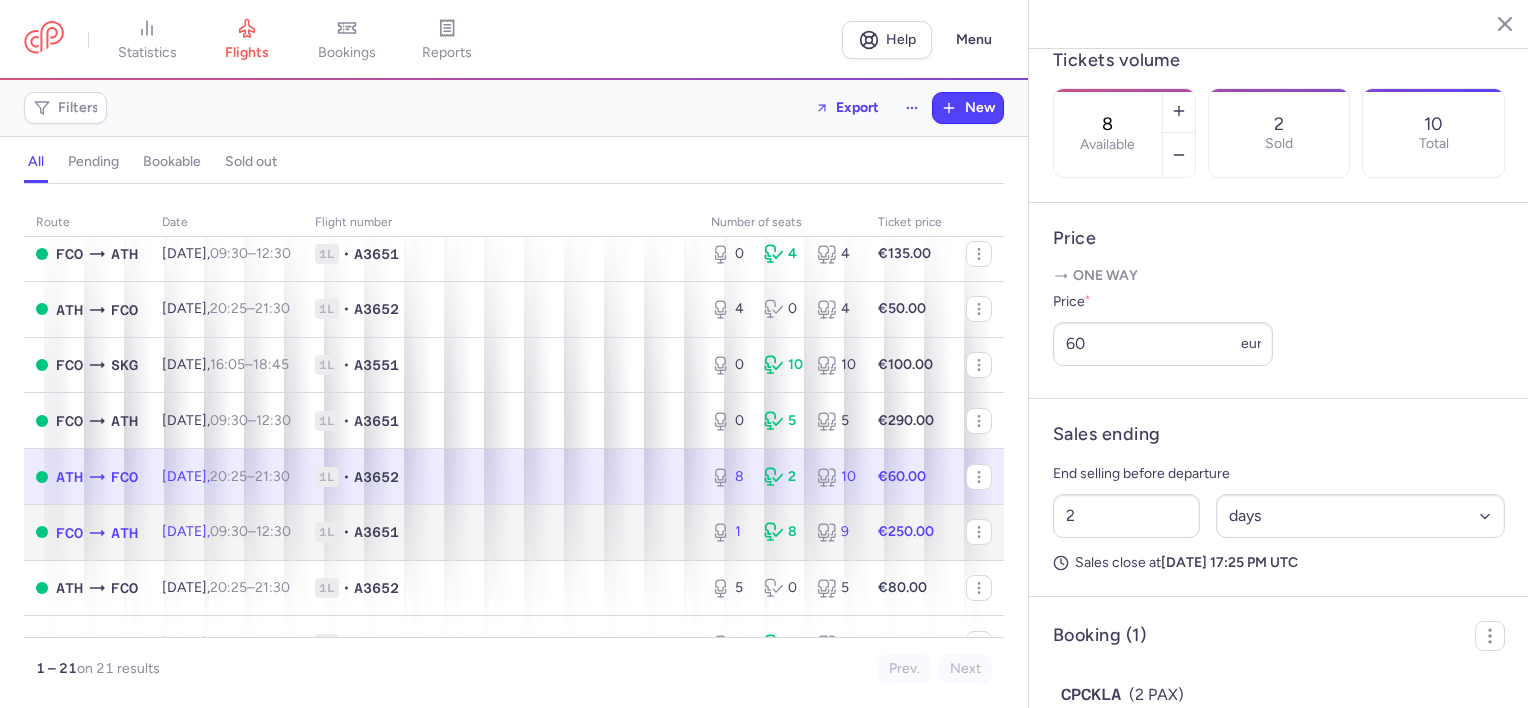 click on "1L • A3651" 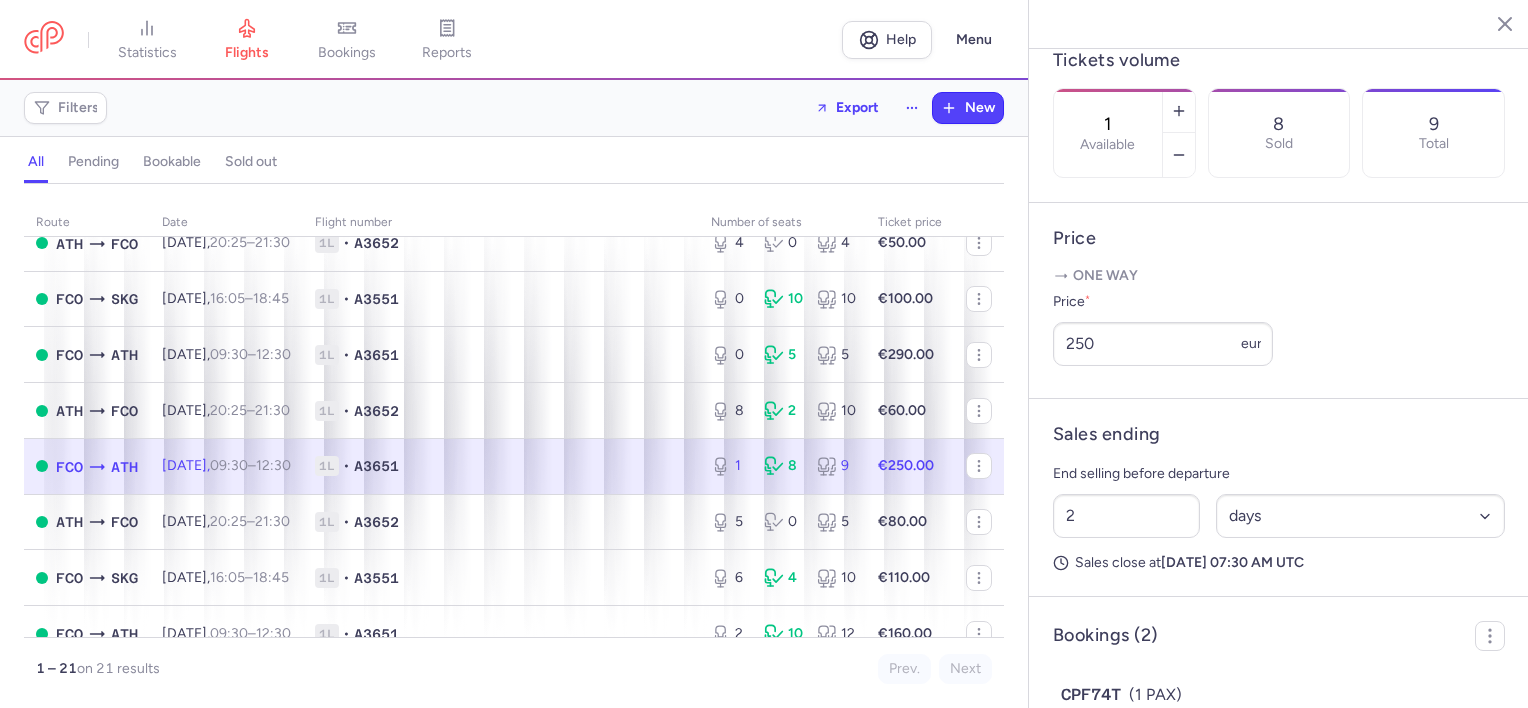 scroll, scrollTop: 200, scrollLeft: 0, axis: vertical 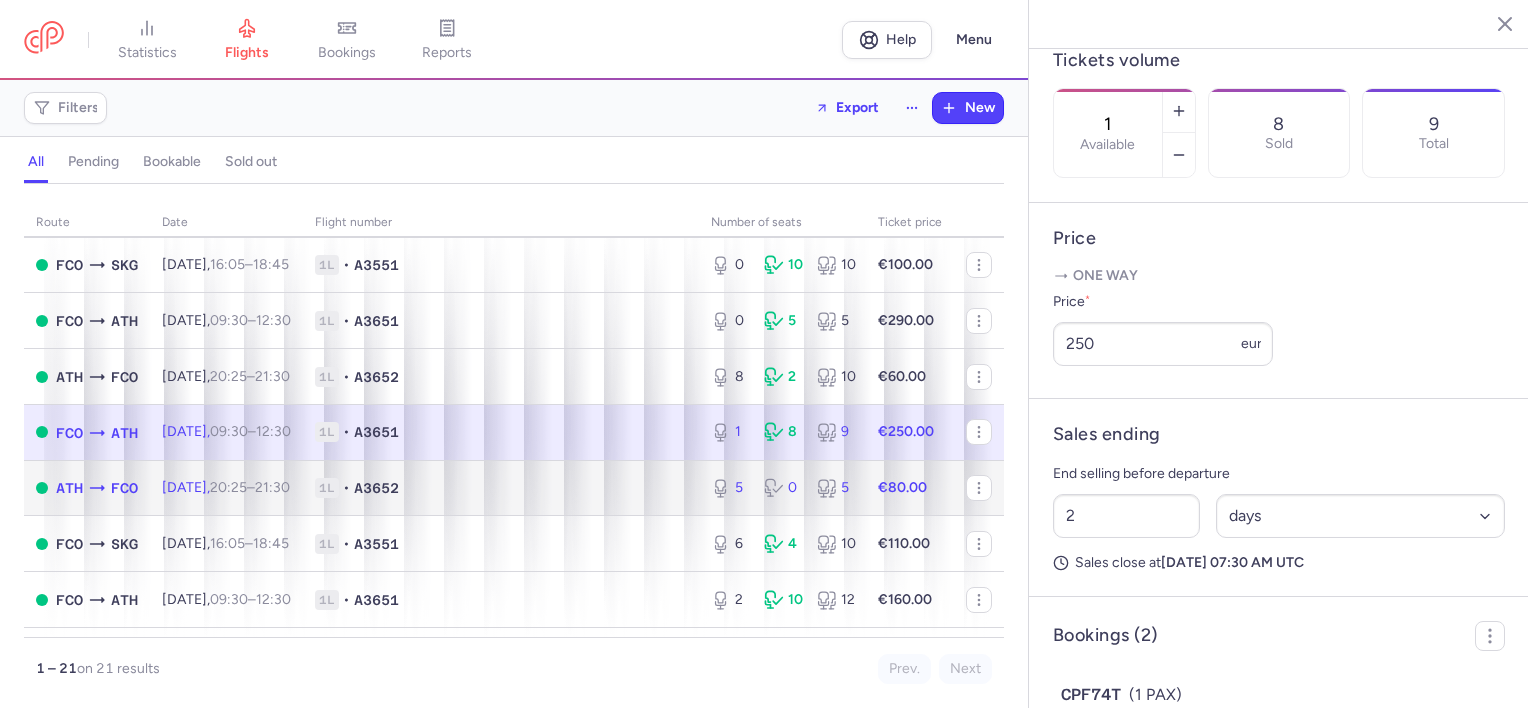 click on "1L • A3652" 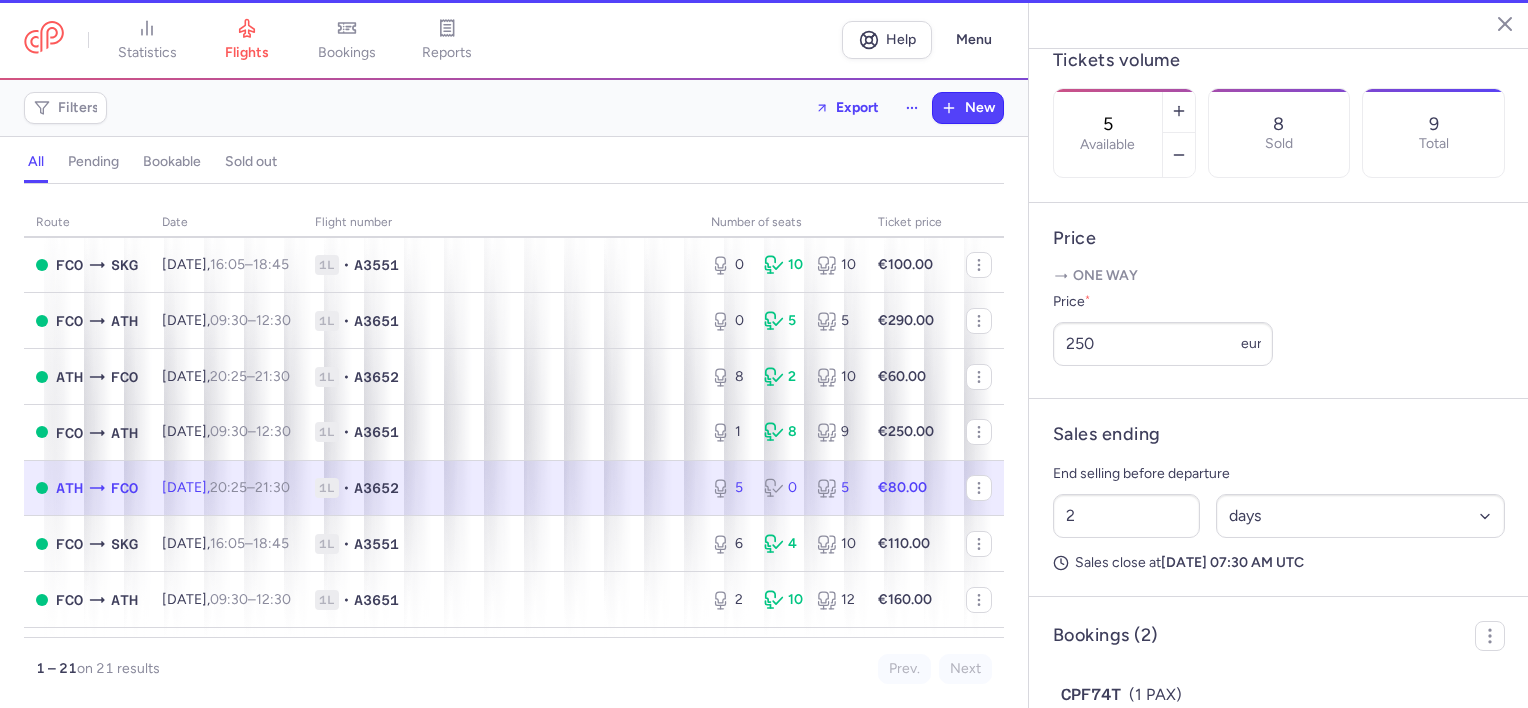 scroll, scrollTop: 618, scrollLeft: 0, axis: vertical 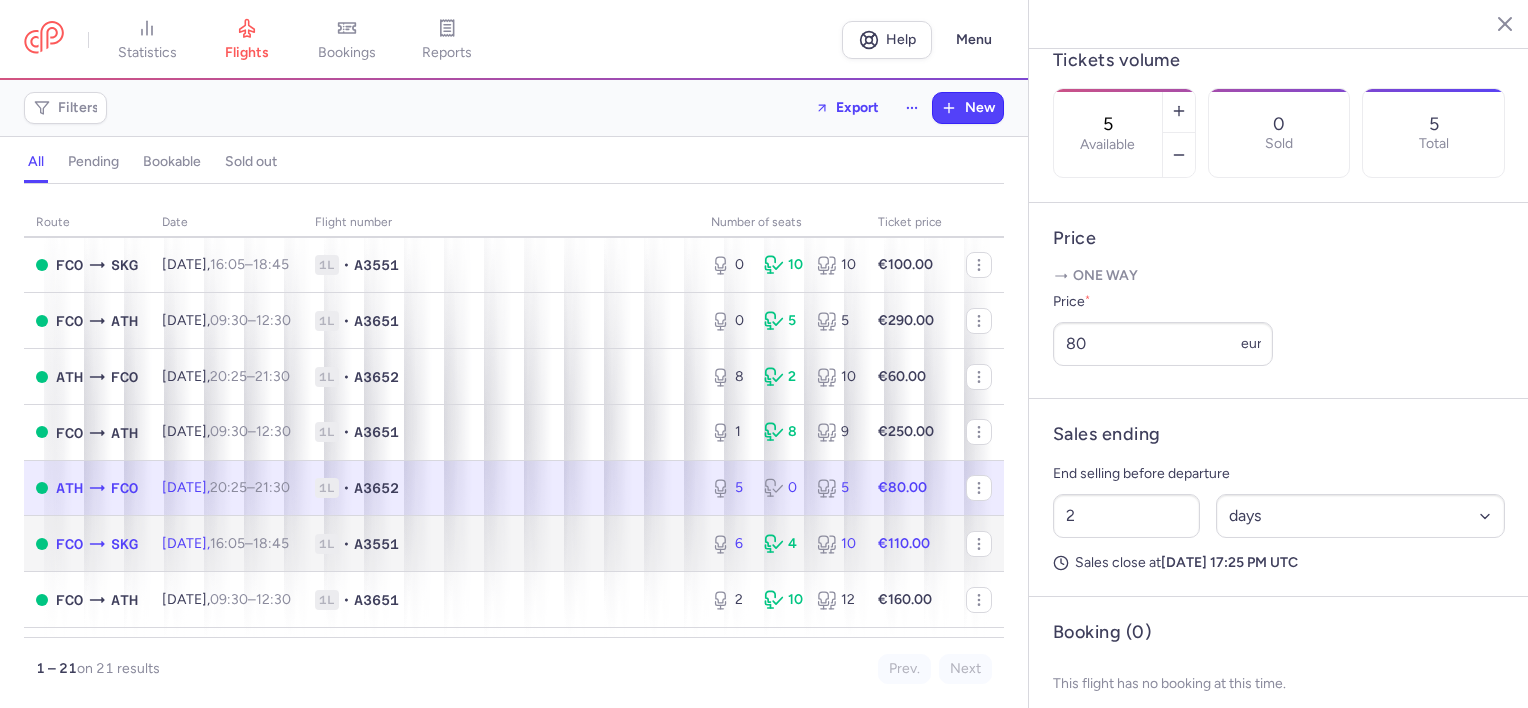 click on "1L • A3551" 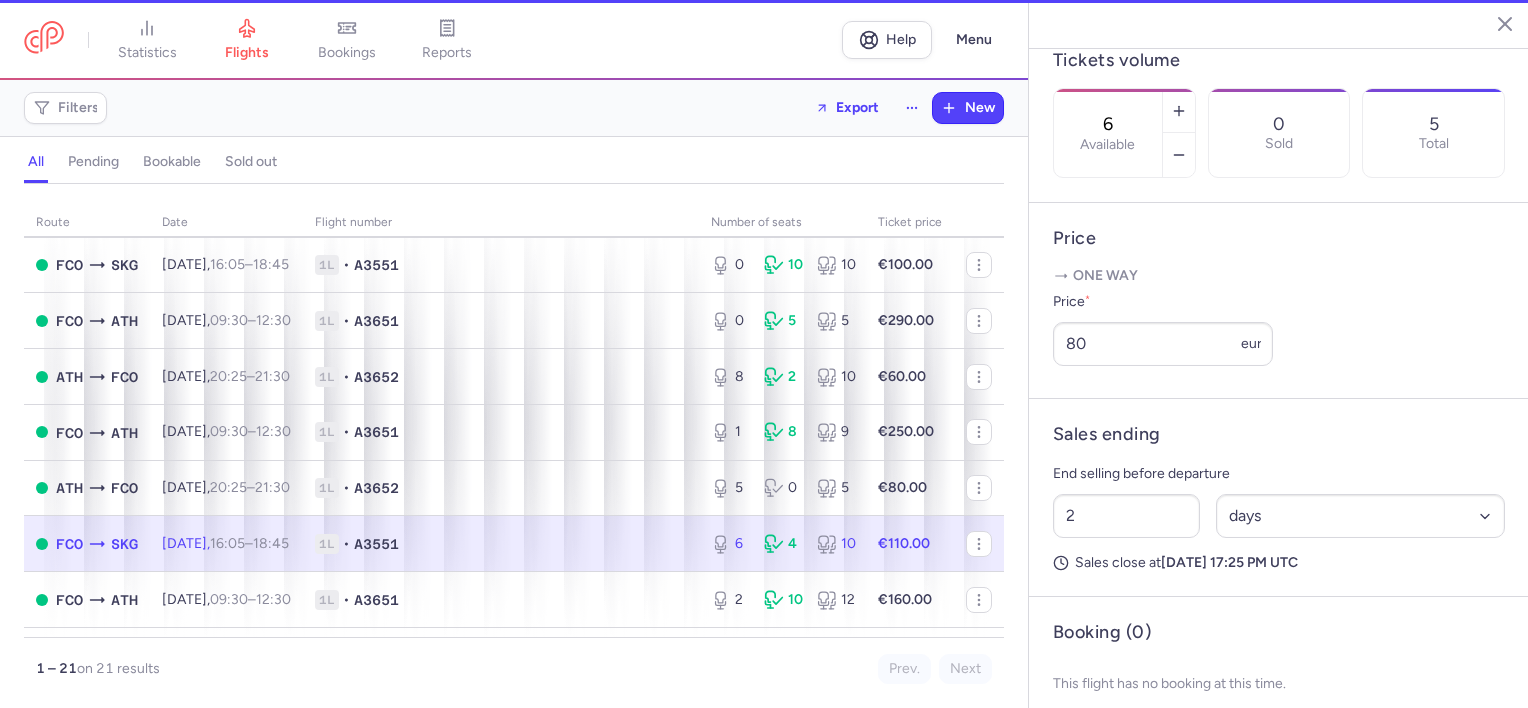 scroll, scrollTop: 634, scrollLeft: 0, axis: vertical 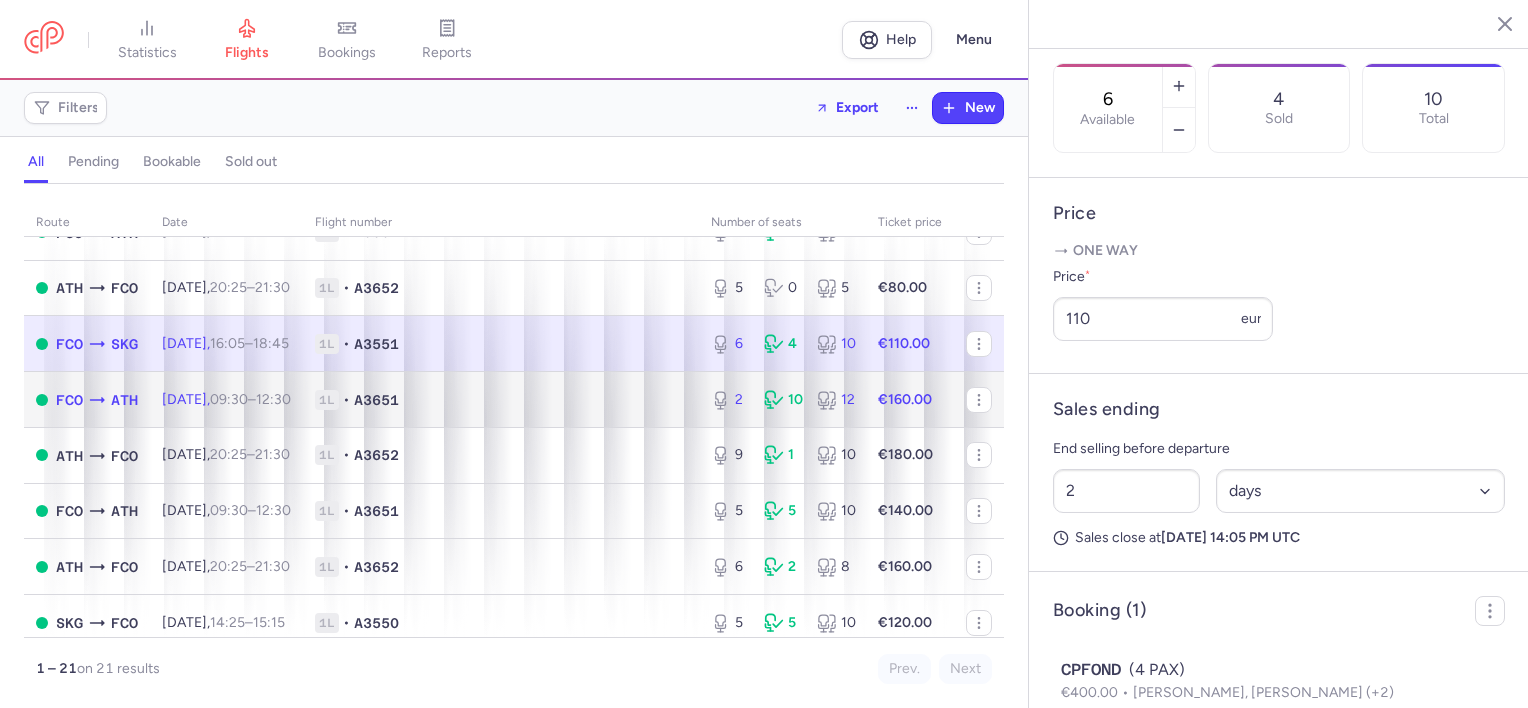 click on "1L • A3651" 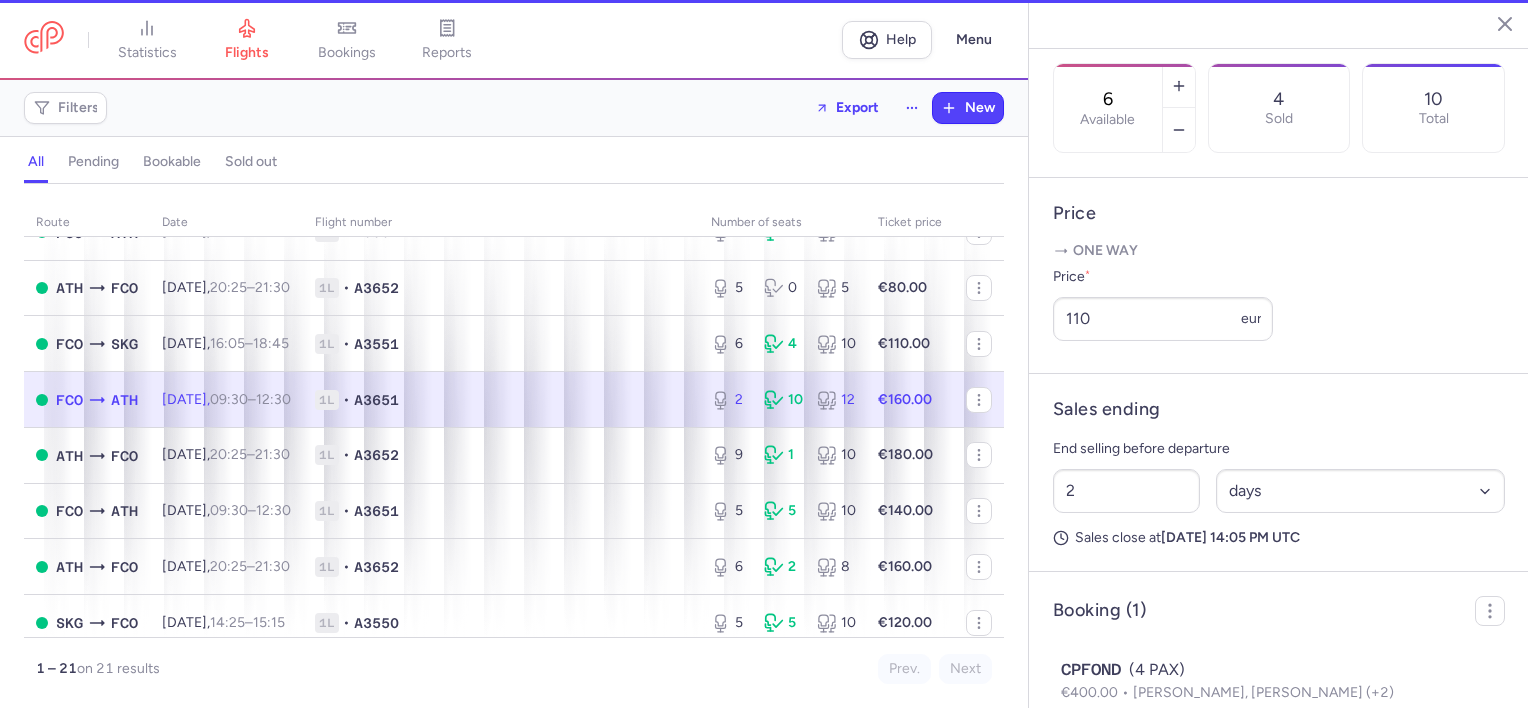 type on "2" 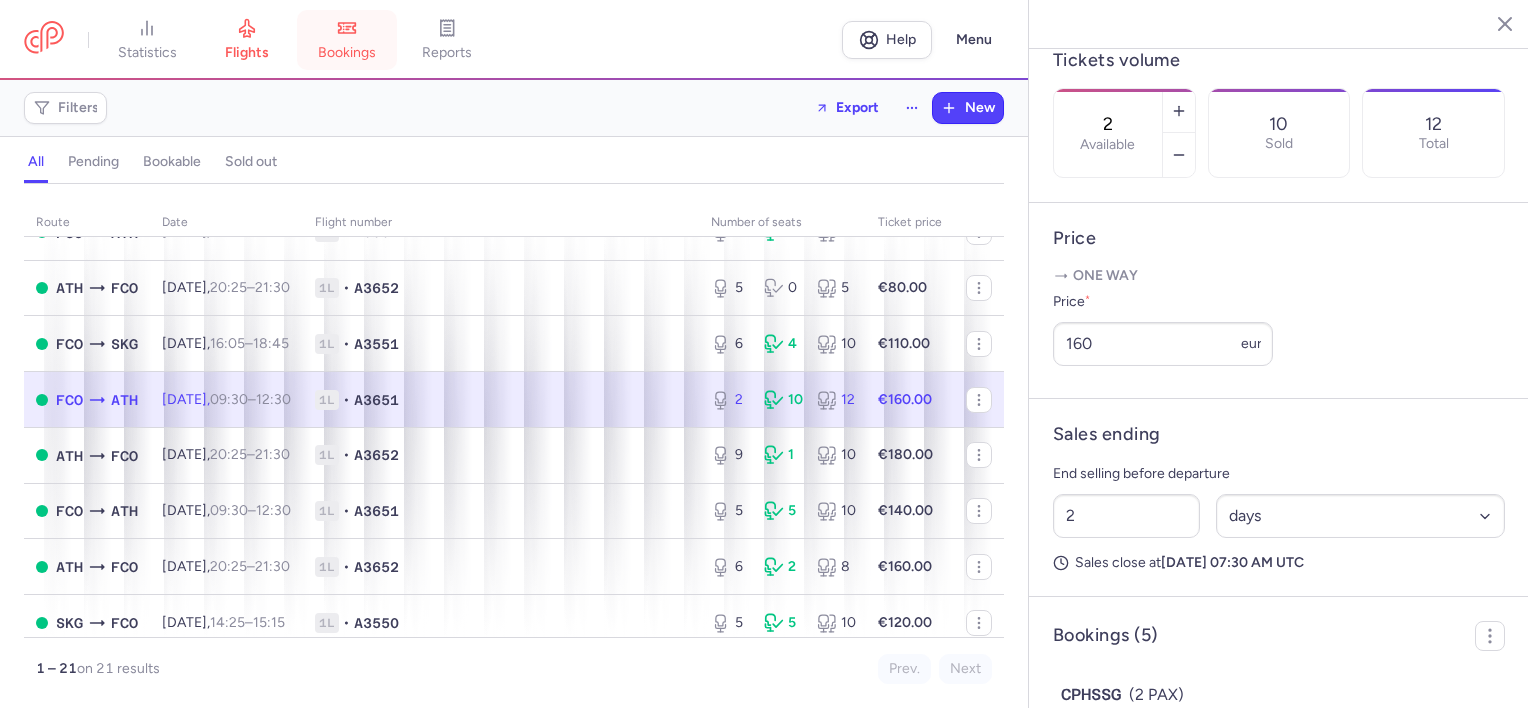 click on "bookings" at bounding box center [347, 53] 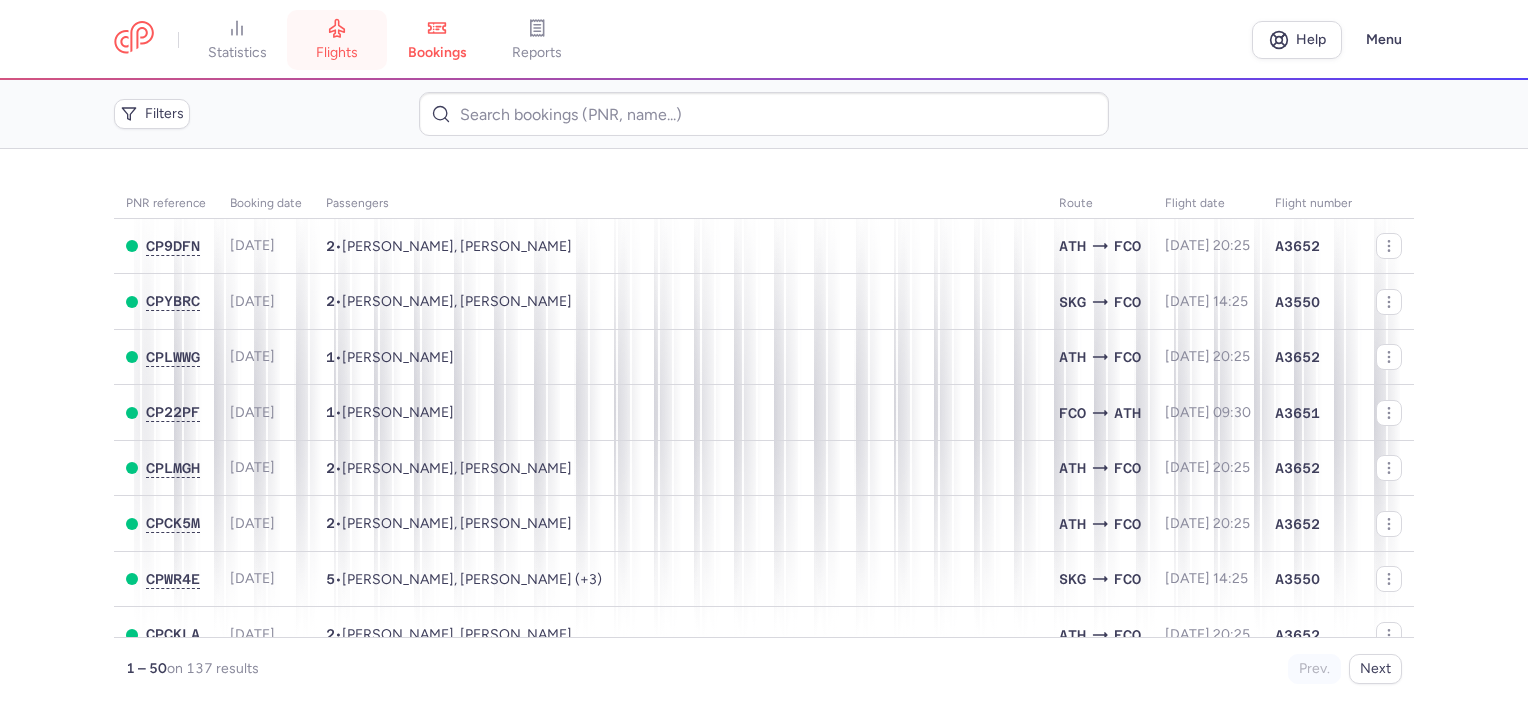 click on "flights" at bounding box center [337, 40] 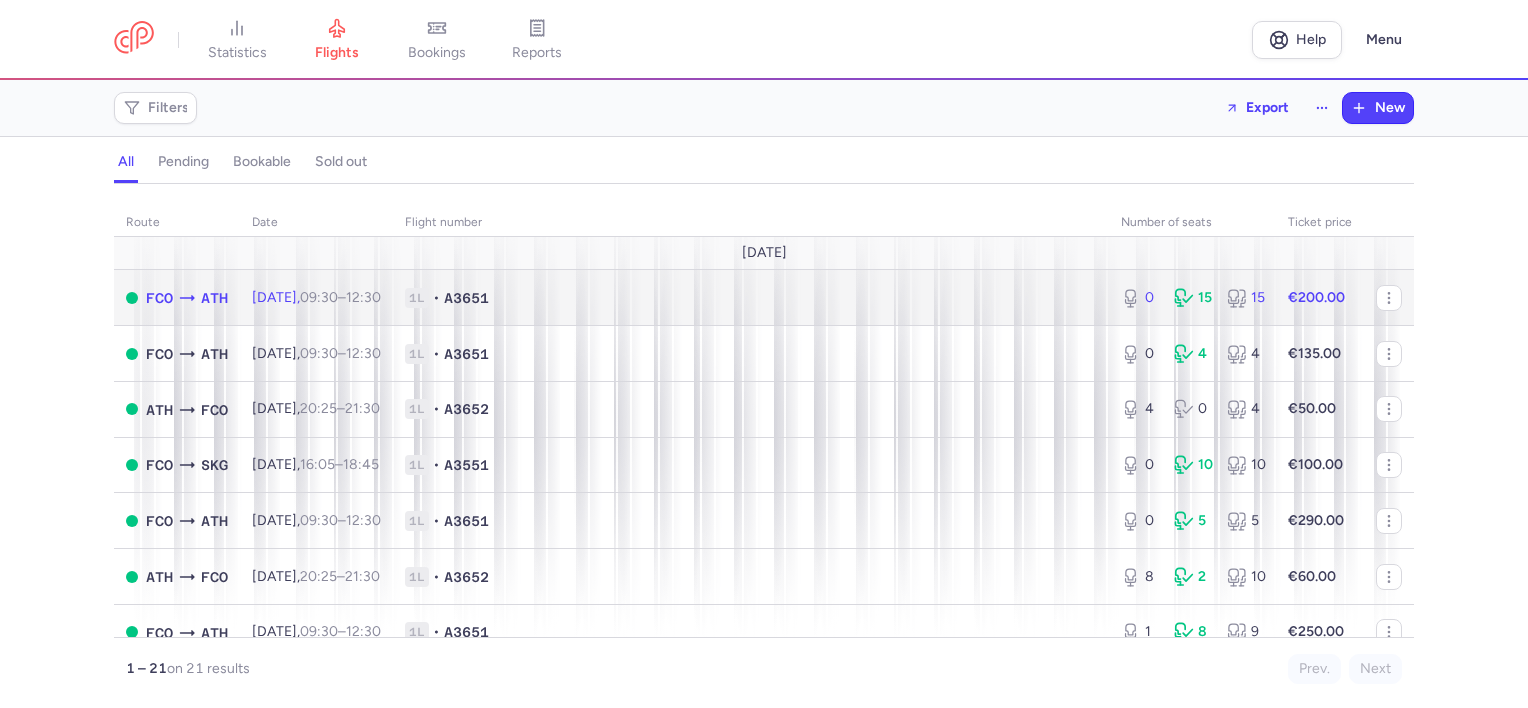 click on "1L • A3651" 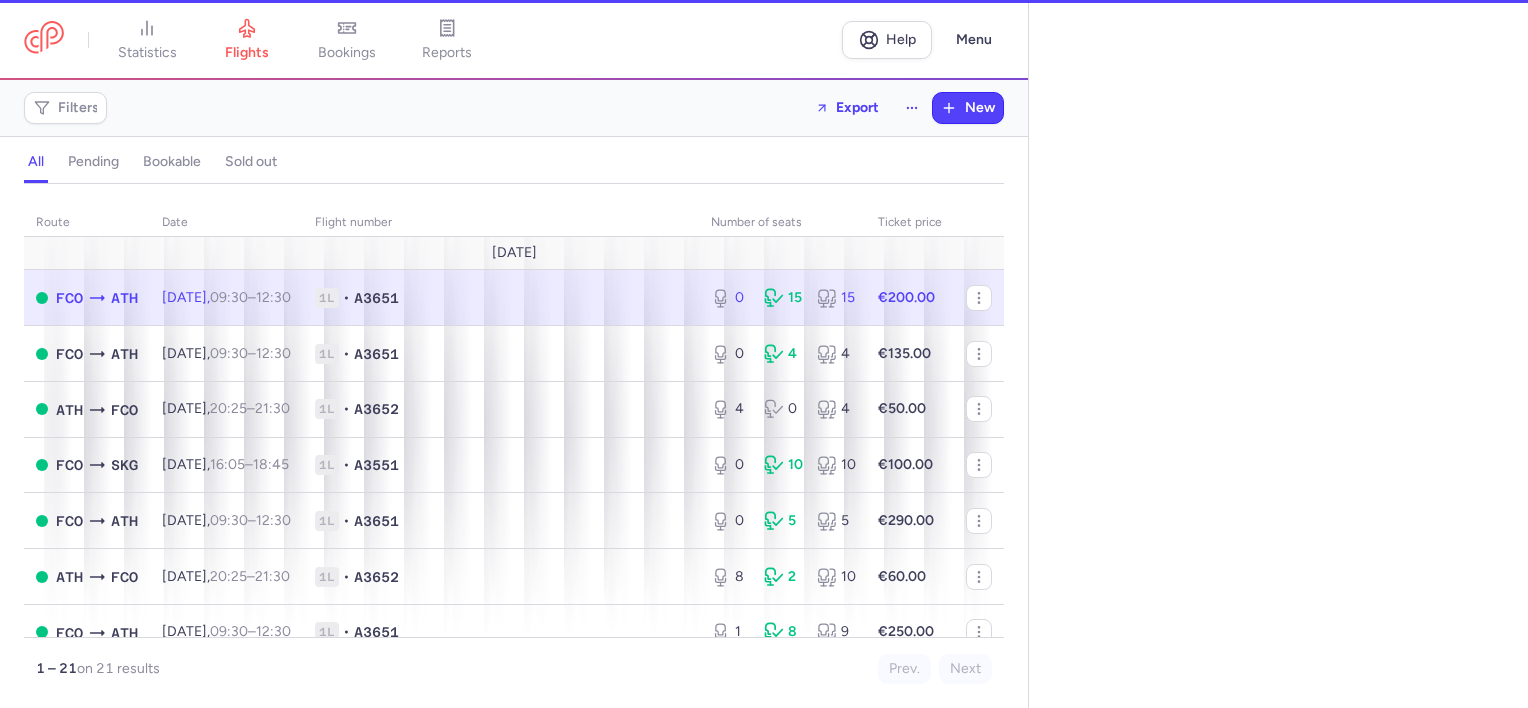 select on "days" 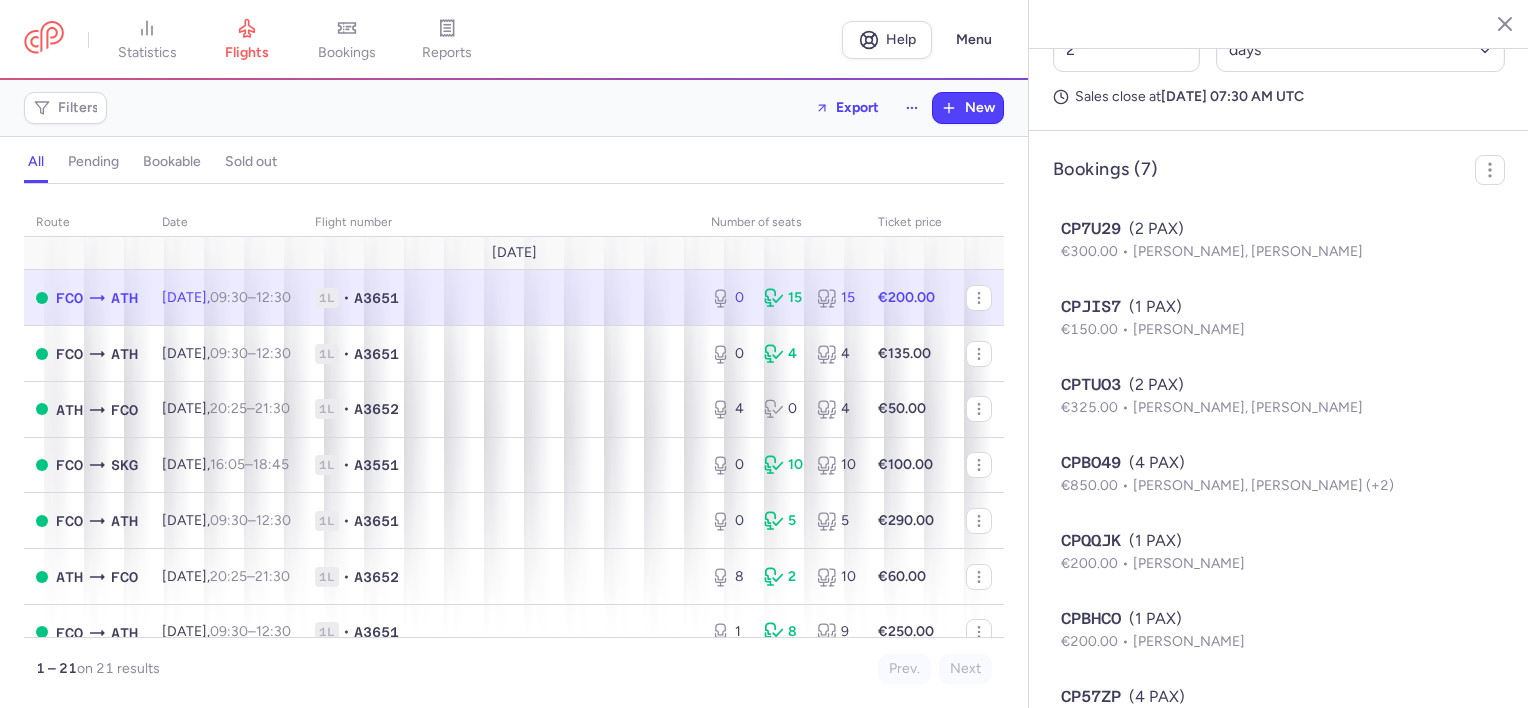 scroll, scrollTop: 1190, scrollLeft: 0, axis: vertical 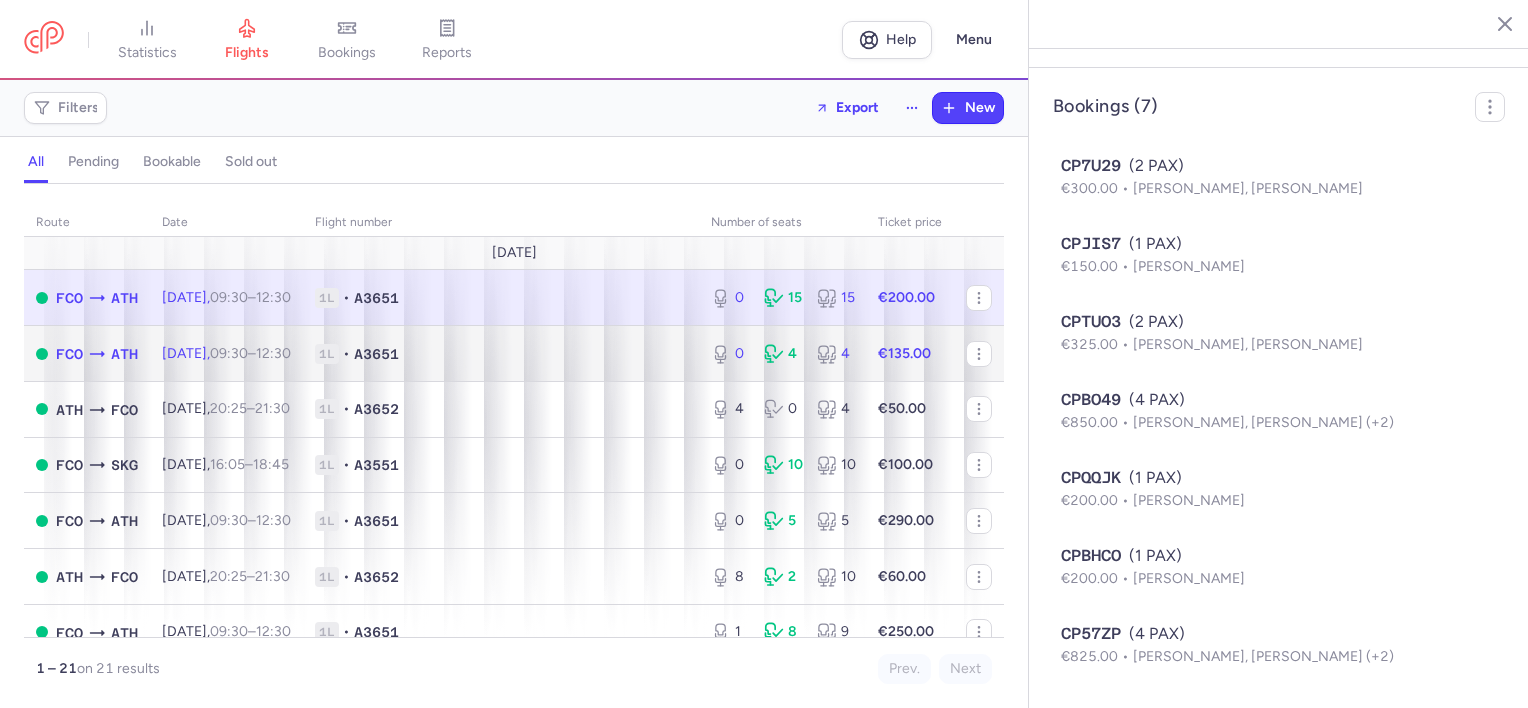 click on "[DATE]  09:30  –  12:30  +0" 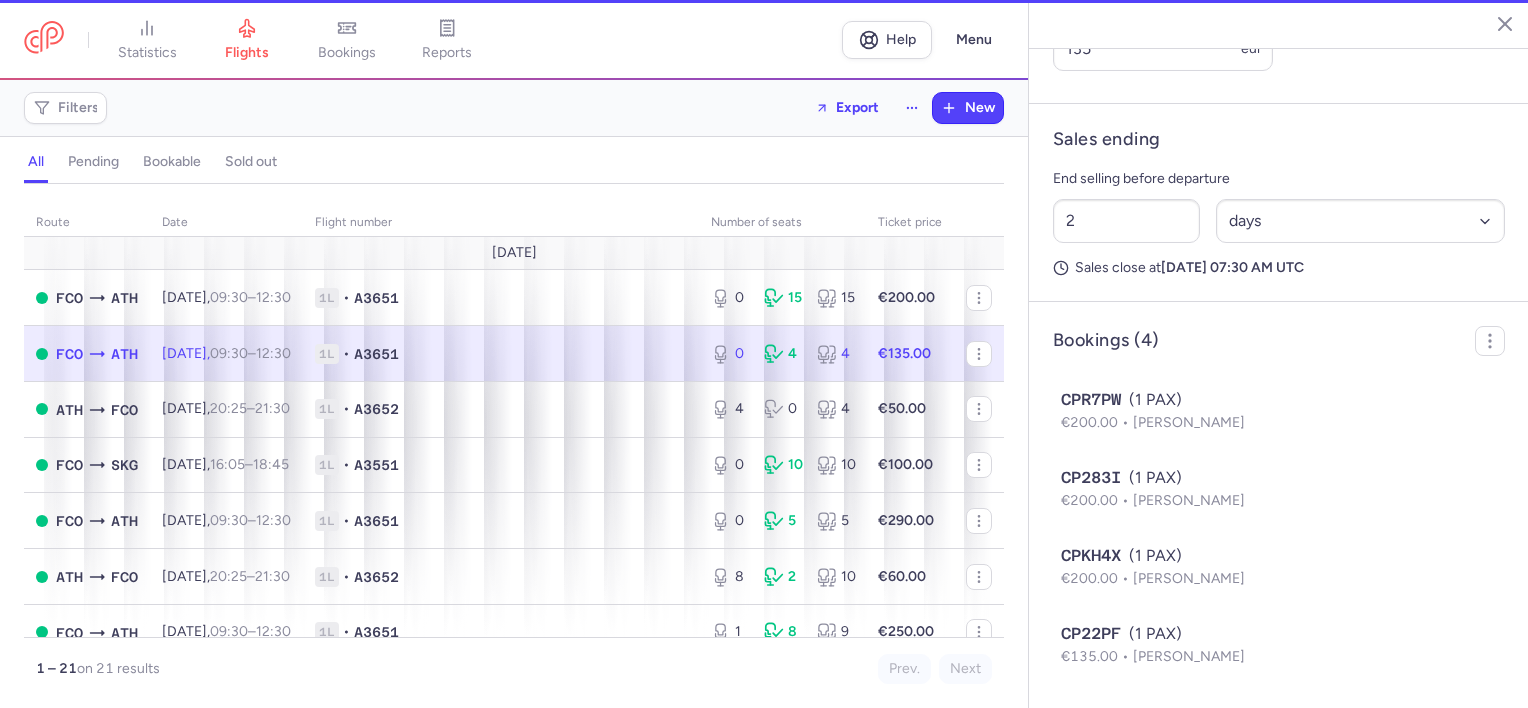 scroll, scrollTop: 956, scrollLeft: 0, axis: vertical 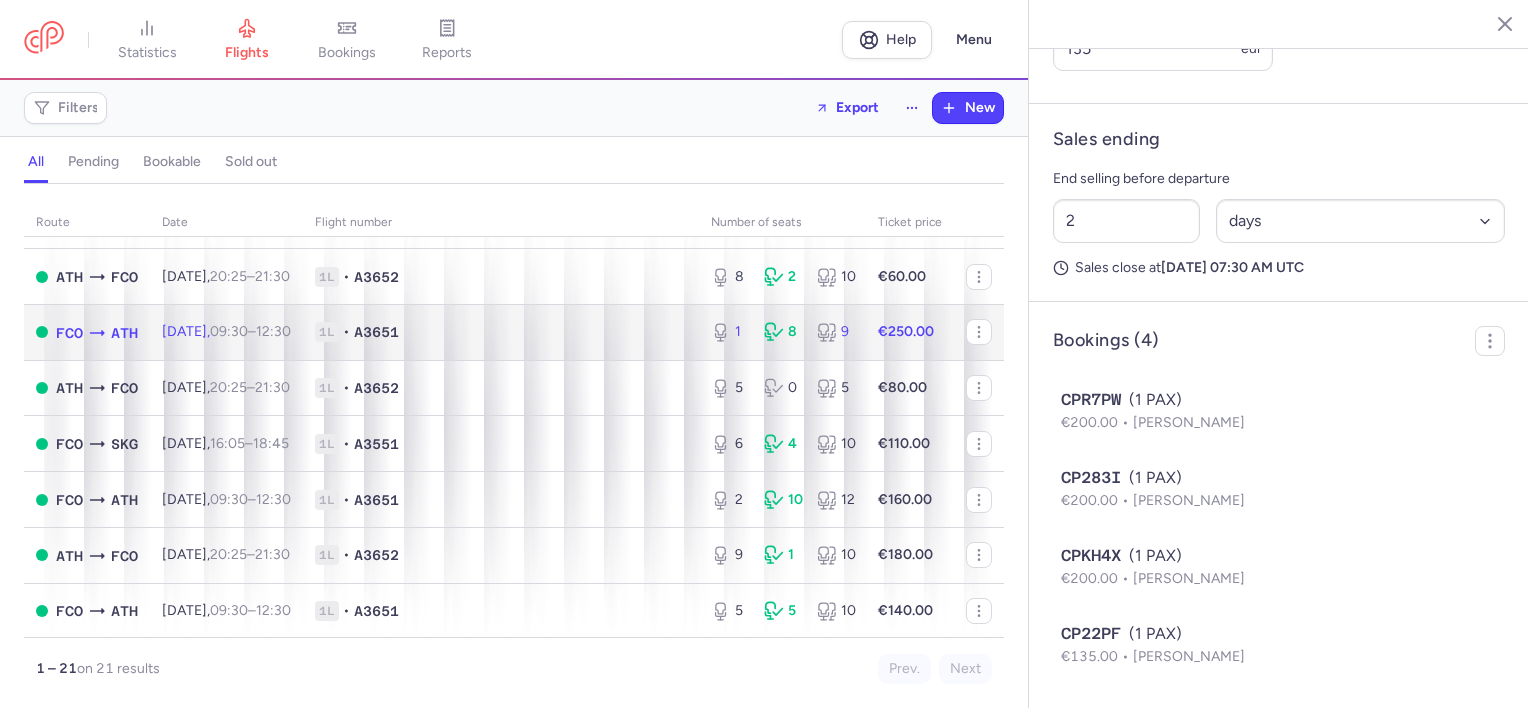 click on "1L • A3651" 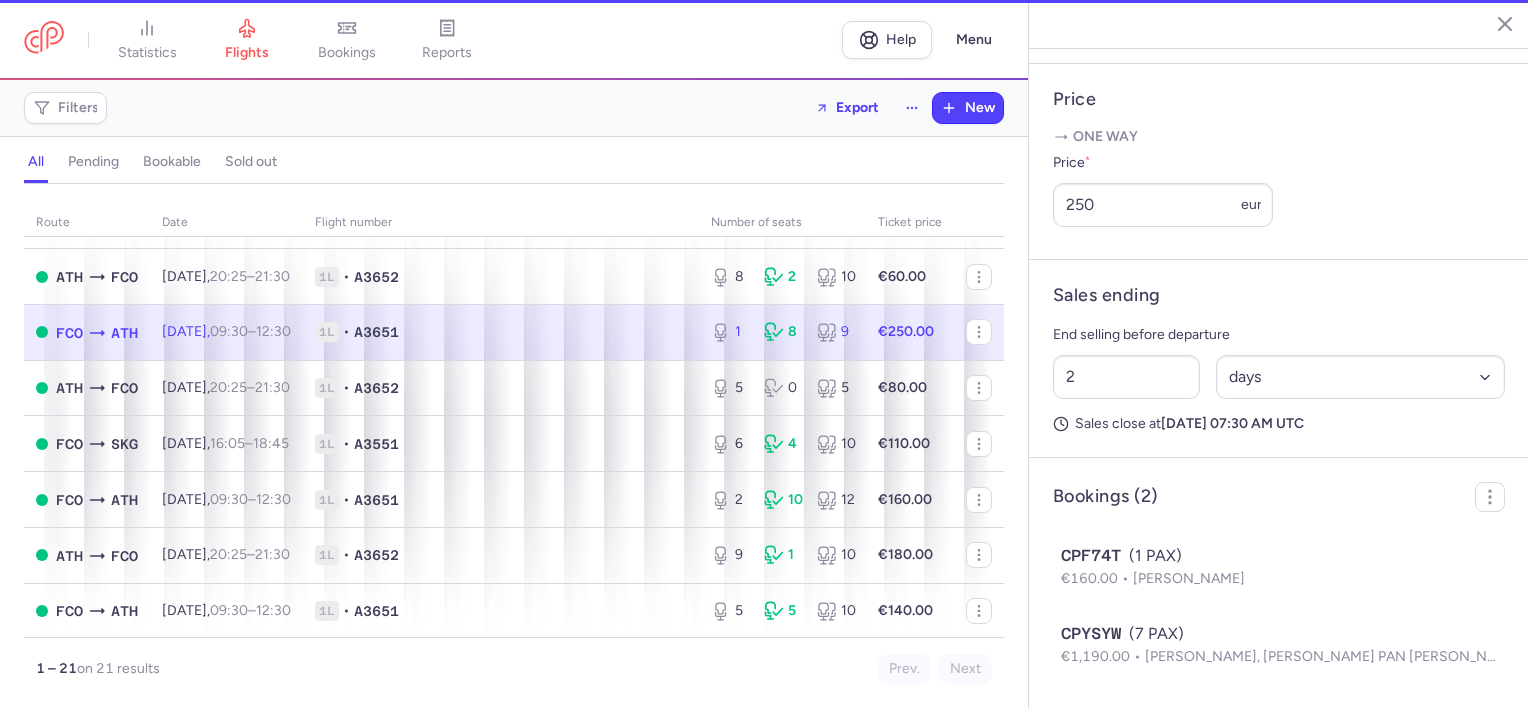 scroll, scrollTop: 800, scrollLeft: 0, axis: vertical 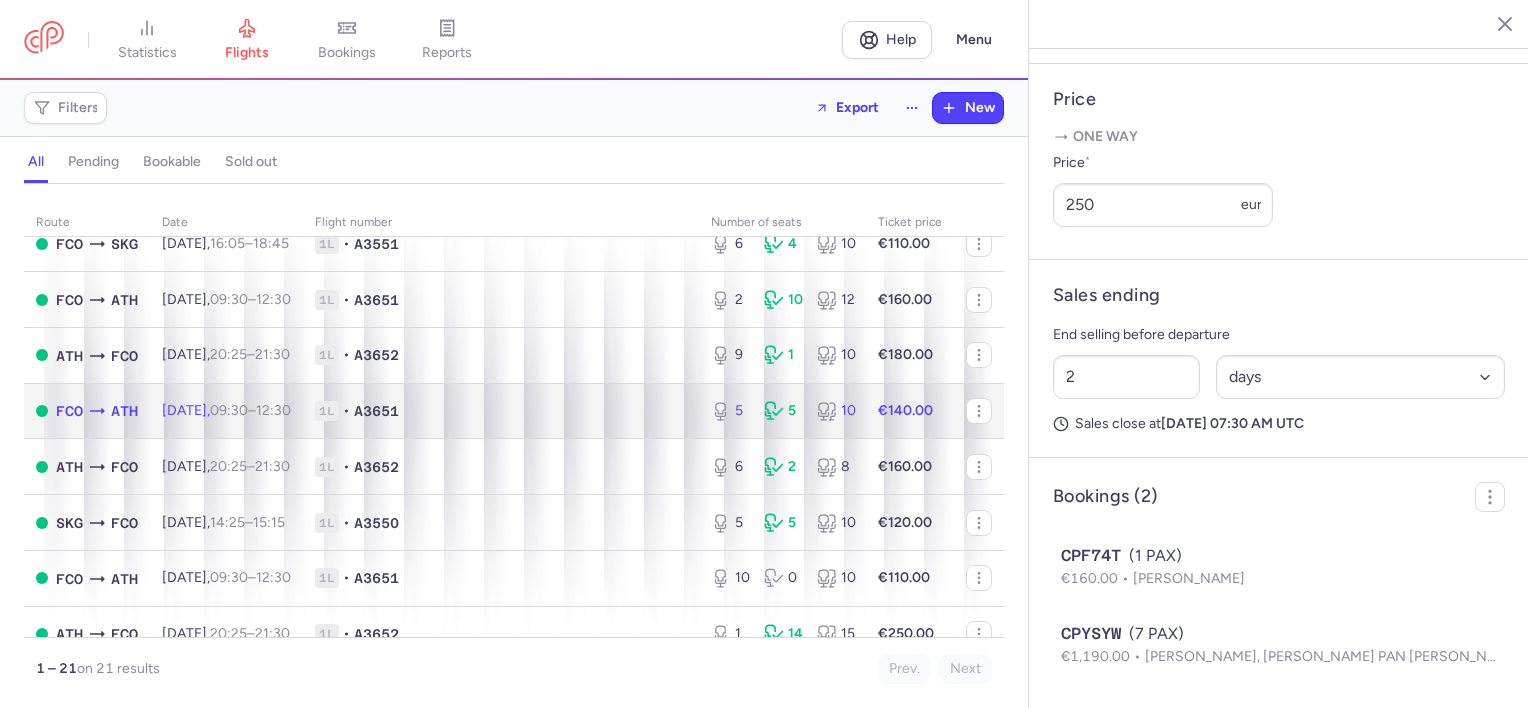 click on "1L • A3651" 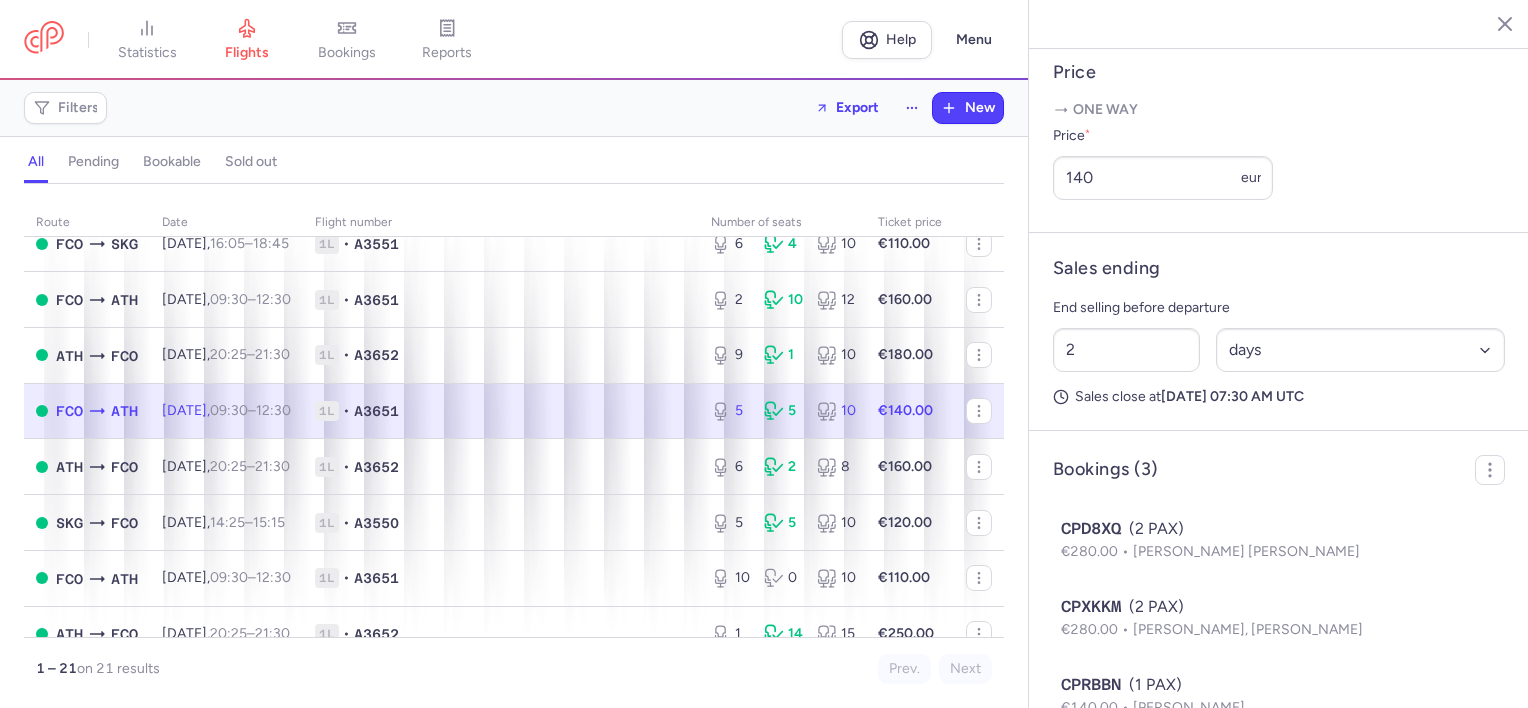 scroll, scrollTop: 878, scrollLeft: 0, axis: vertical 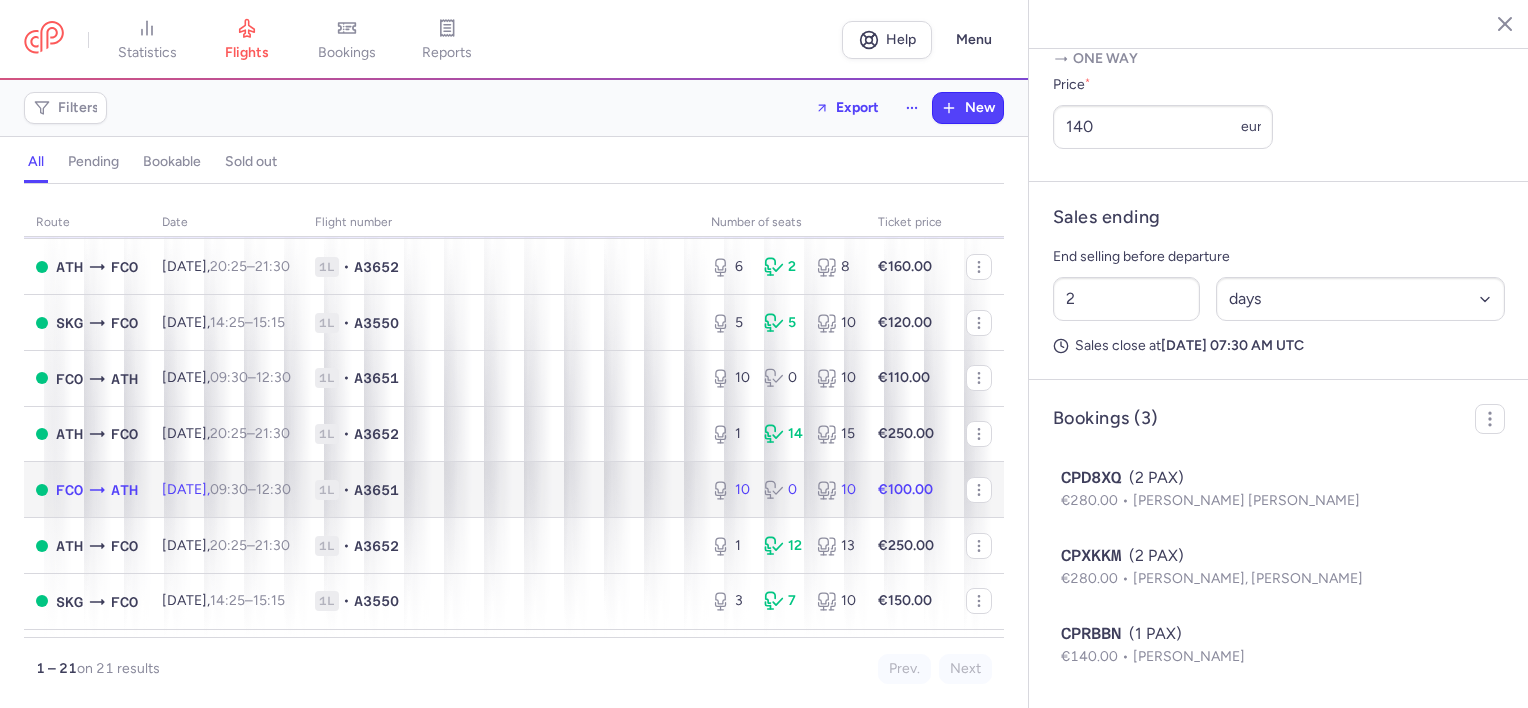 click on "1L • A3651" 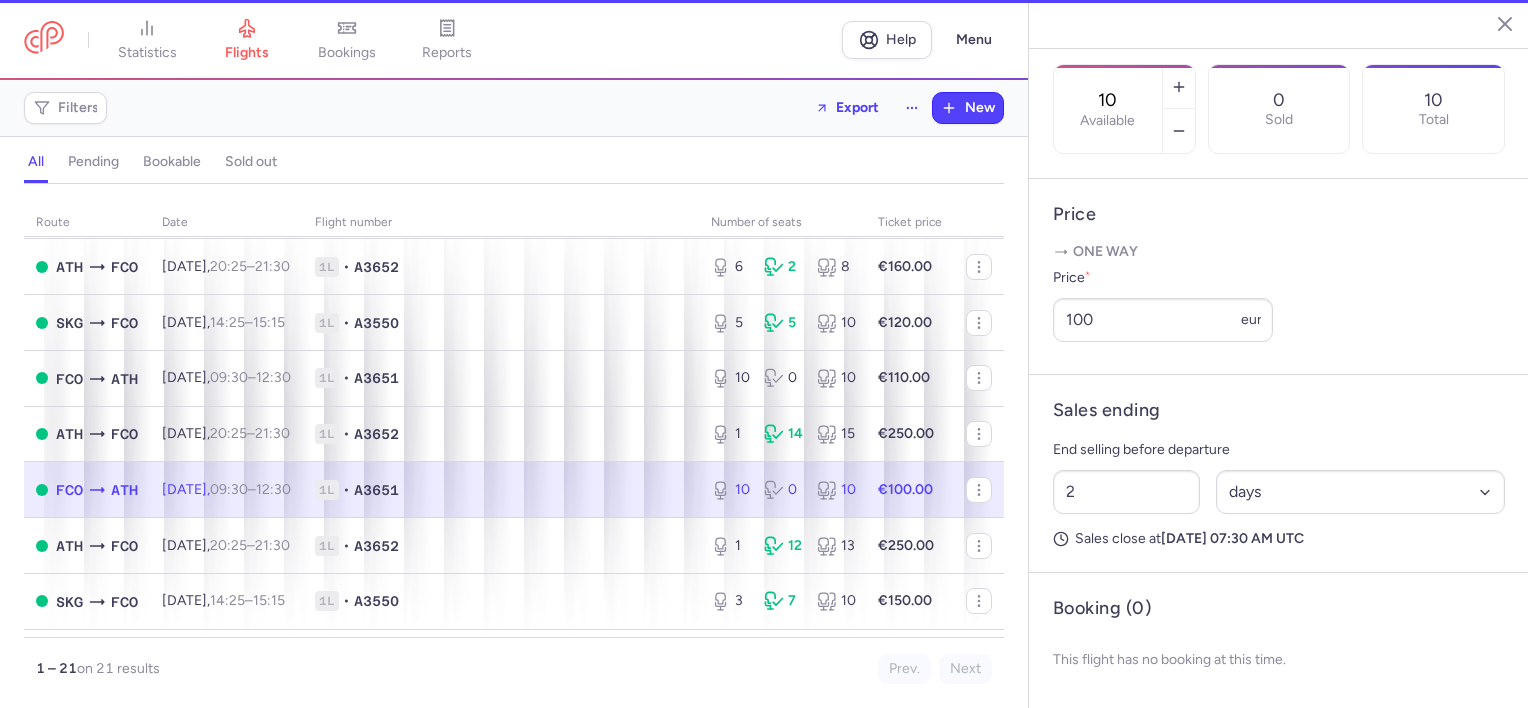 scroll, scrollTop: 670, scrollLeft: 0, axis: vertical 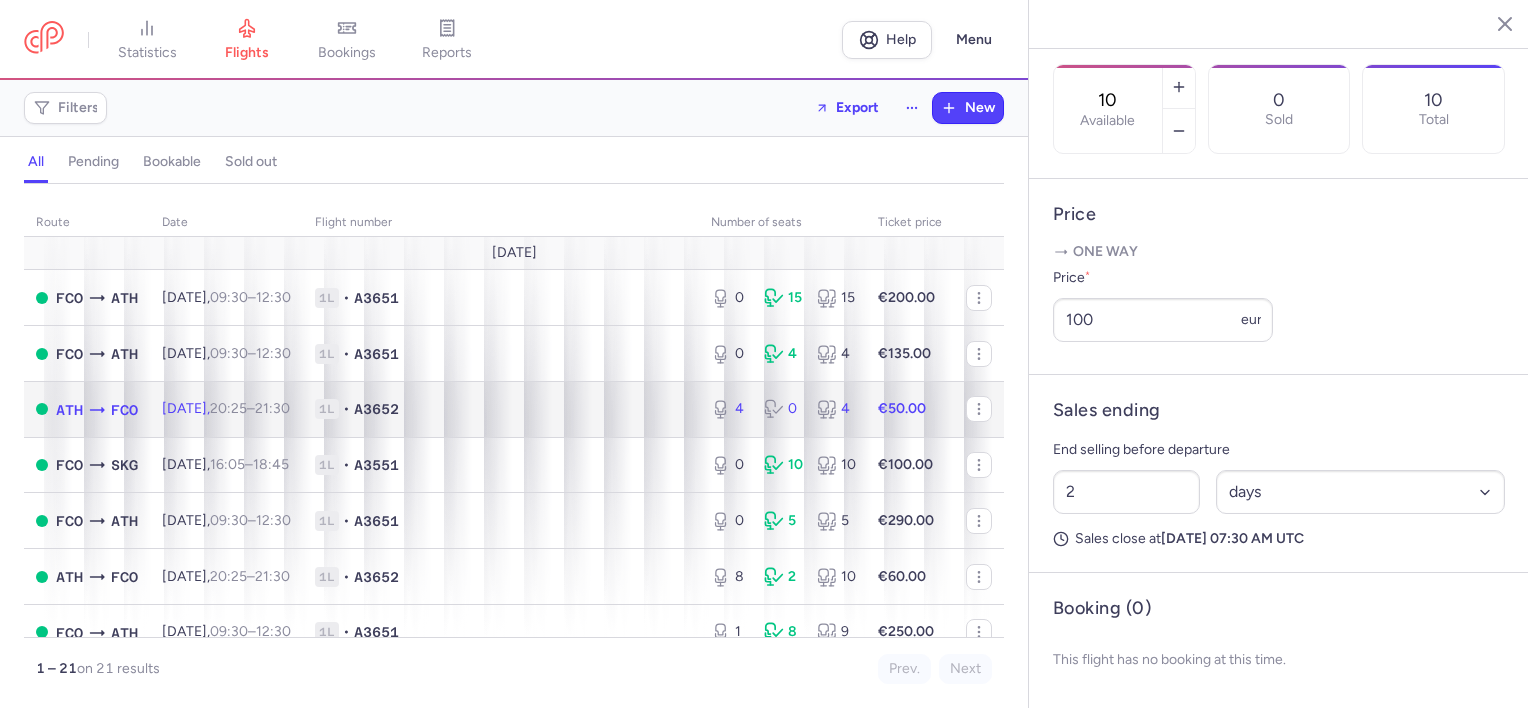 click on "1L • A3652" 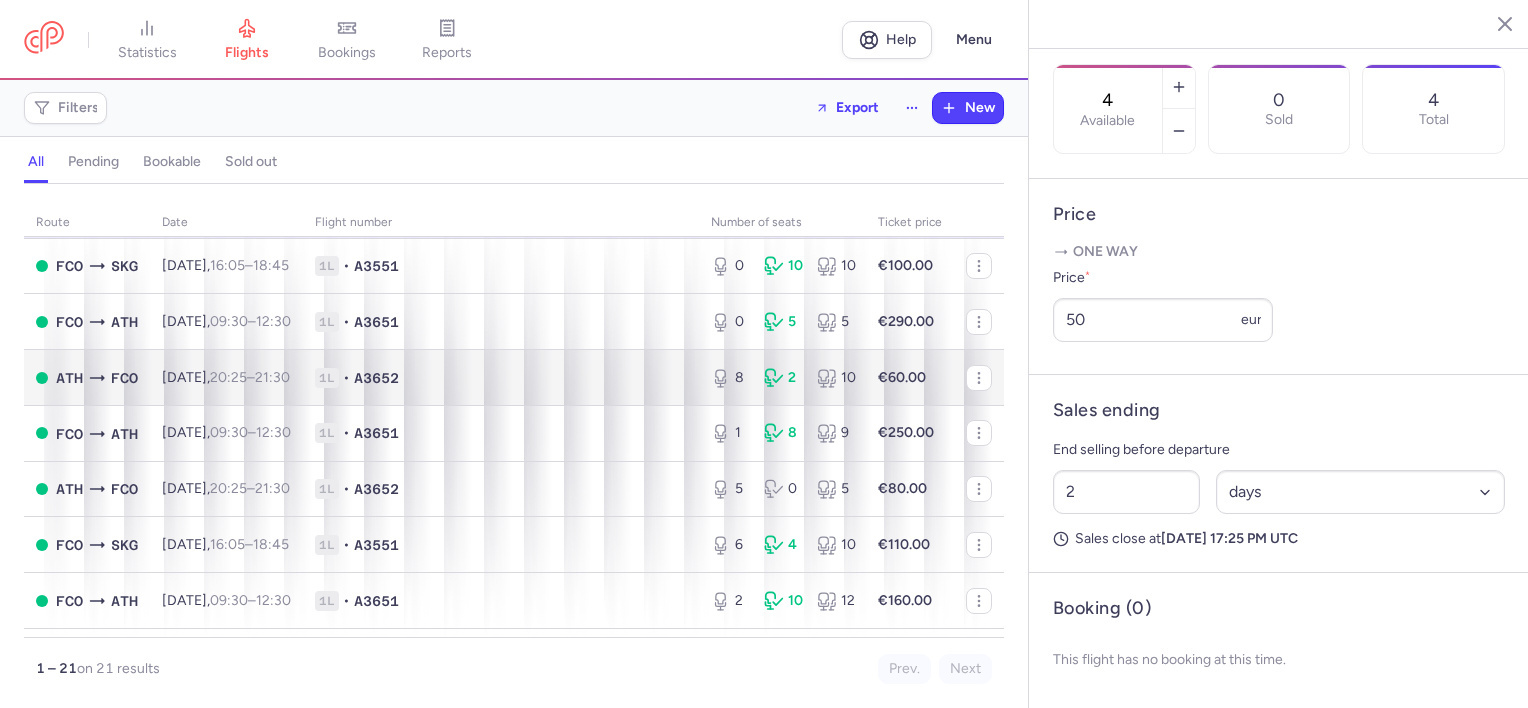 scroll, scrollTop: 200, scrollLeft: 0, axis: vertical 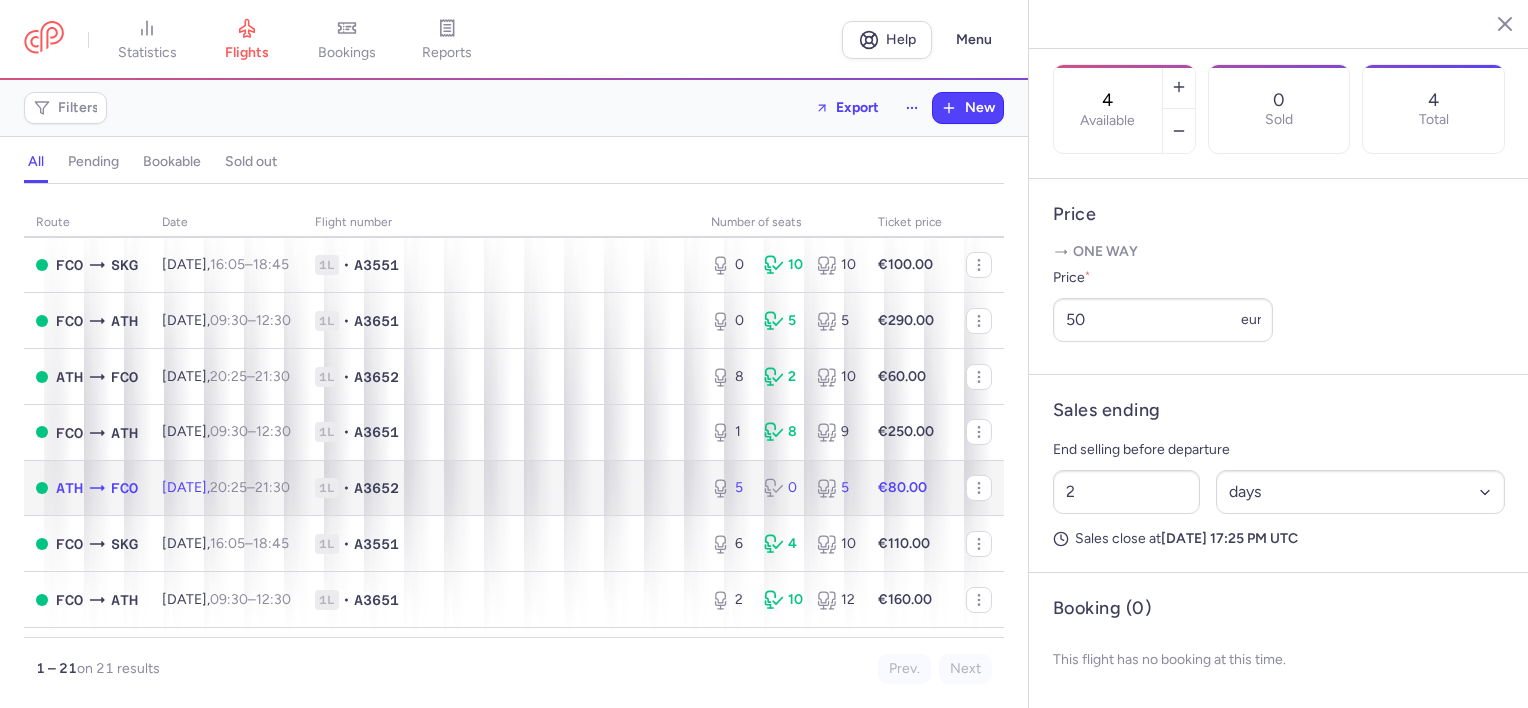 click on "1L • A3652" 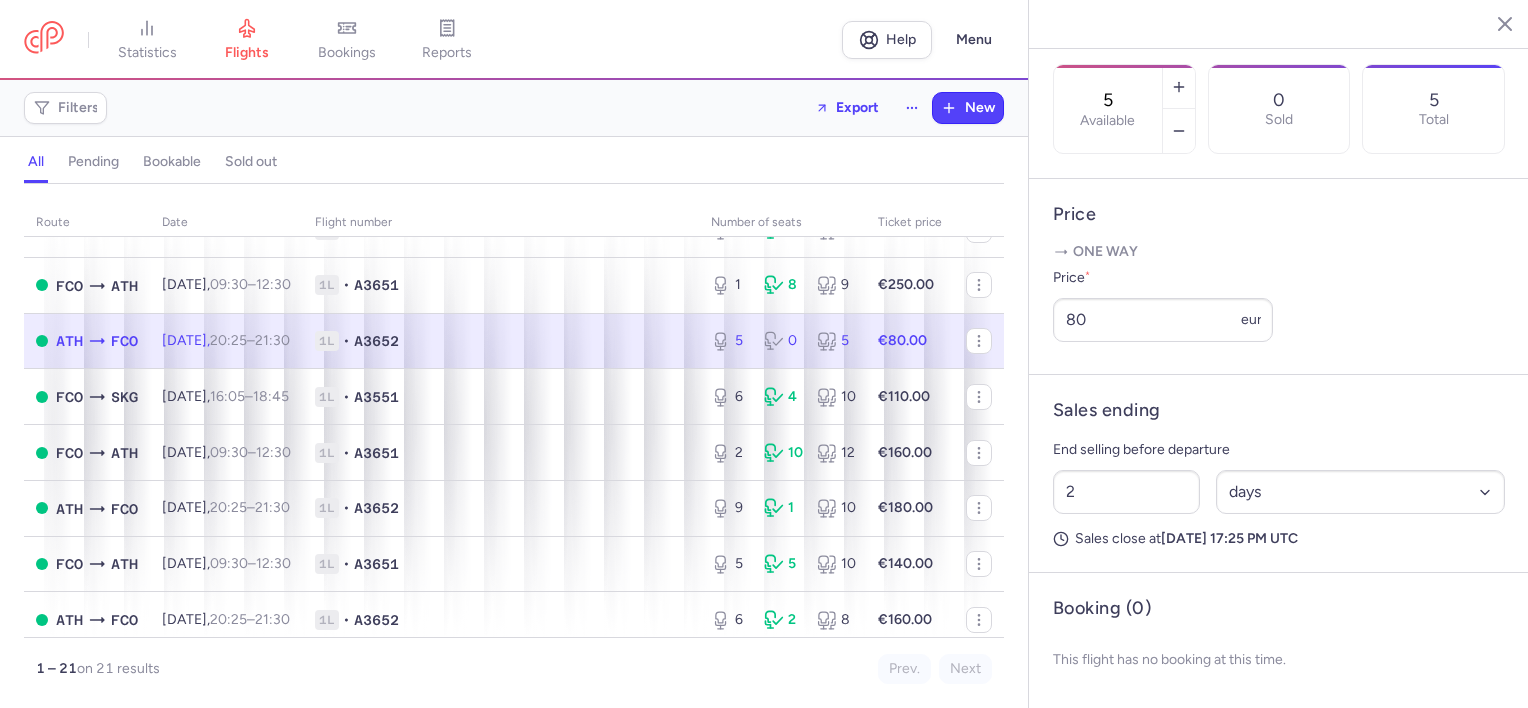 scroll, scrollTop: 400, scrollLeft: 0, axis: vertical 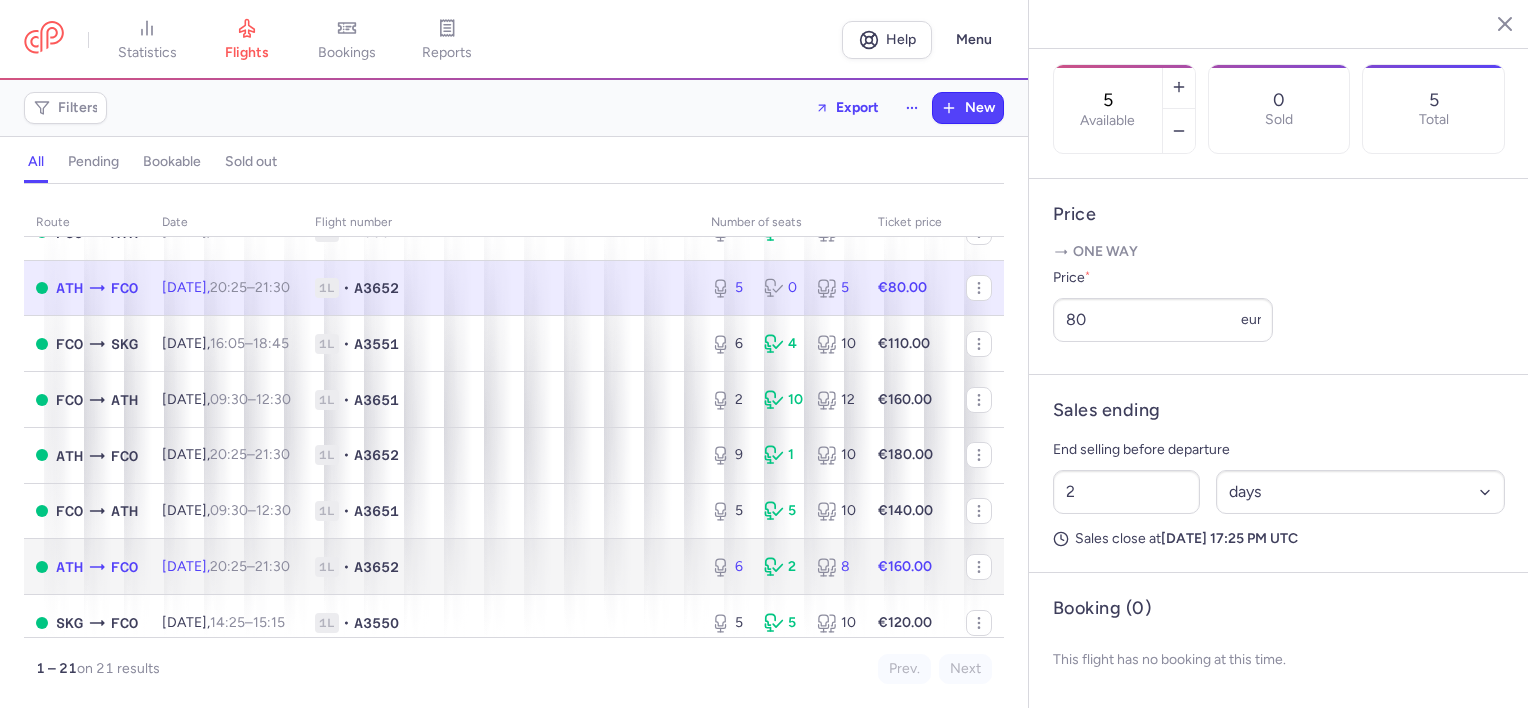 click on "[DATE]  20:25  –  21:30  +0" 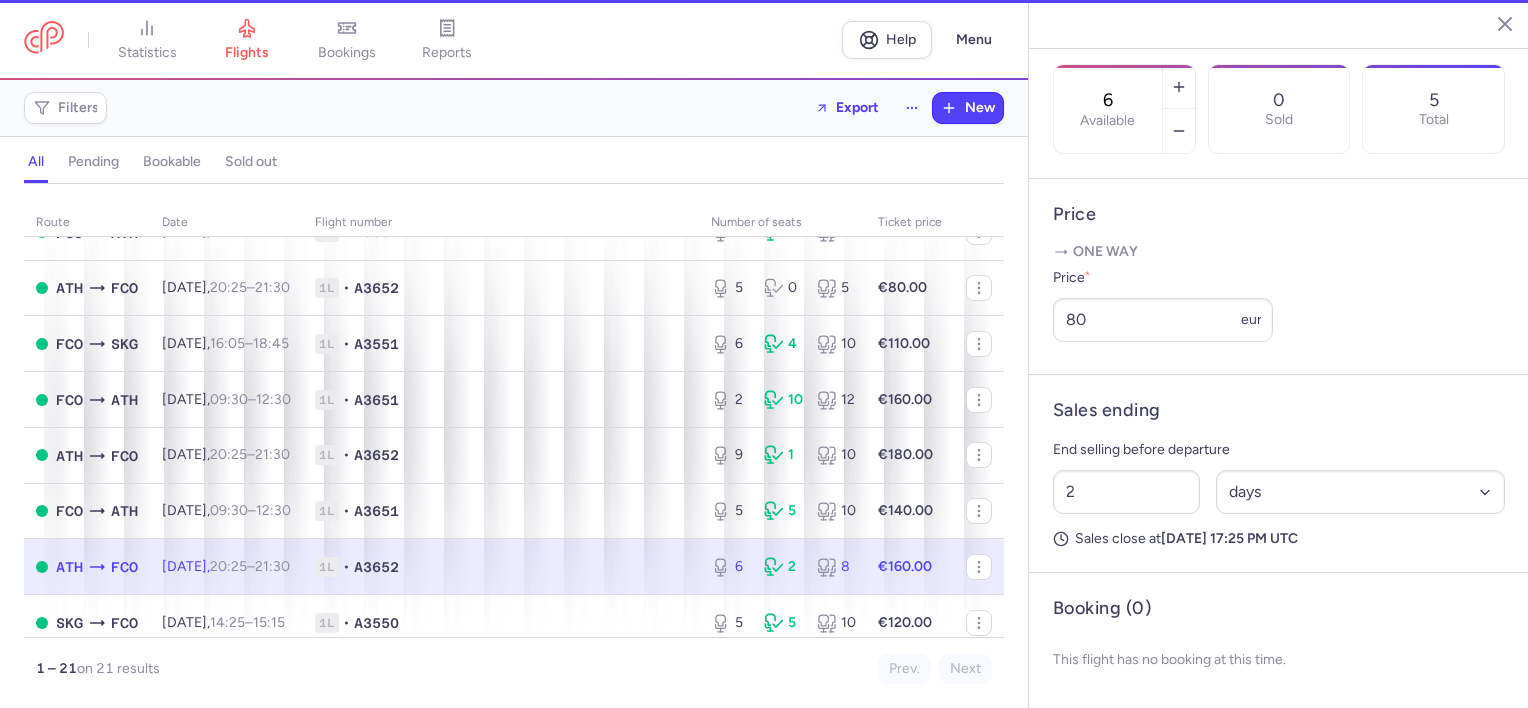 scroll, scrollTop: 722, scrollLeft: 0, axis: vertical 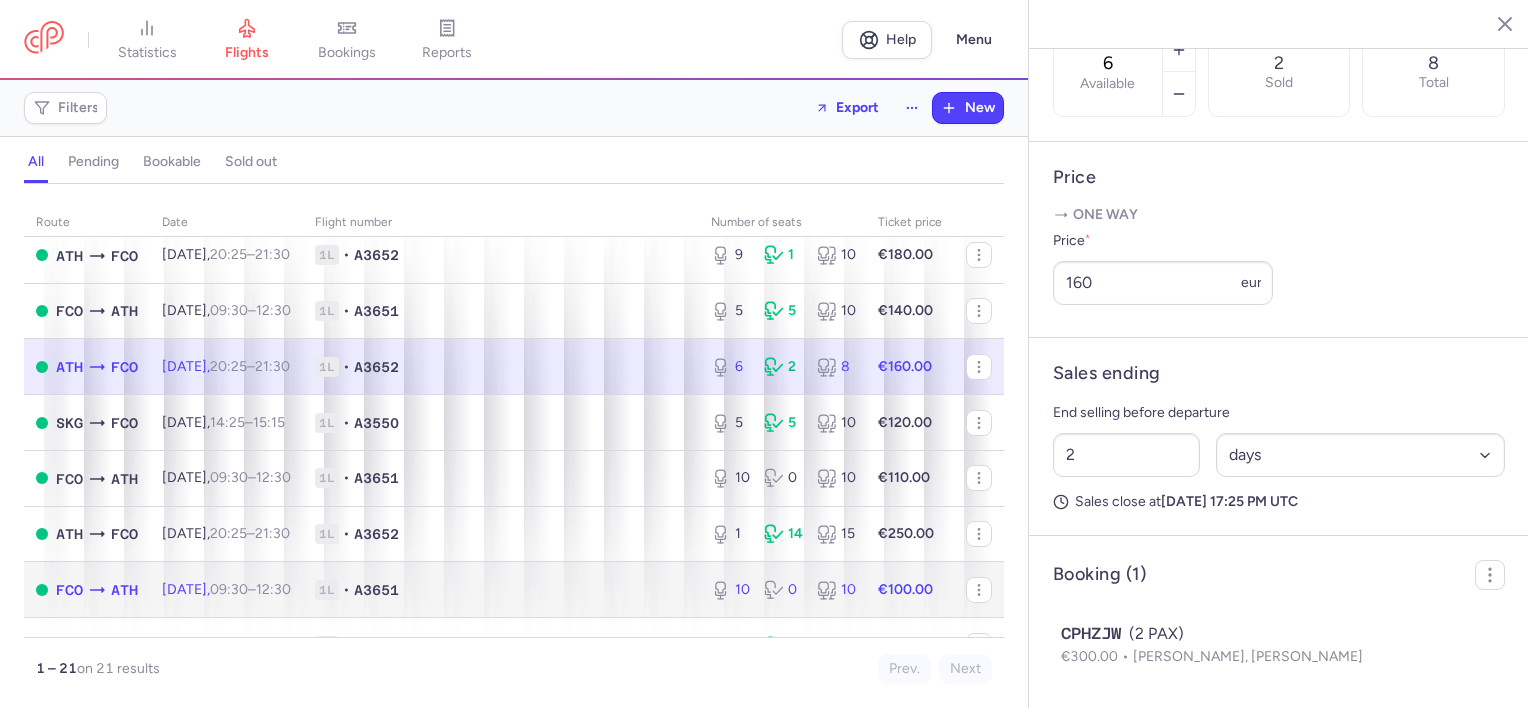 click on "[DATE]  09:30  –  12:30  +0" 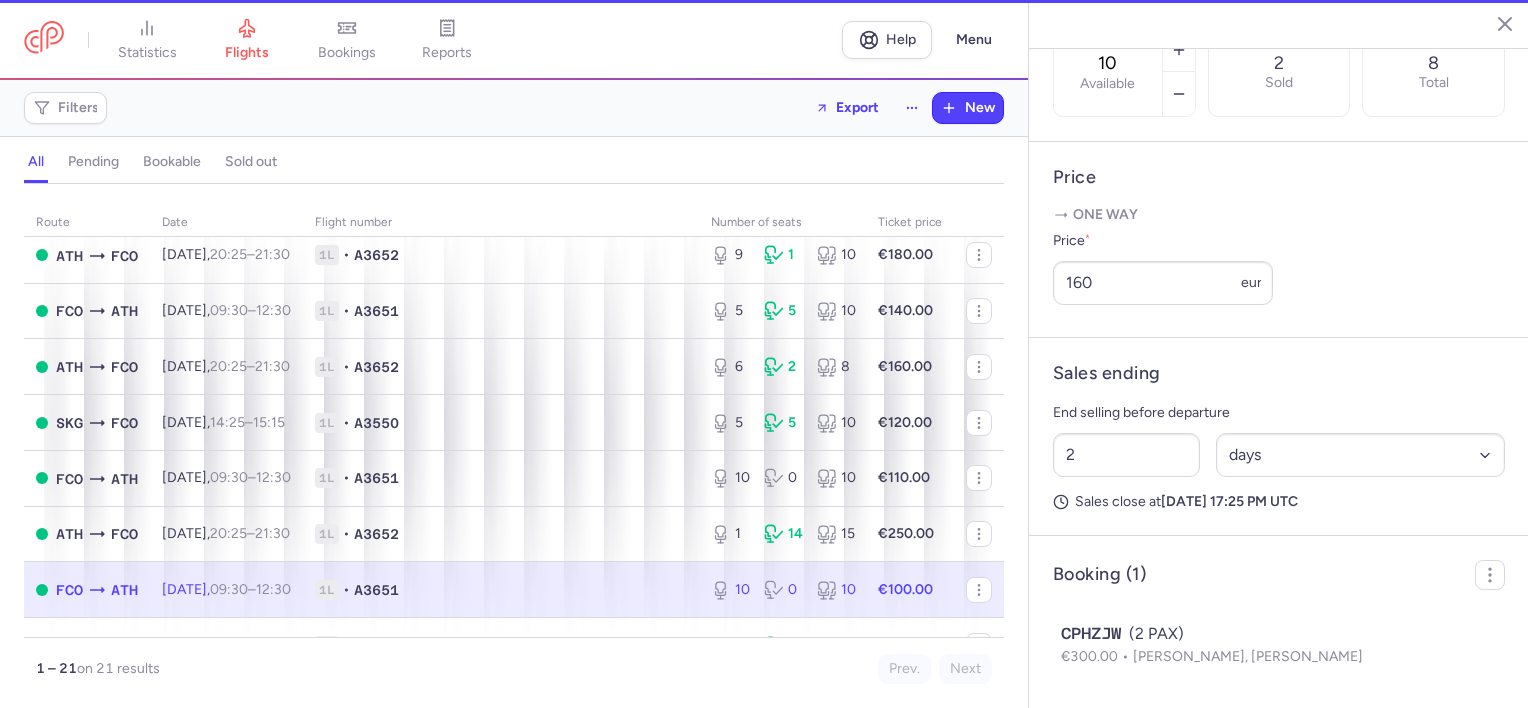 scroll, scrollTop: 670, scrollLeft: 0, axis: vertical 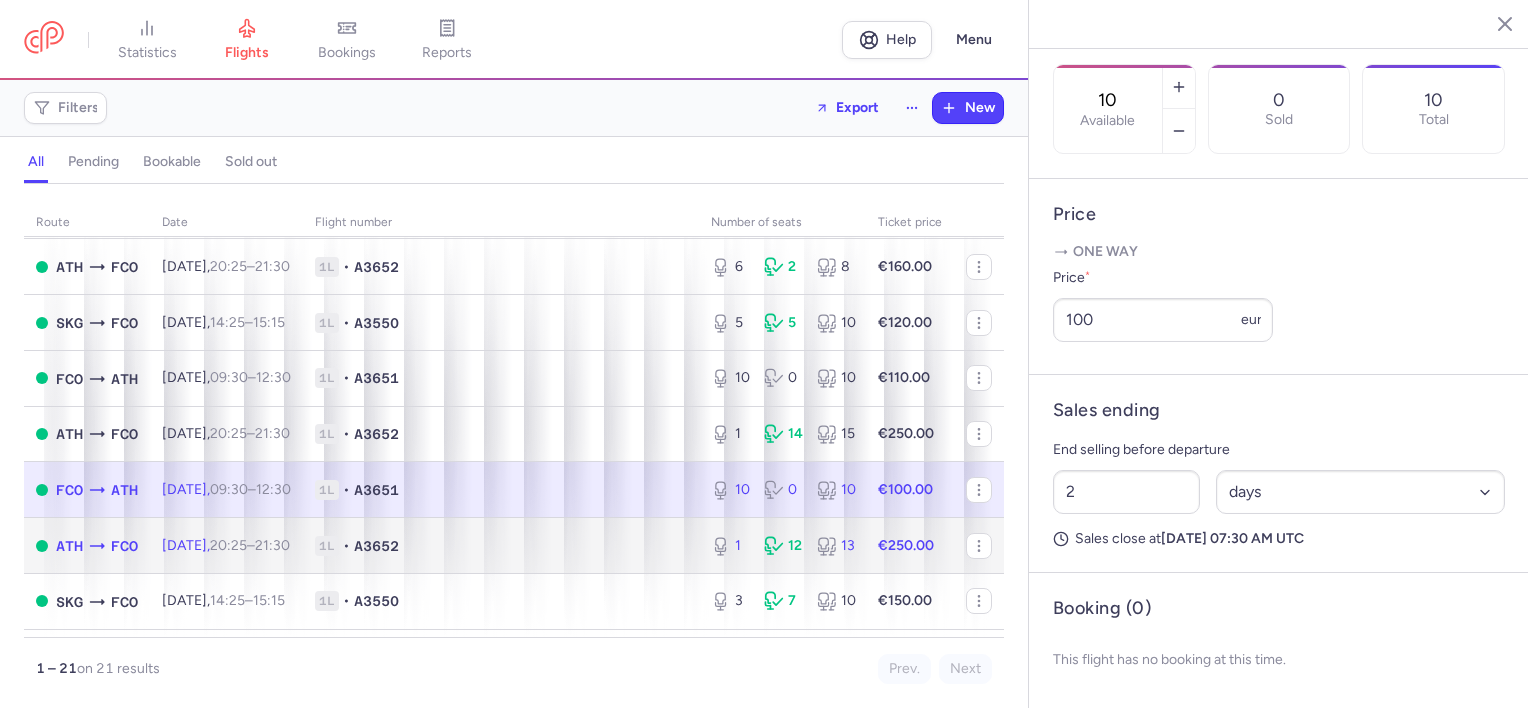 click on "1L • A3652" 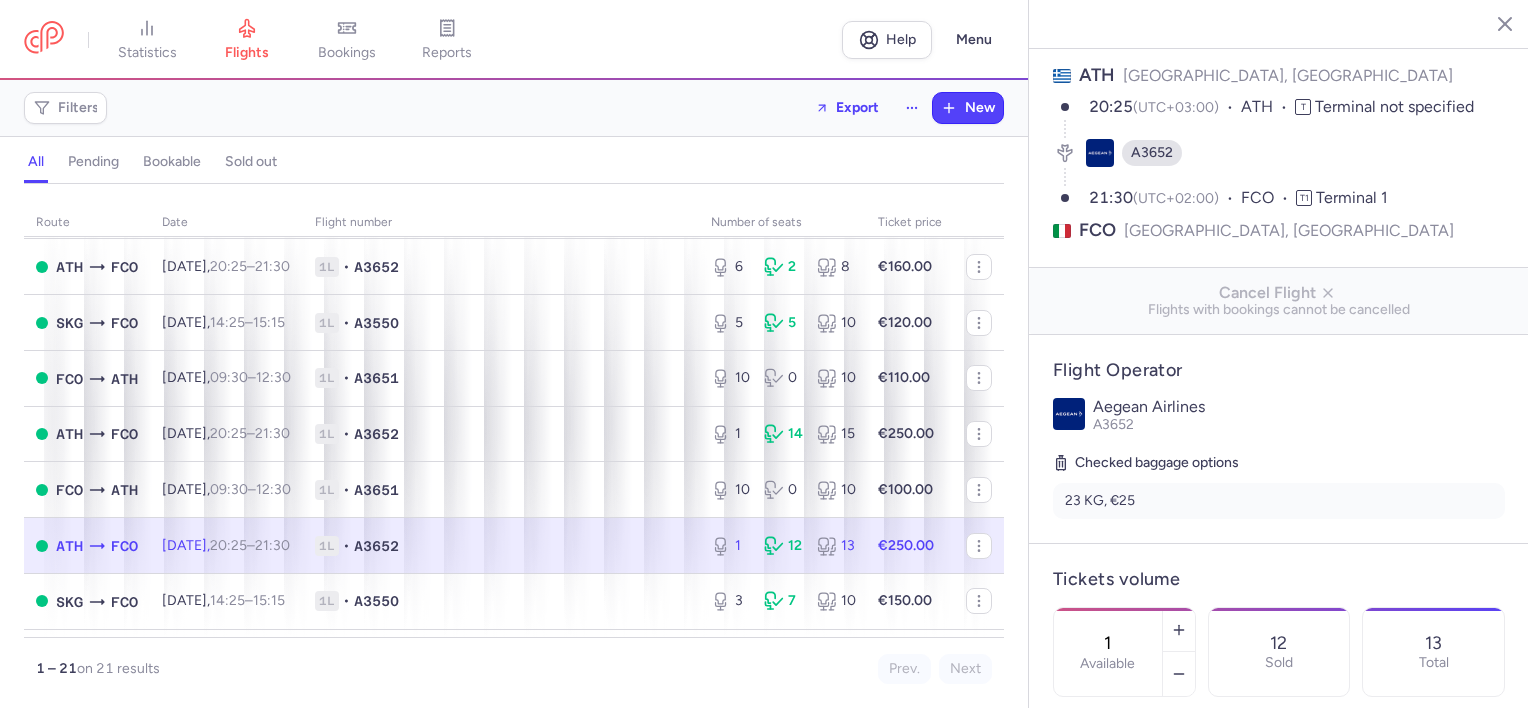 scroll, scrollTop: 400, scrollLeft: 0, axis: vertical 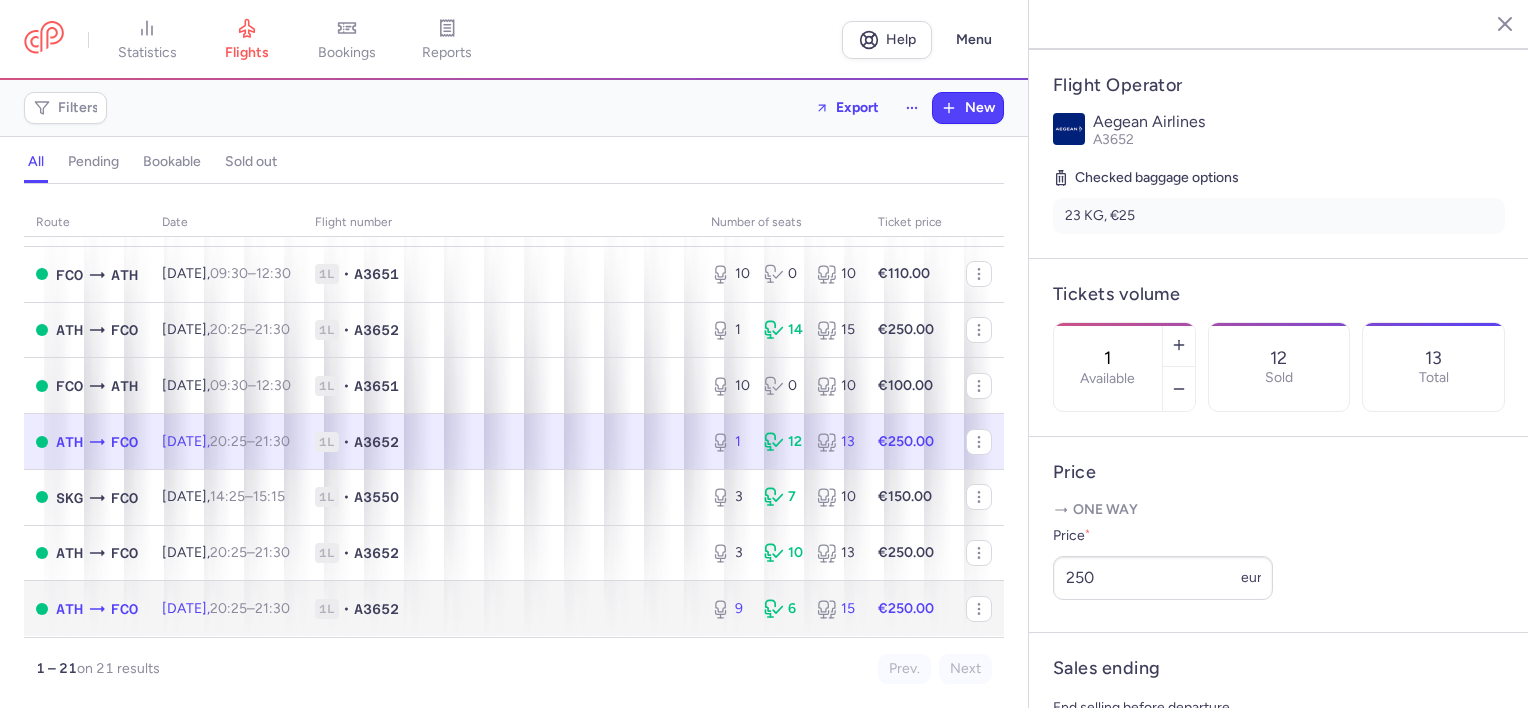 click on "[DATE]  20:25  –  21:30  +0" 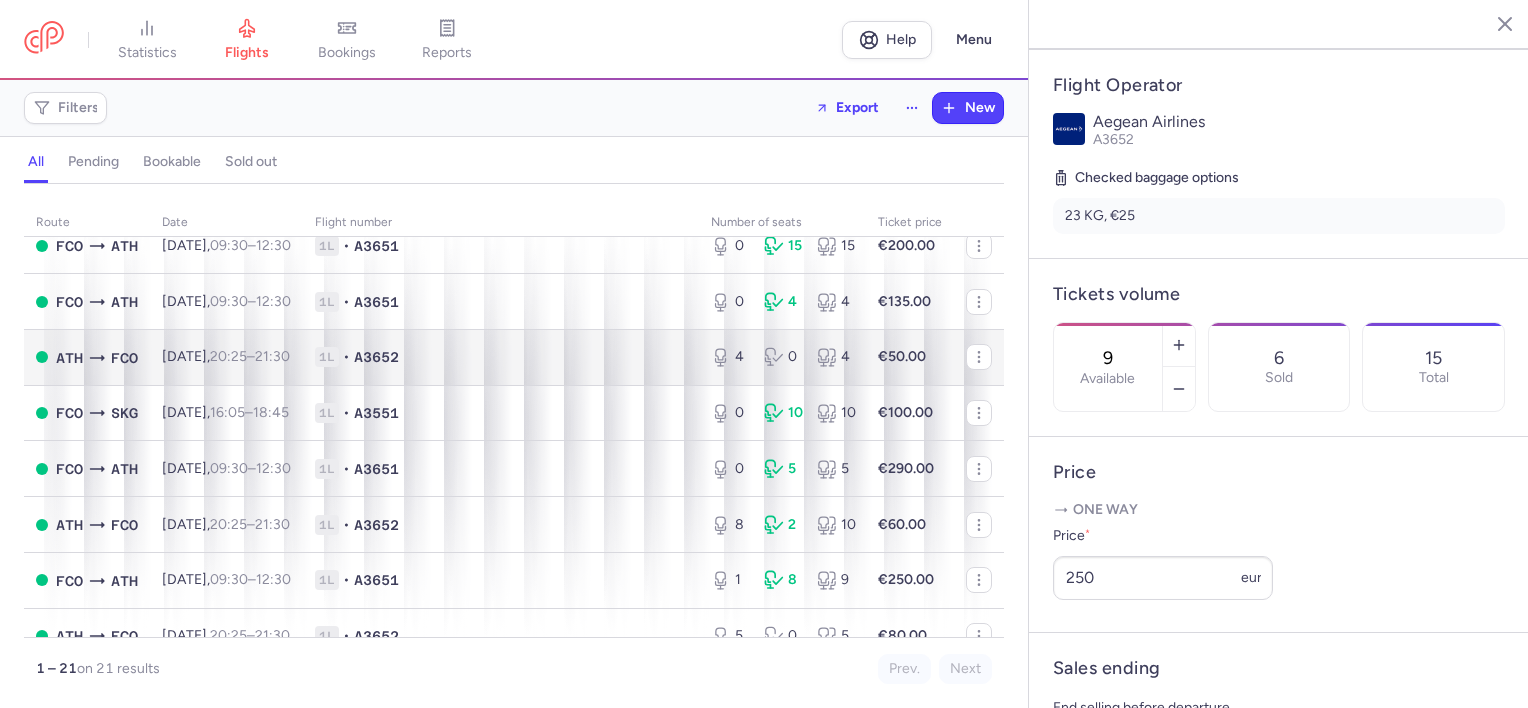 scroll, scrollTop: 0, scrollLeft: 0, axis: both 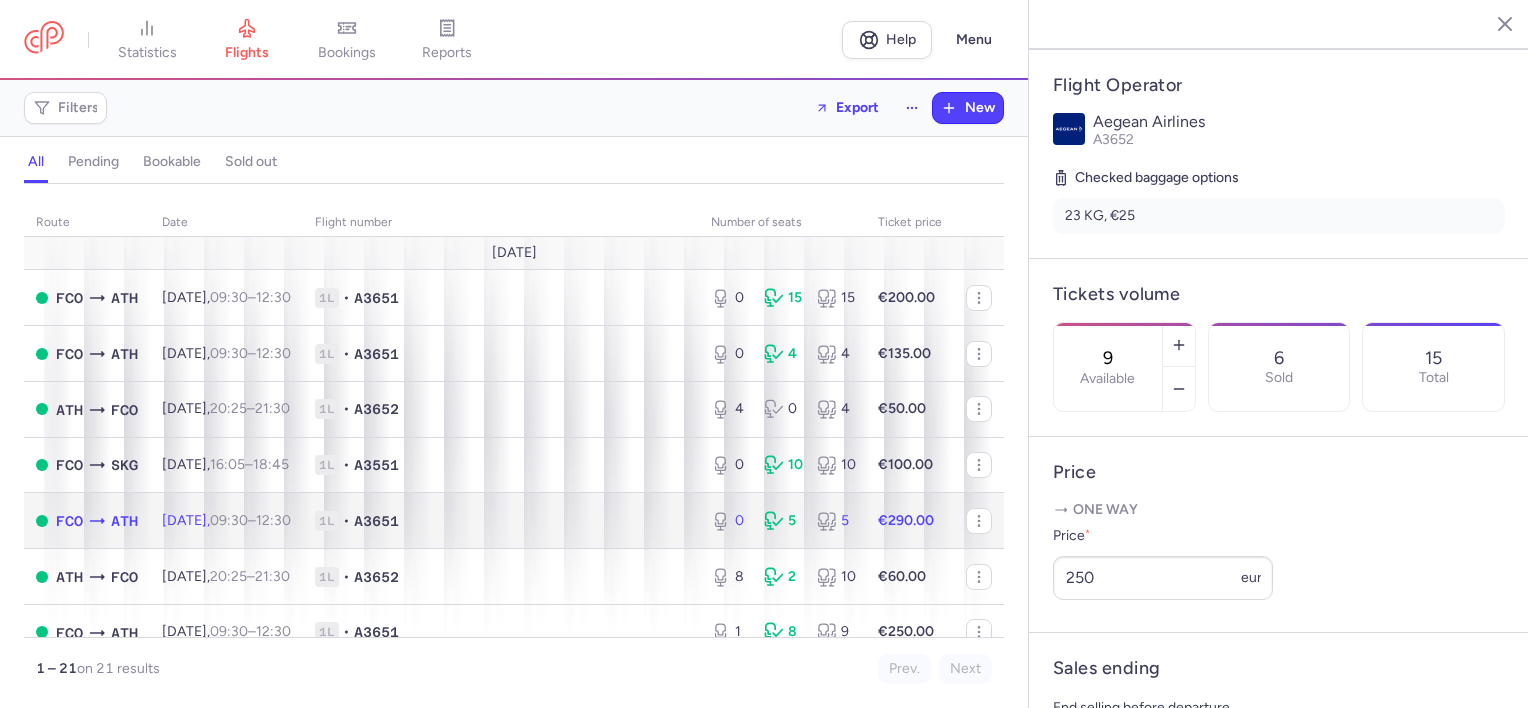 click on "[DATE]  09:30  –  12:30  +0" 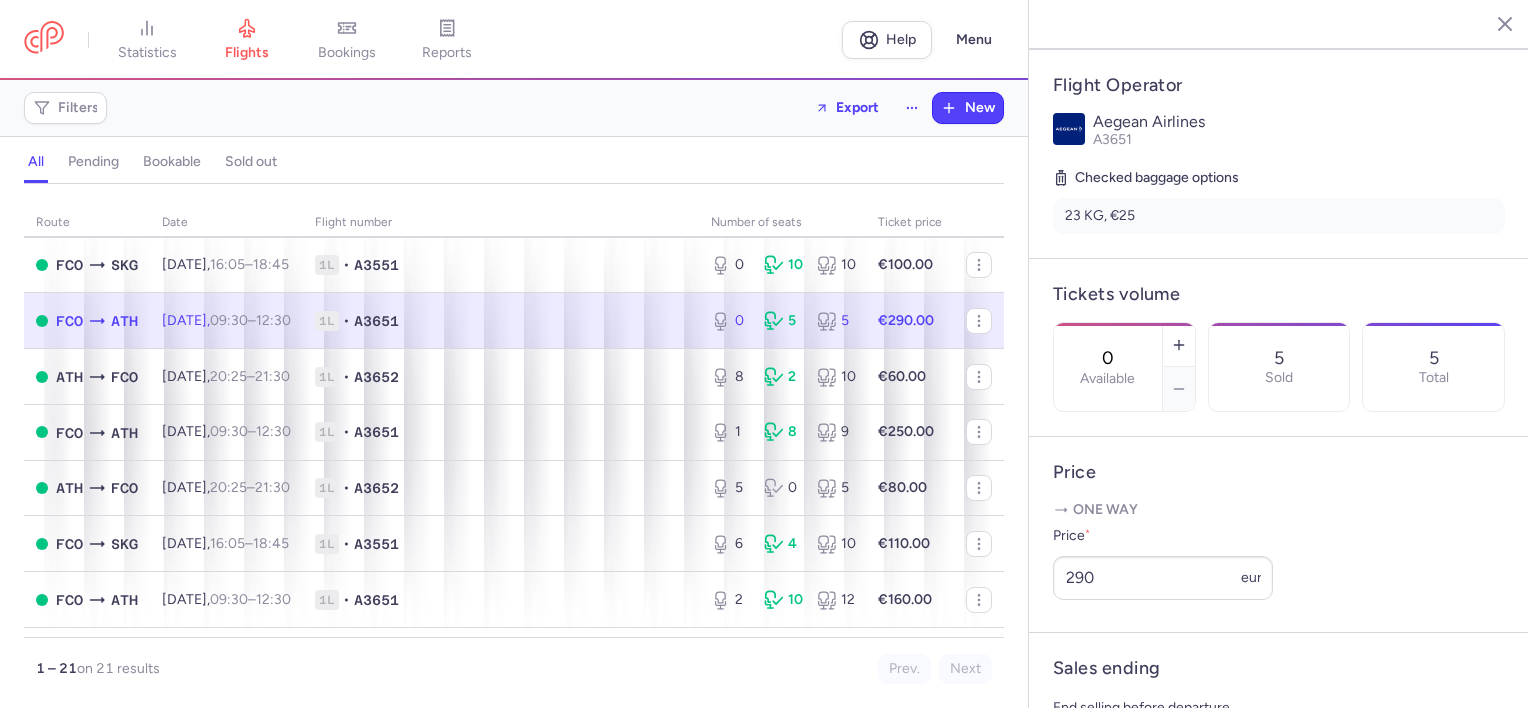 scroll, scrollTop: 400, scrollLeft: 0, axis: vertical 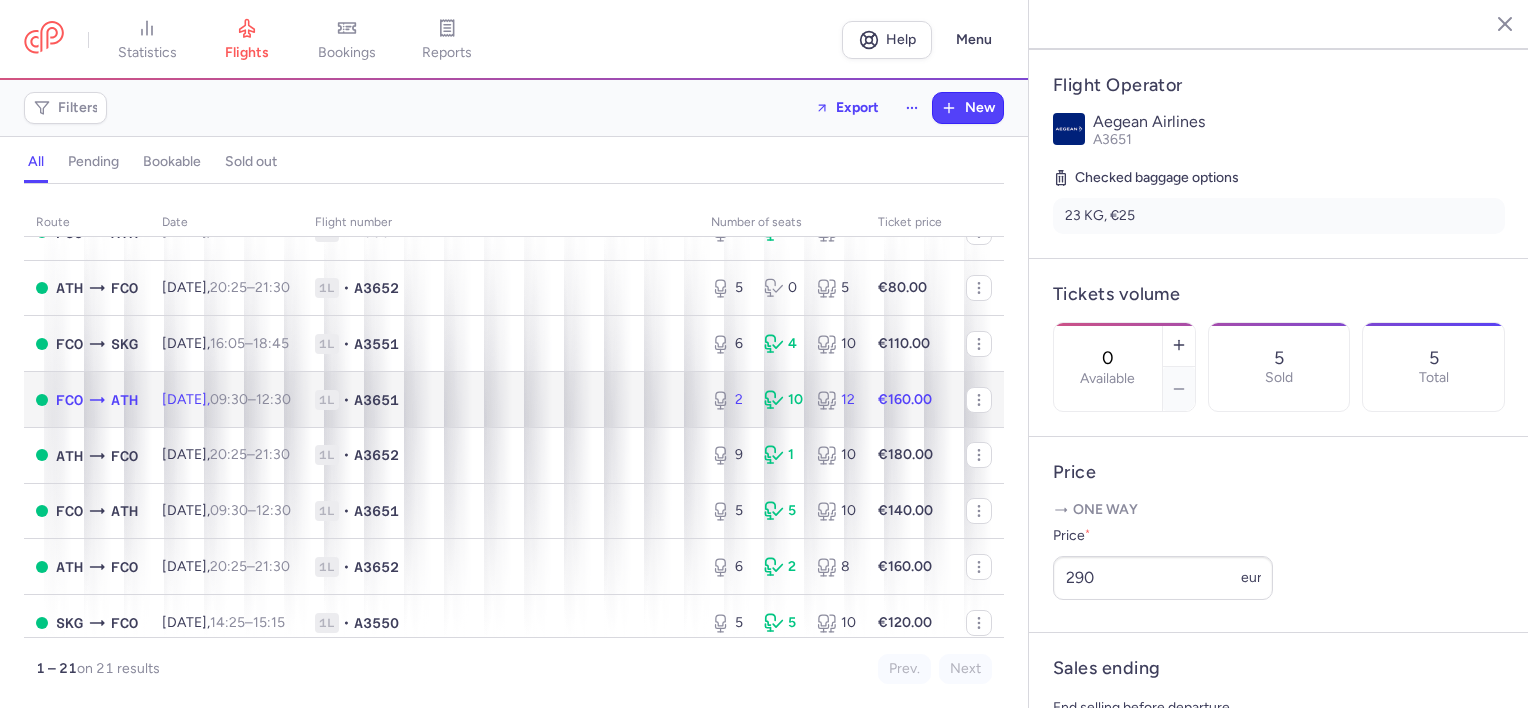 click on "[DATE]  09:30  –  12:30  +0" 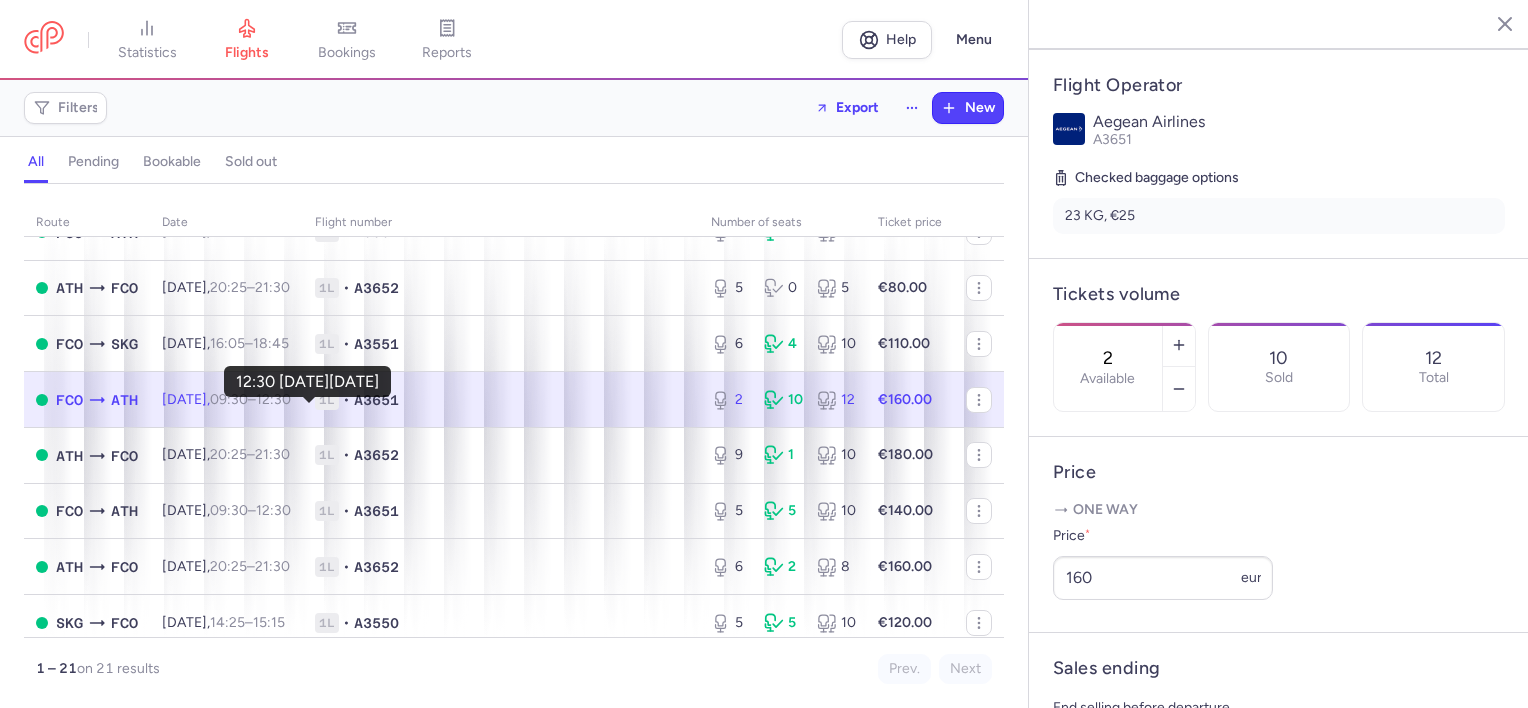 scroll, scrollTop: 600, scrollLeft: 0, axis: vertical 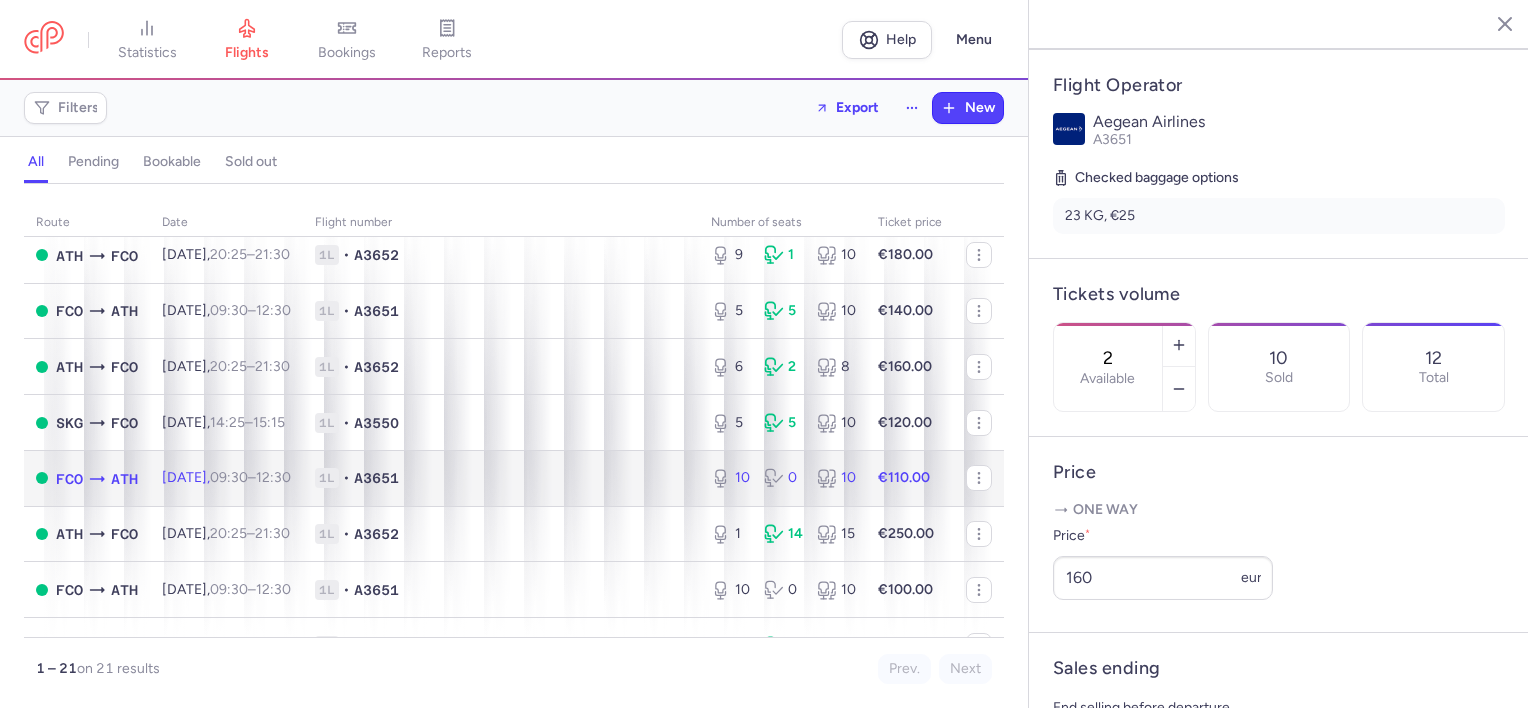 click on "09:30" at bounding box center (229, 477) 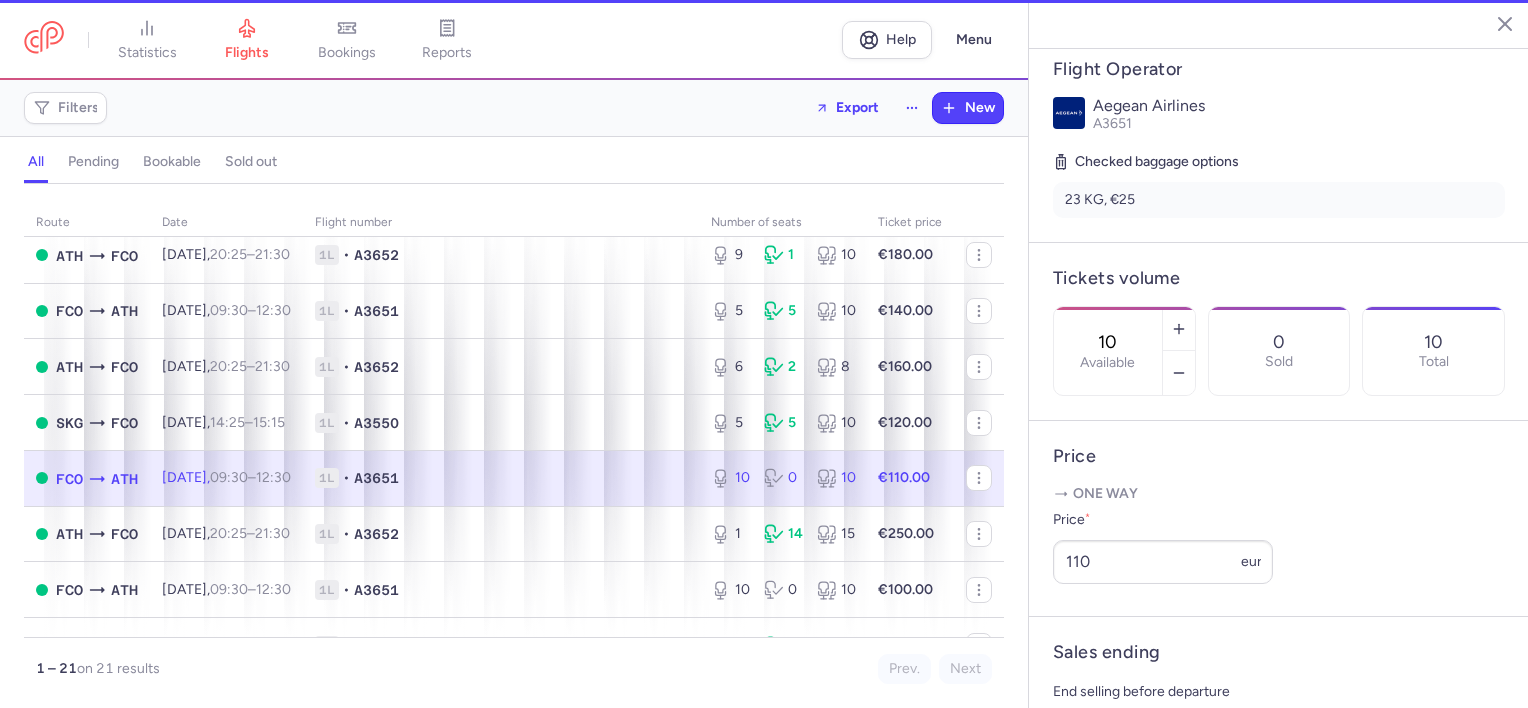 scroll, scrollTop: 384, scrollLeft: 0, axis: vertical 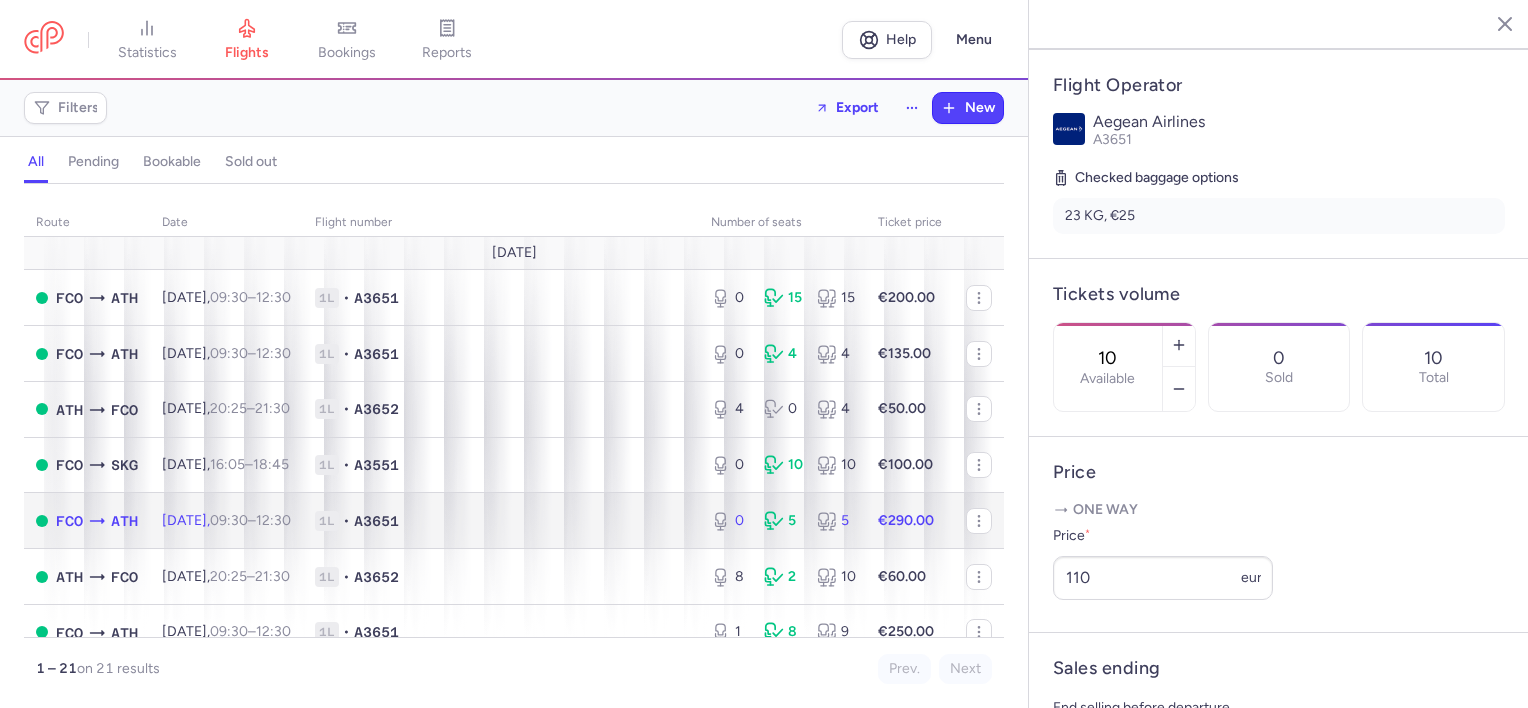 click on "1L • A3651" 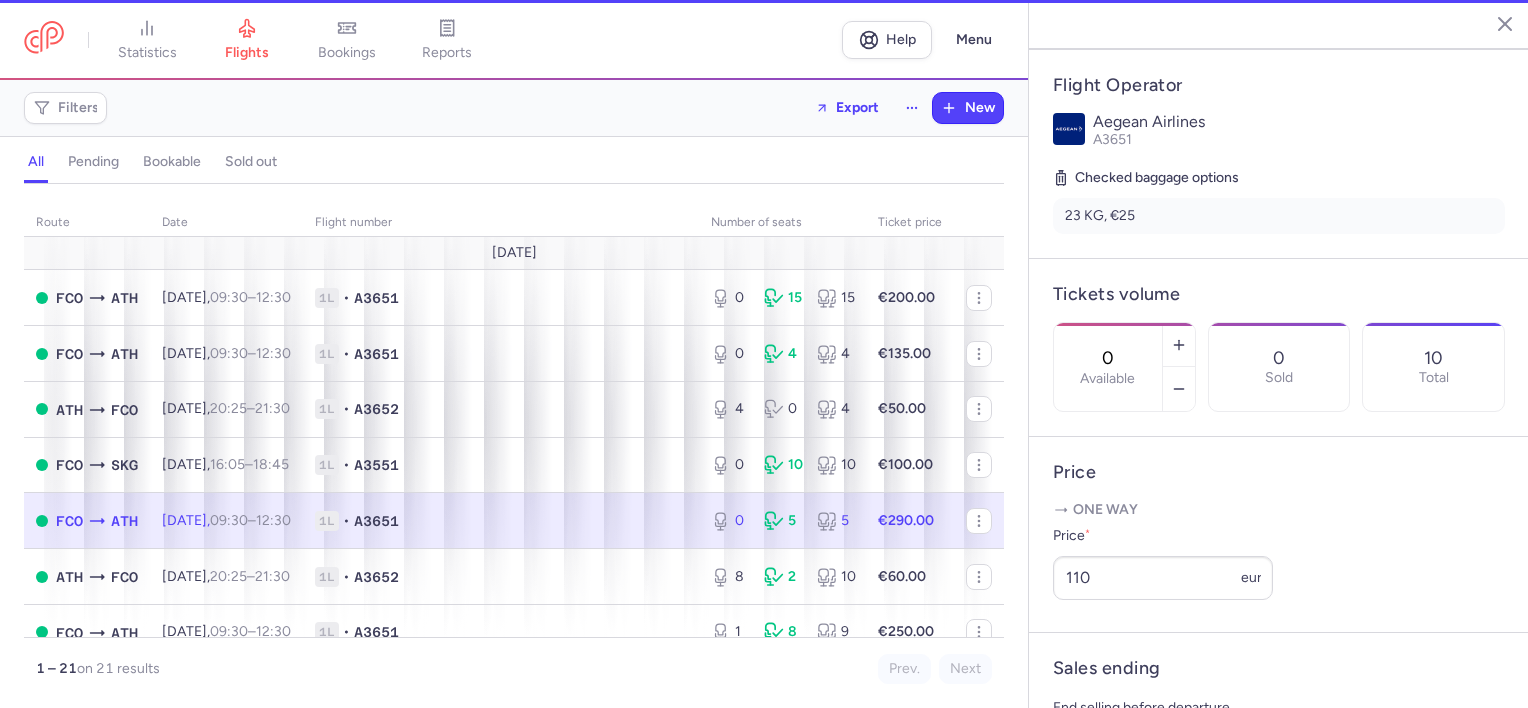 scroll, scrollTop: 400, scrollLeft: 0, axis: vertical 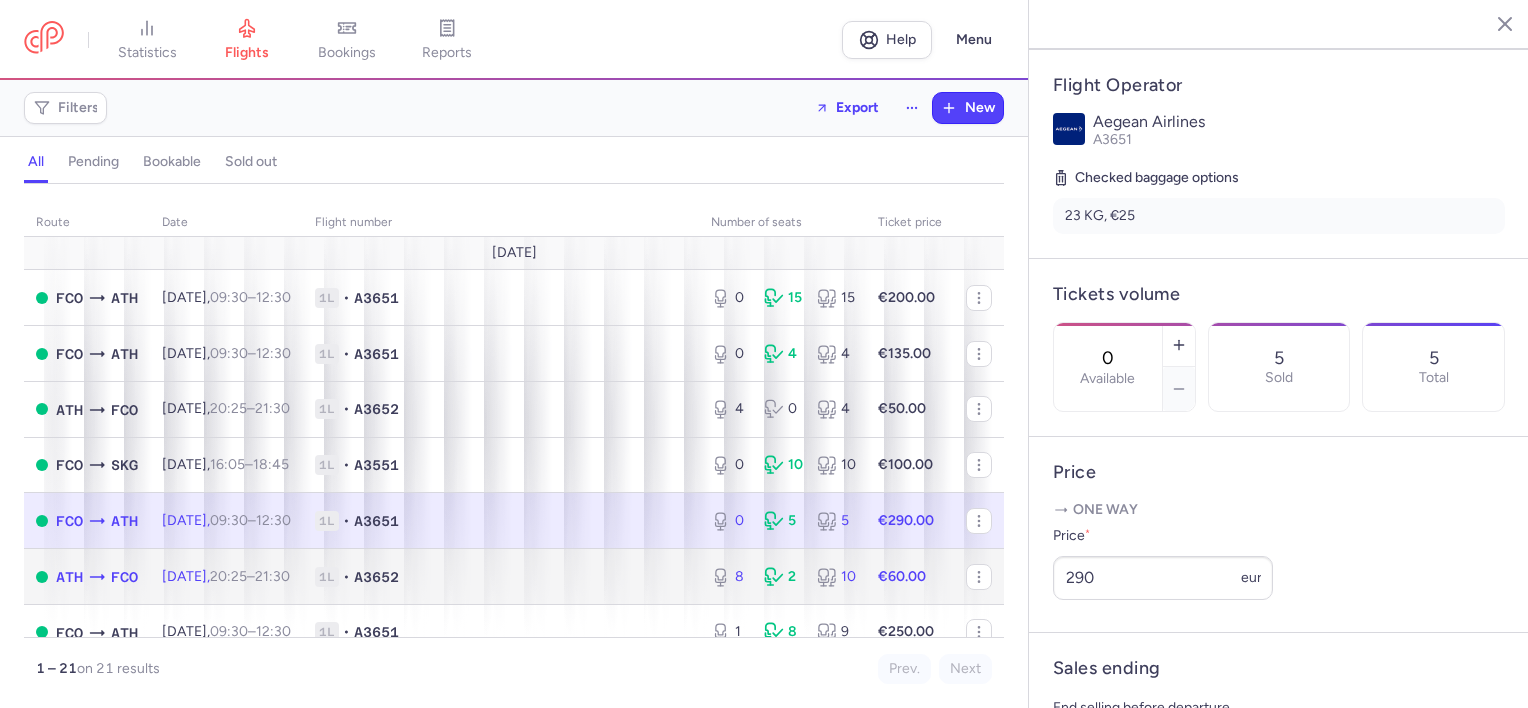 click on "1L • A3652" 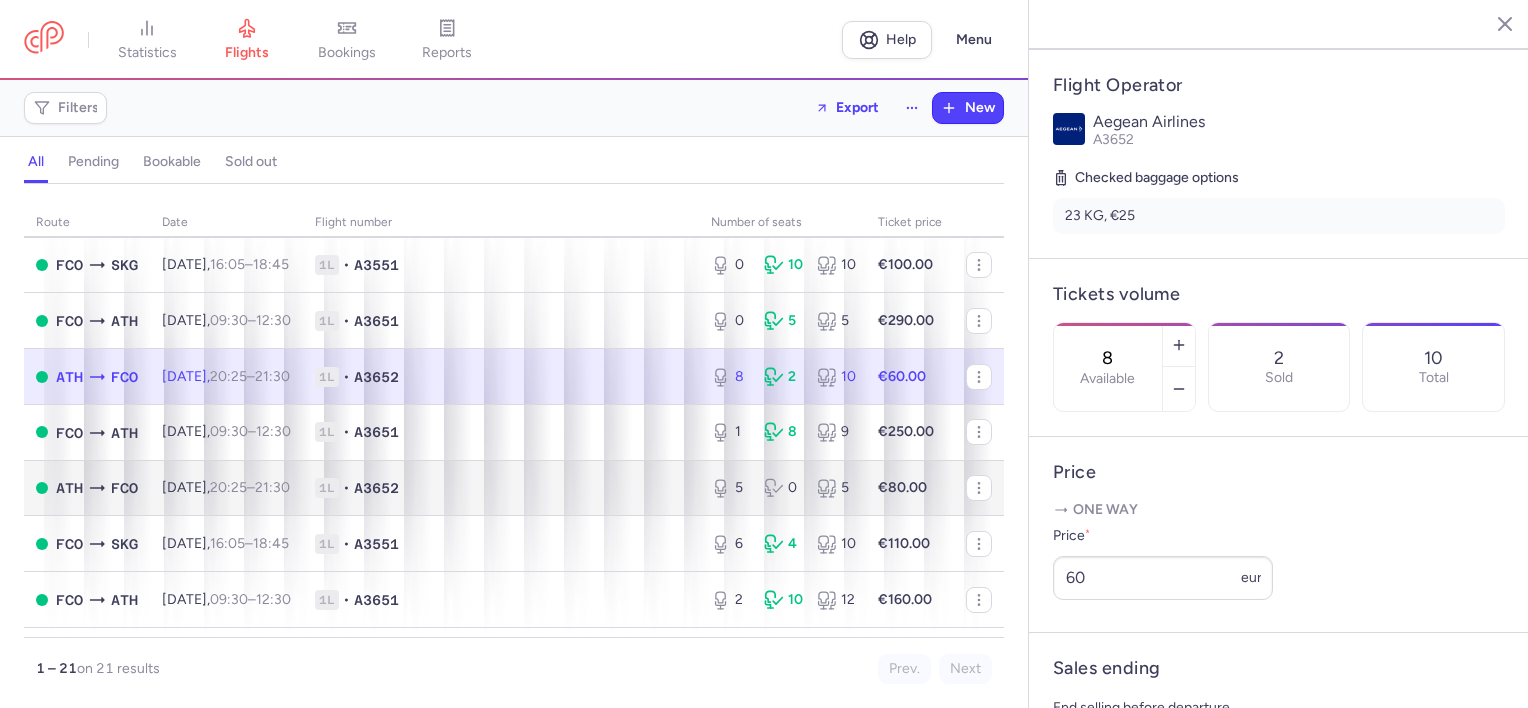 scroll, scrollTop: 400, scrollLeft: 0, axis: vertical 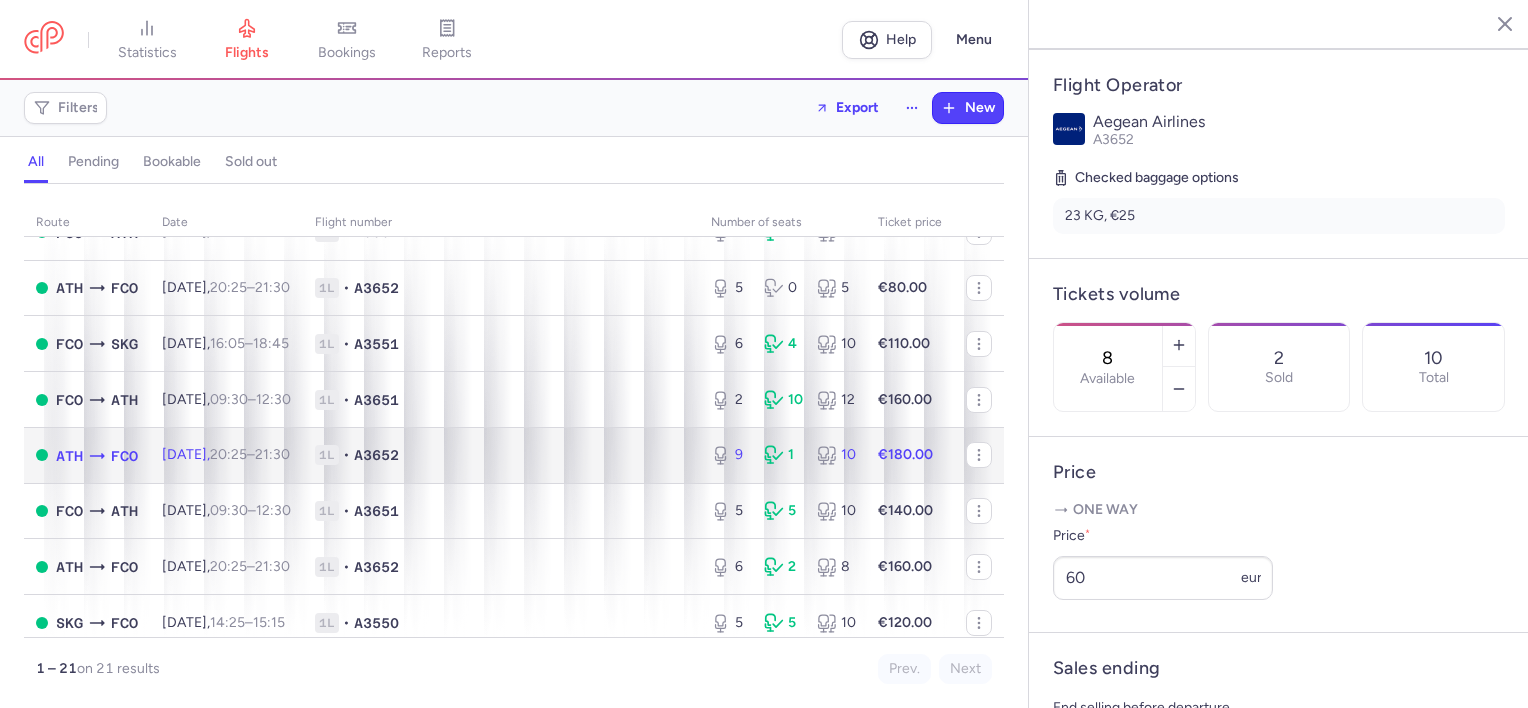 click on "1L • A3652" 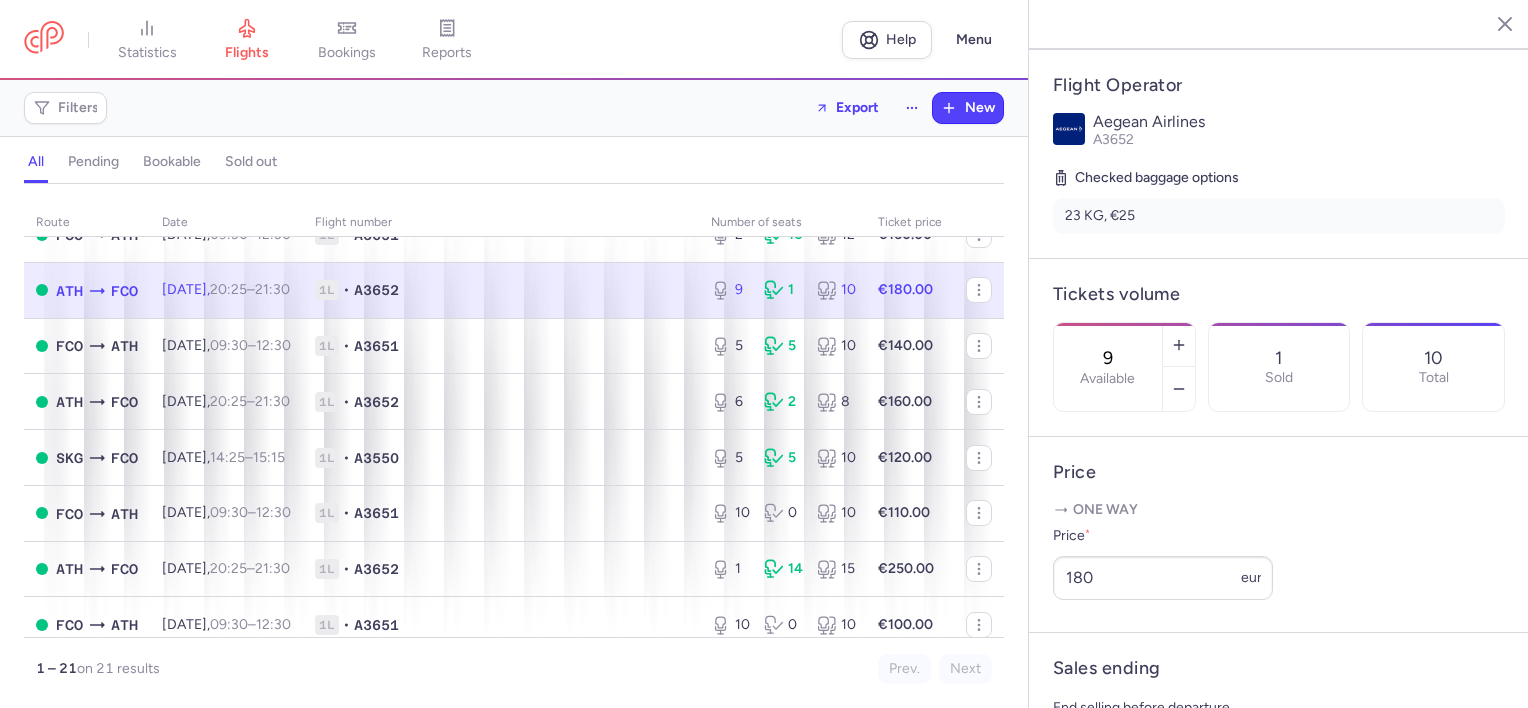 scroll, scrollTop: 600, scrollLeft: 0, axis: vertical 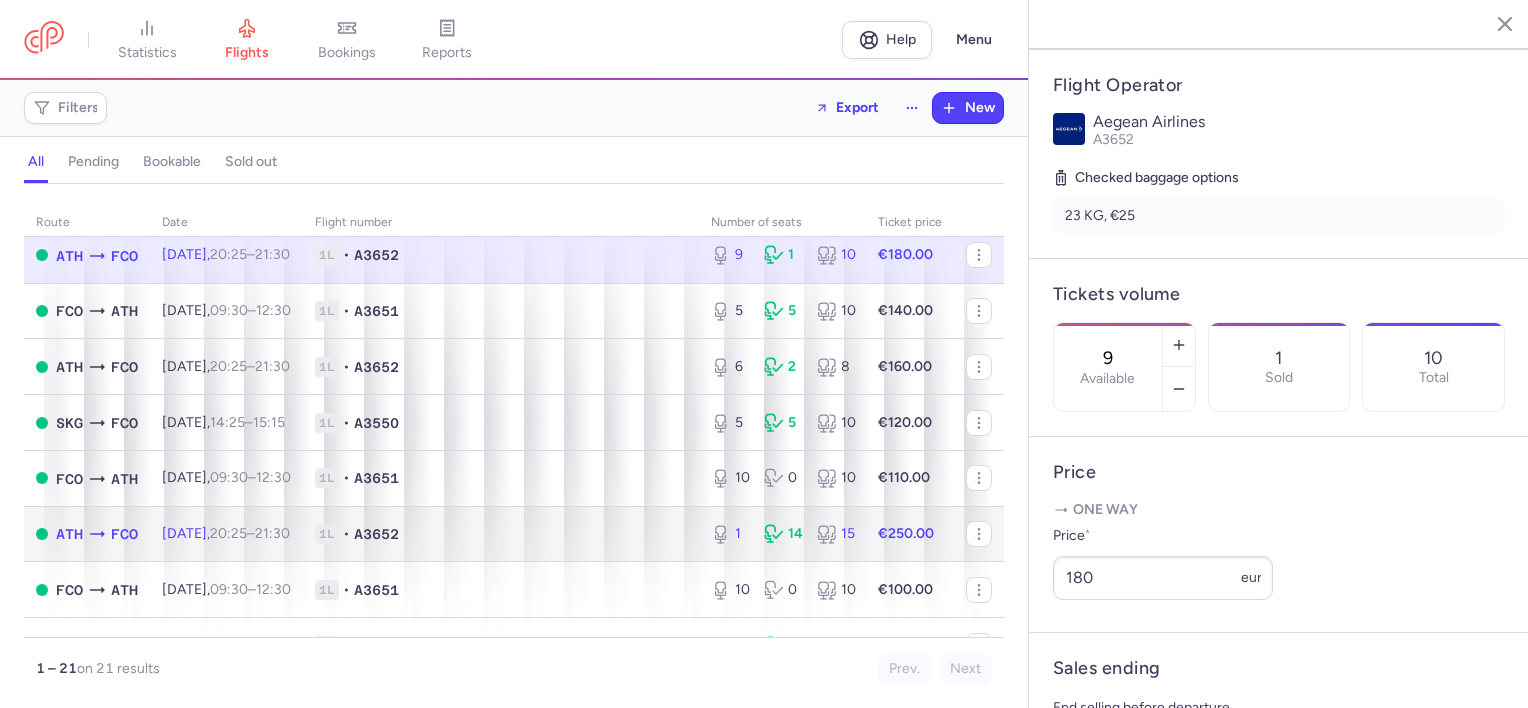 click on "1L • A3652" 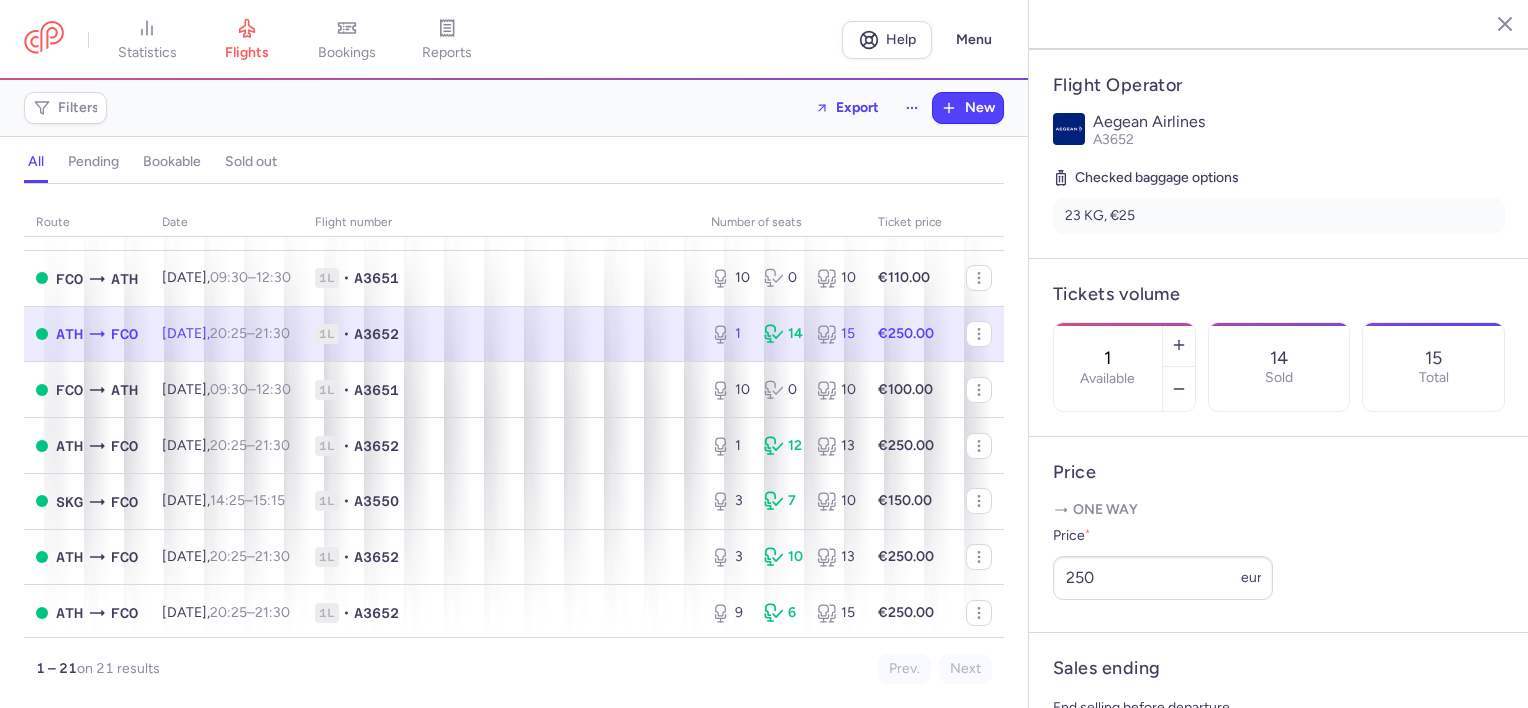 scroll, scrollTop: 829, scrollLeft: 0, axis: vertical 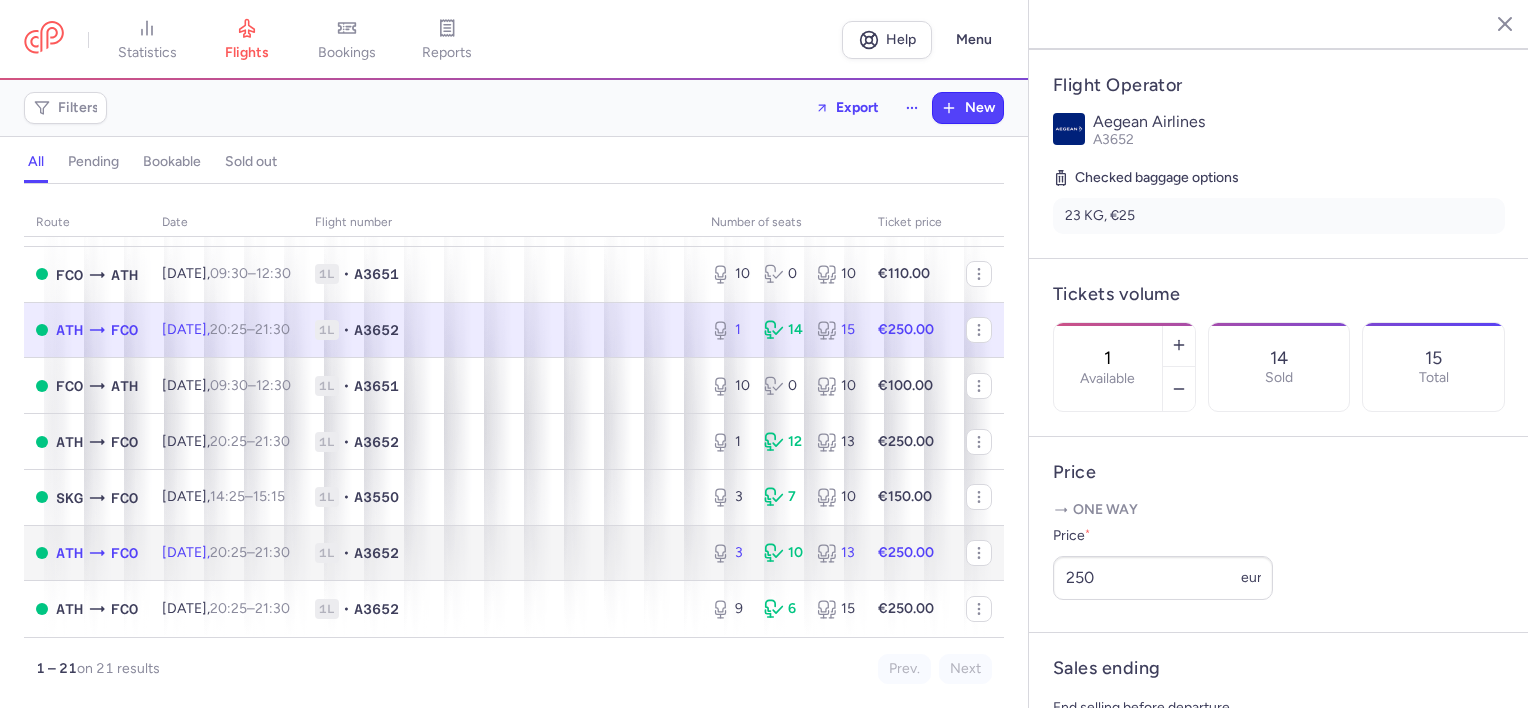 click on "1L • A3652" 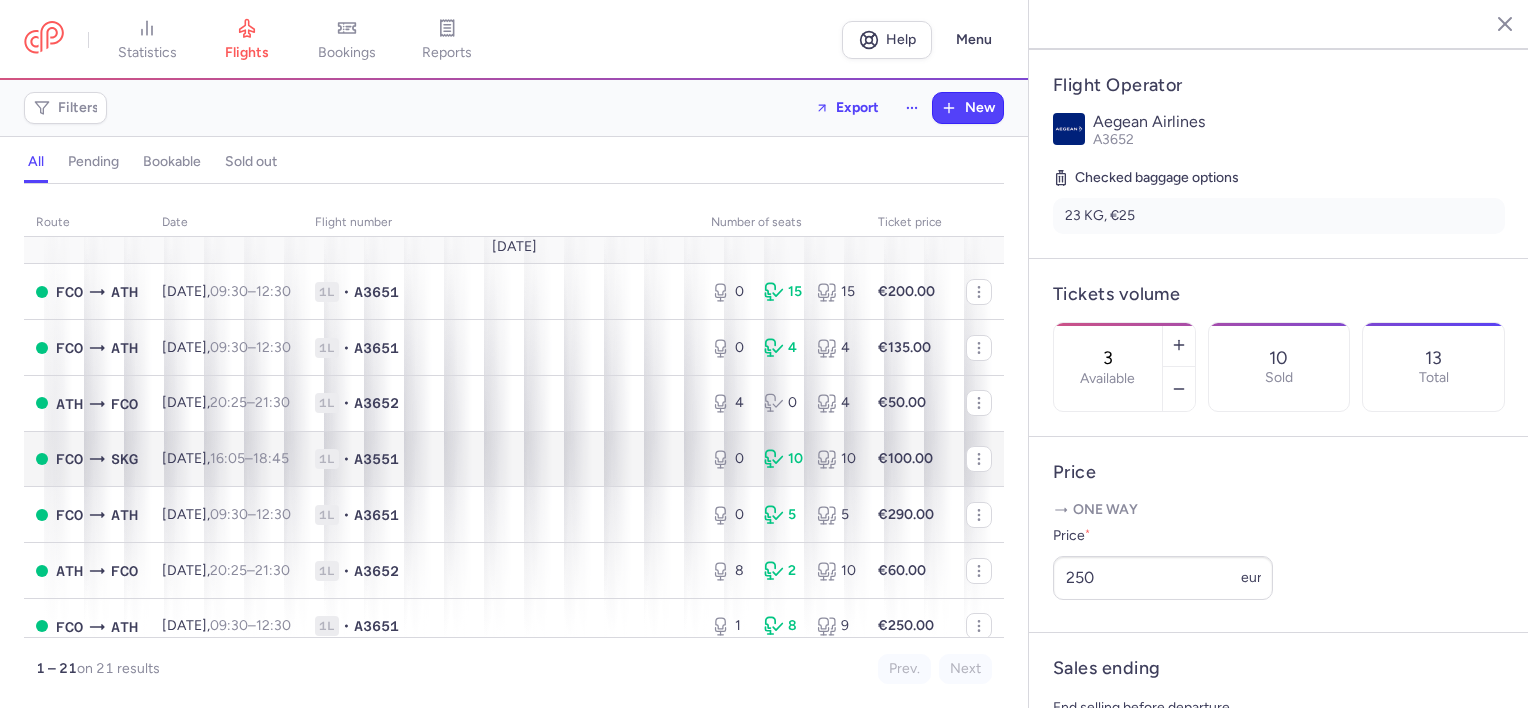 scroll, scrollTop: 0, scrollLeft: 0, axis: both 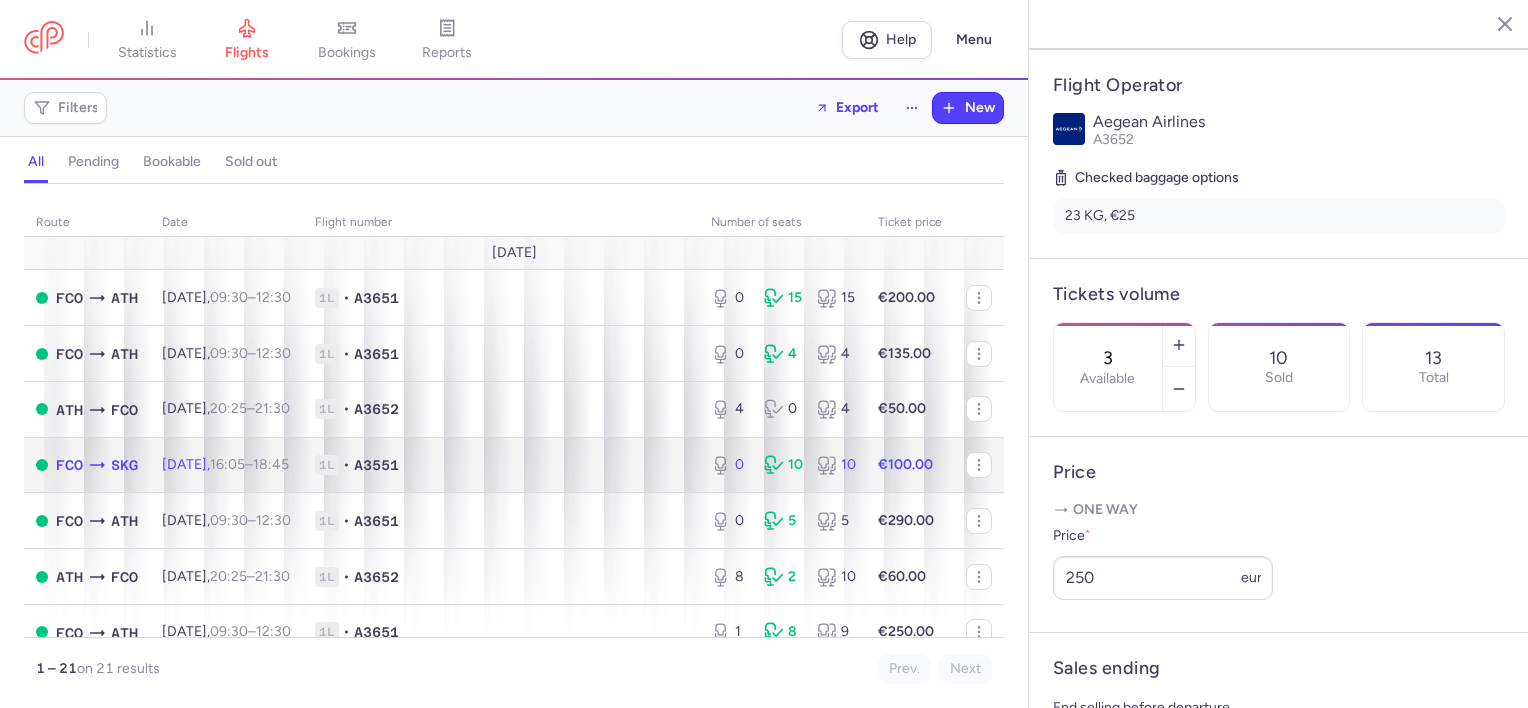click on "1L • A3551" 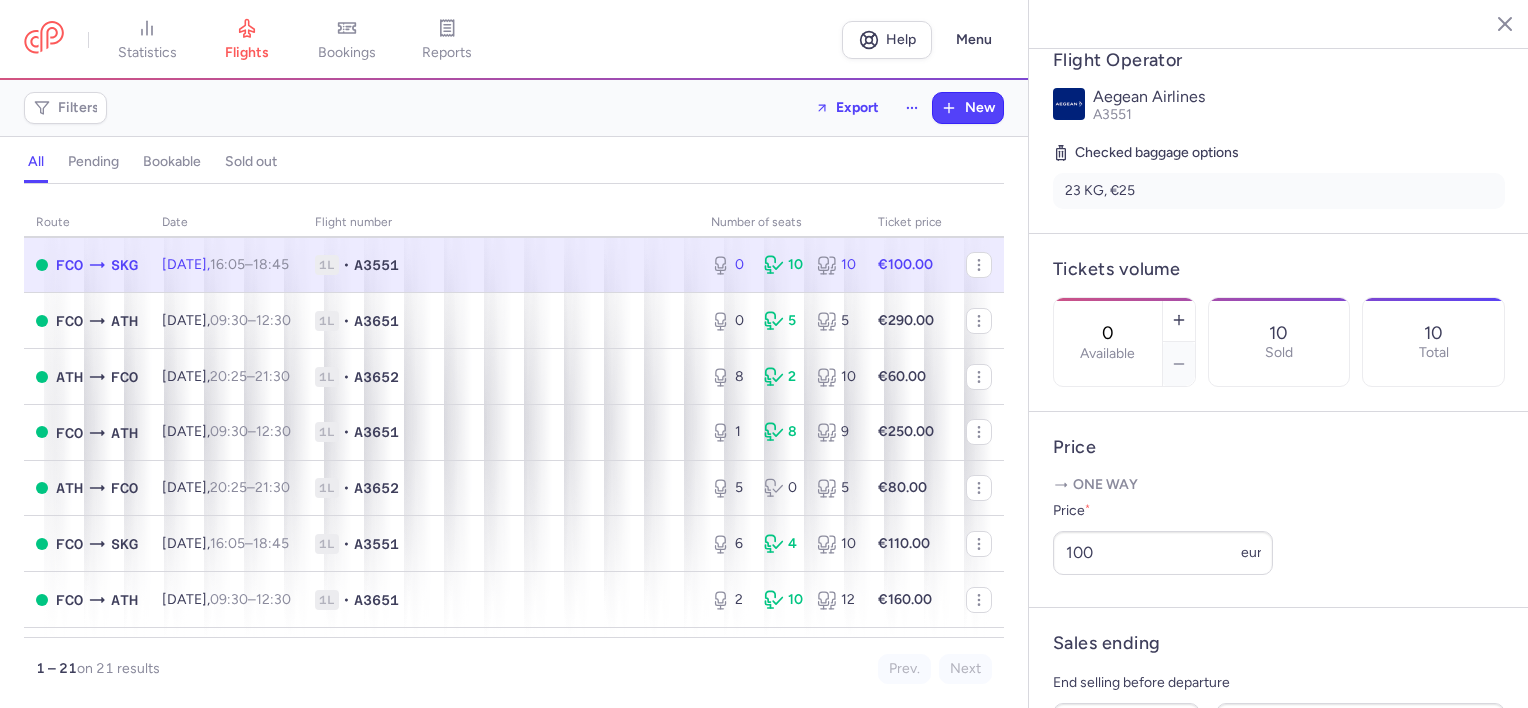 scroll, scrollTop: 300, scrollLeft: 0, axis: vertical 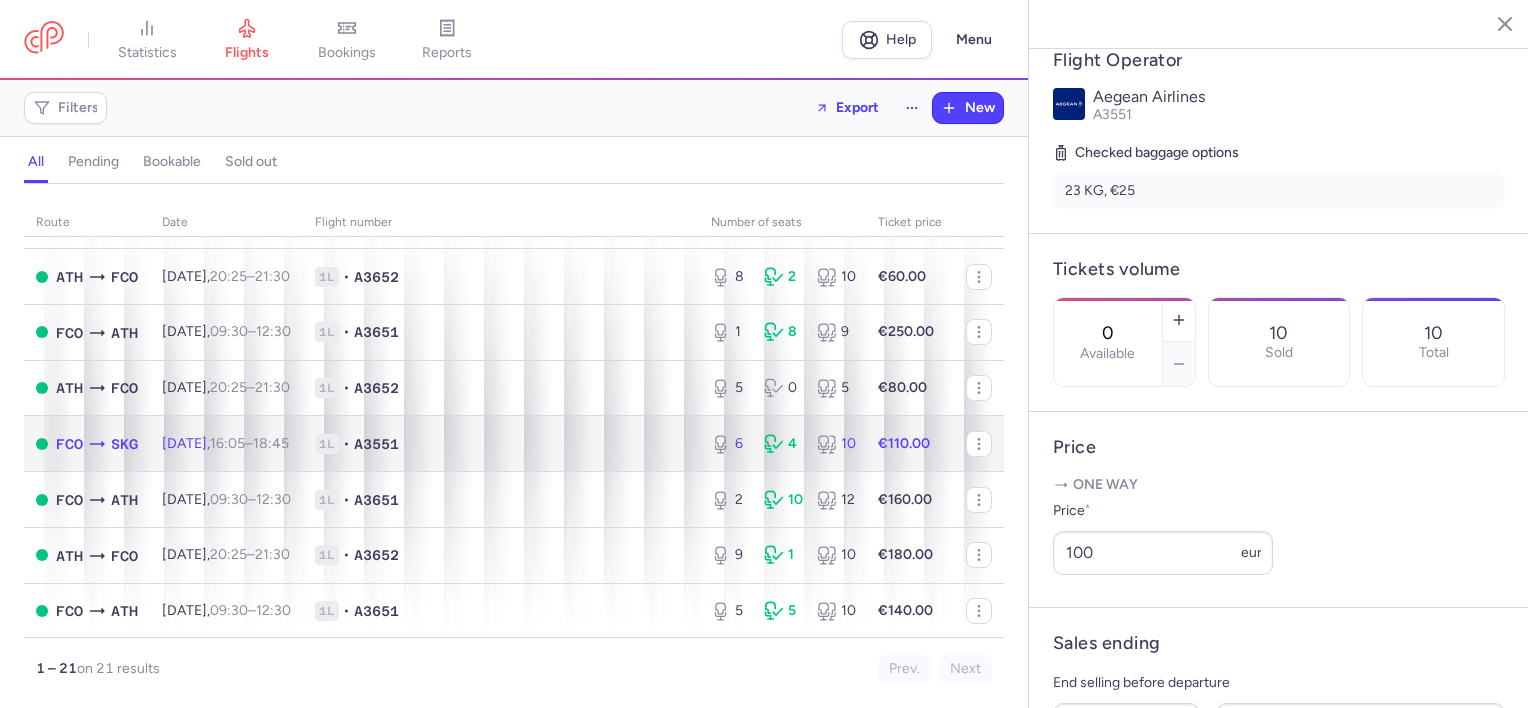 click on "1L • A3551" 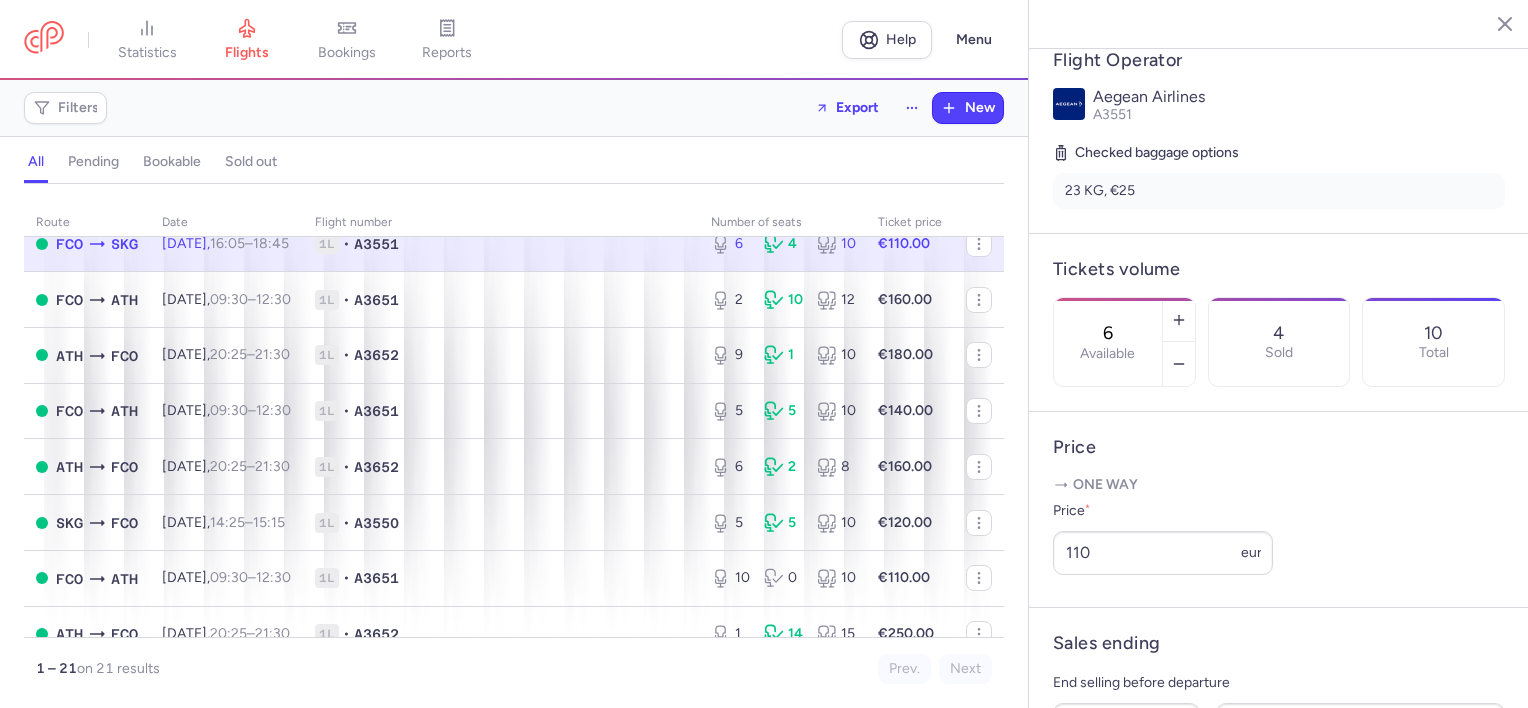 scroll, scrollTop: 700, scrollLeft: 0, axis: vertical 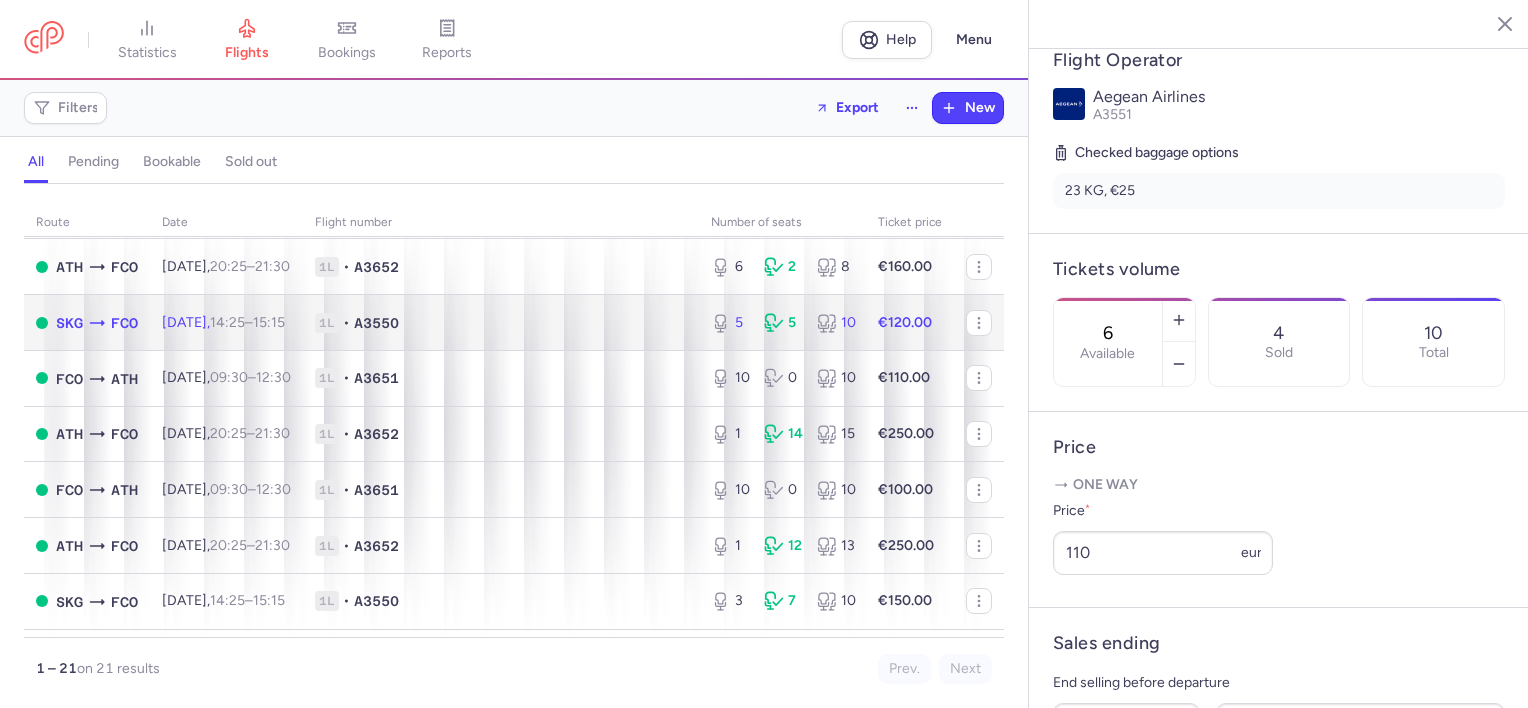 click on "1L • A3550" 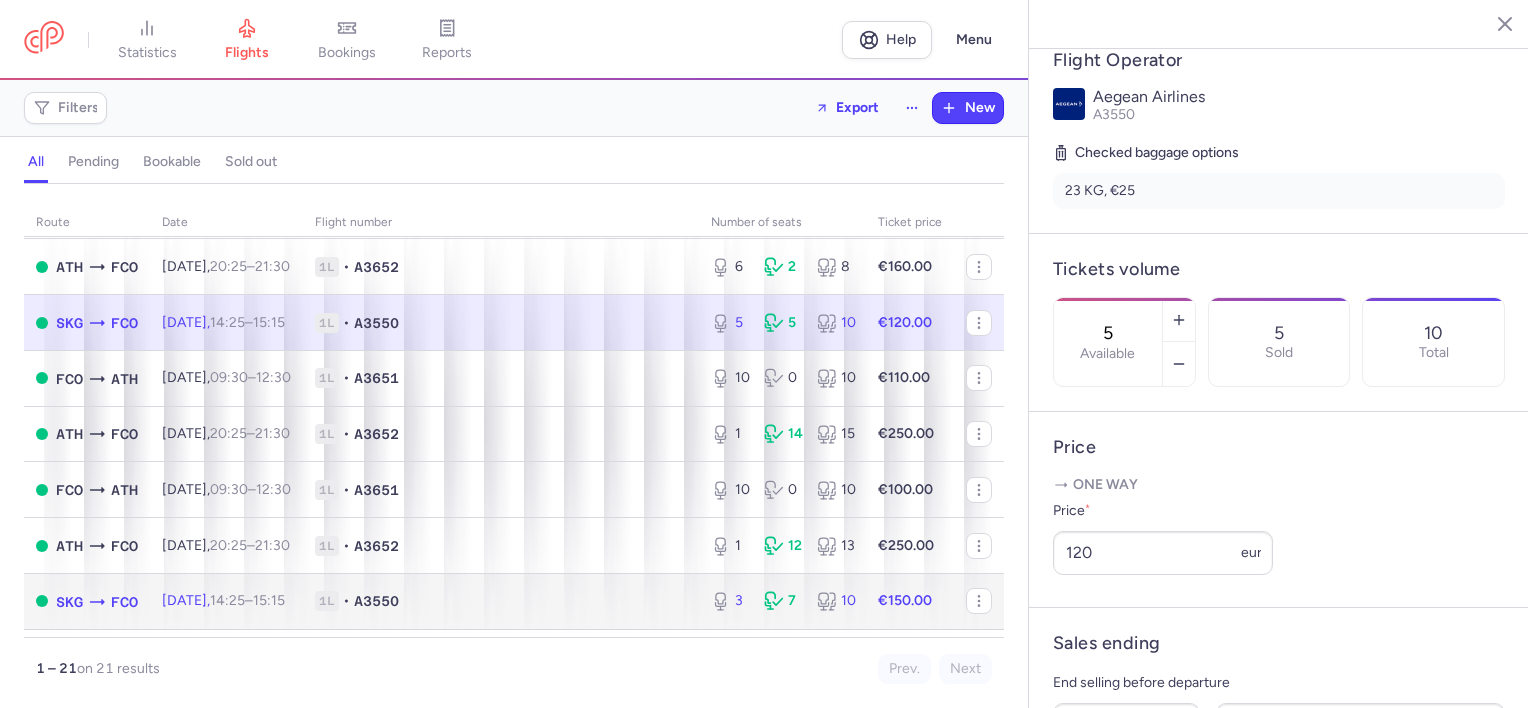 click on "1L • A3550" 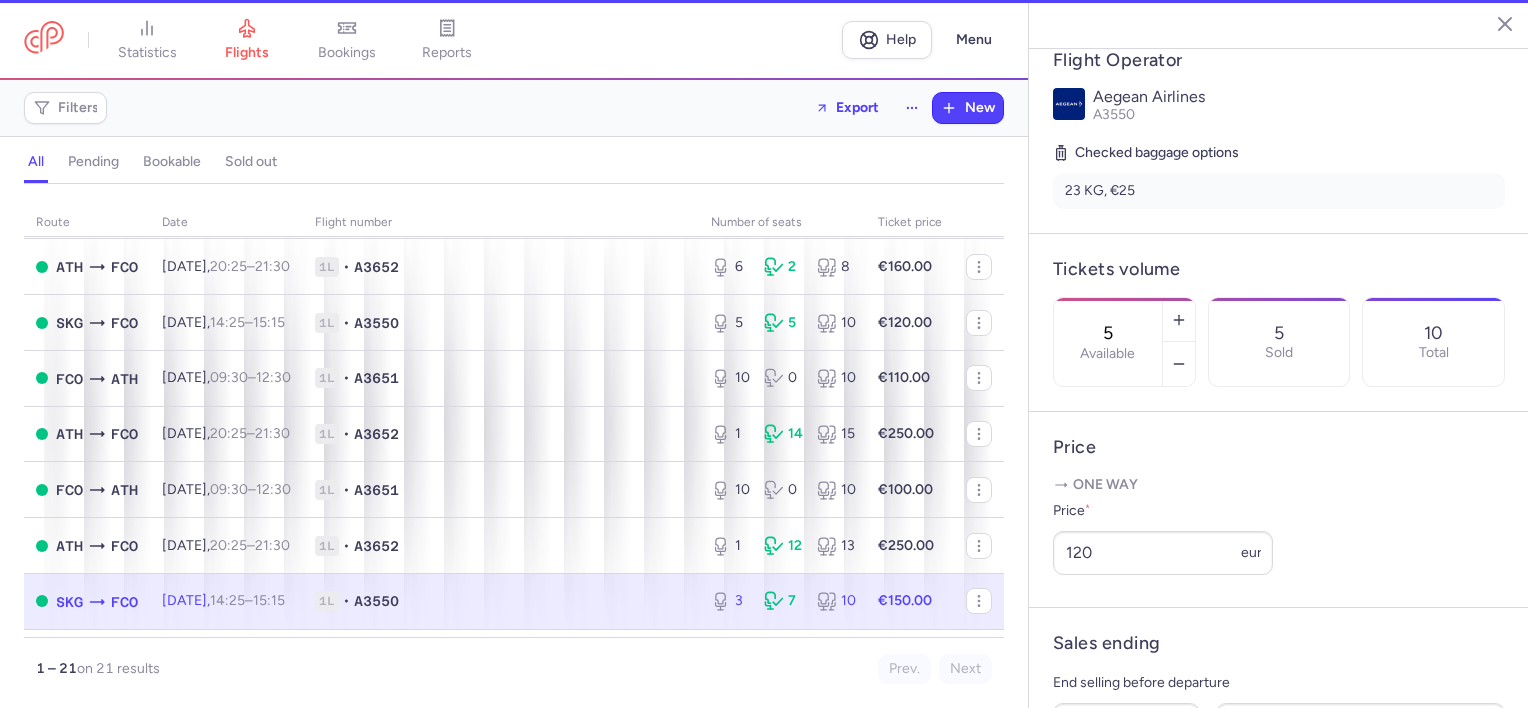 type on "3" 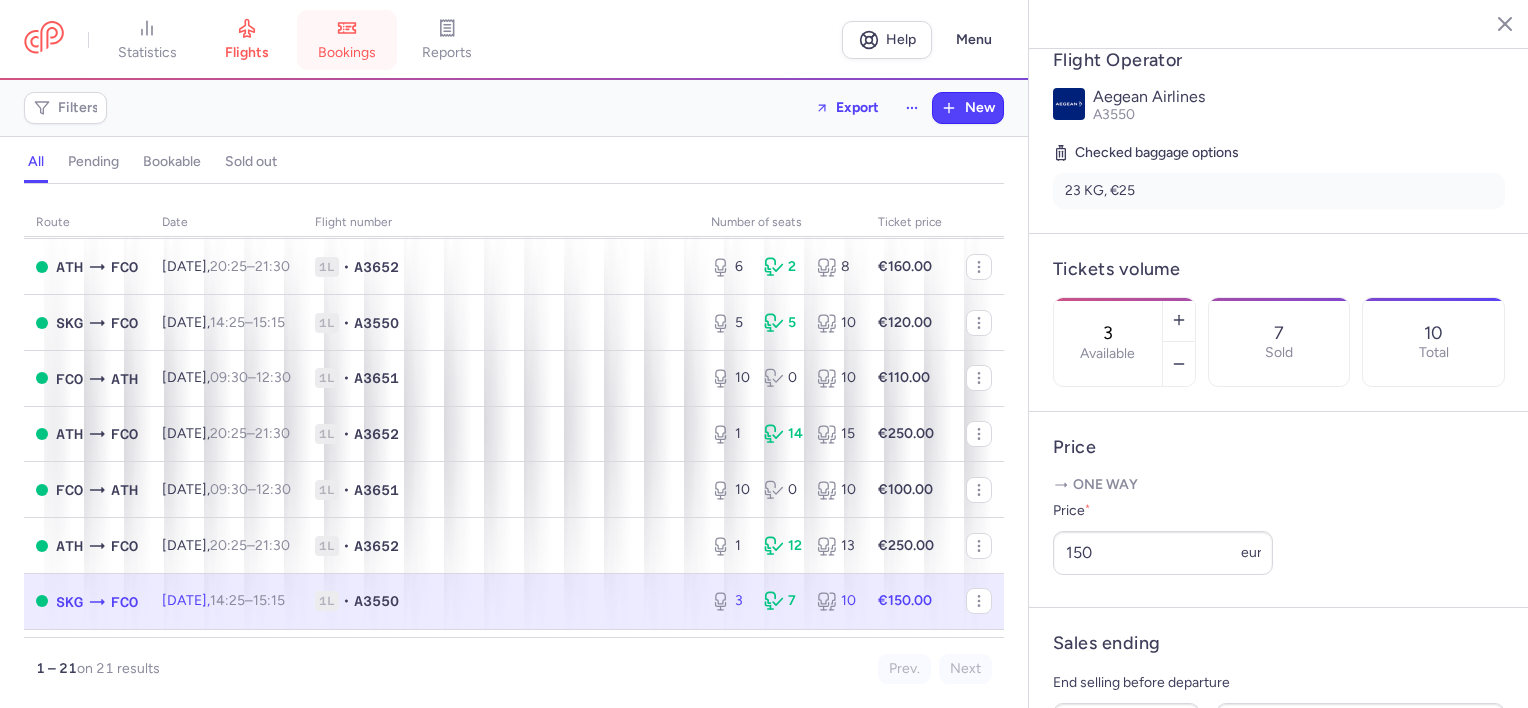 click on "bookings" at bounding box center [347, 40] 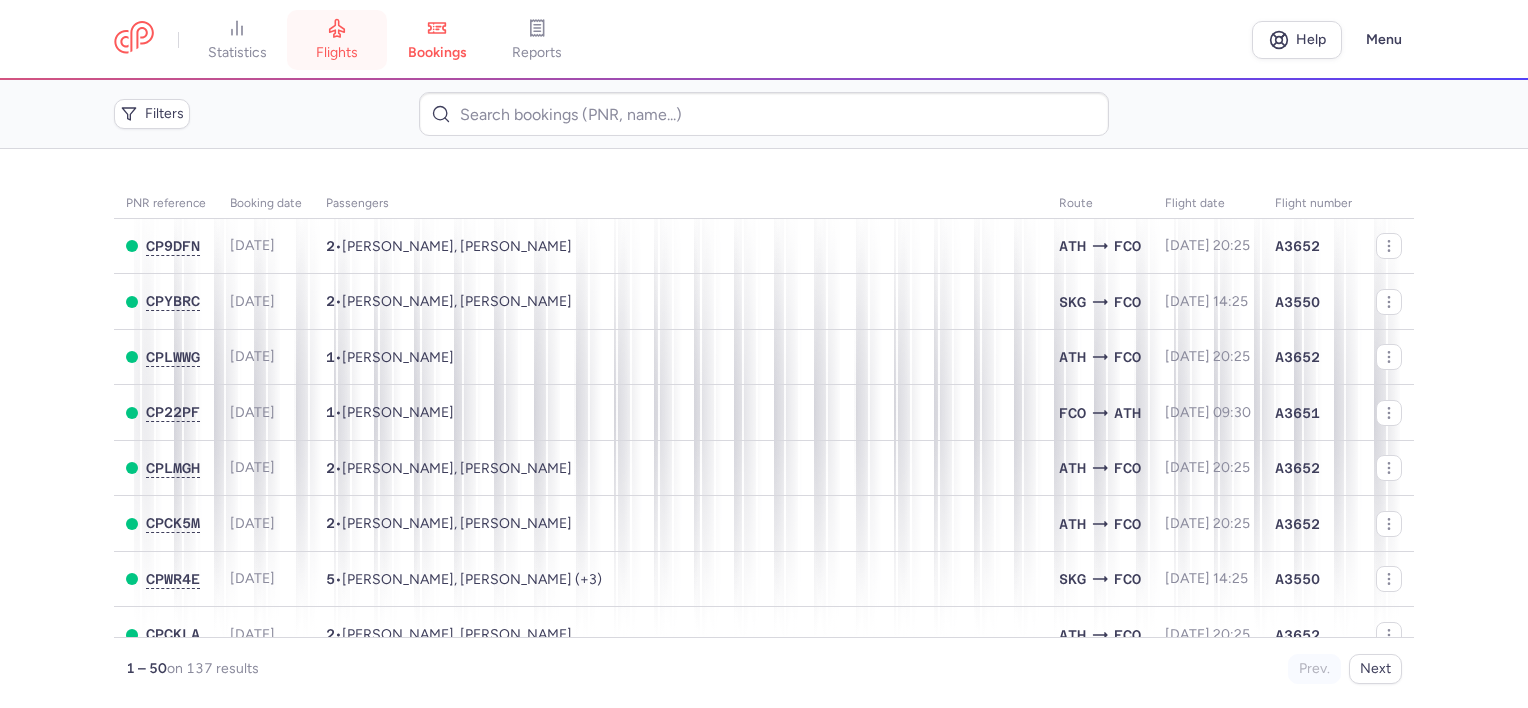 click on "flights" at bounding box center [337, 40] 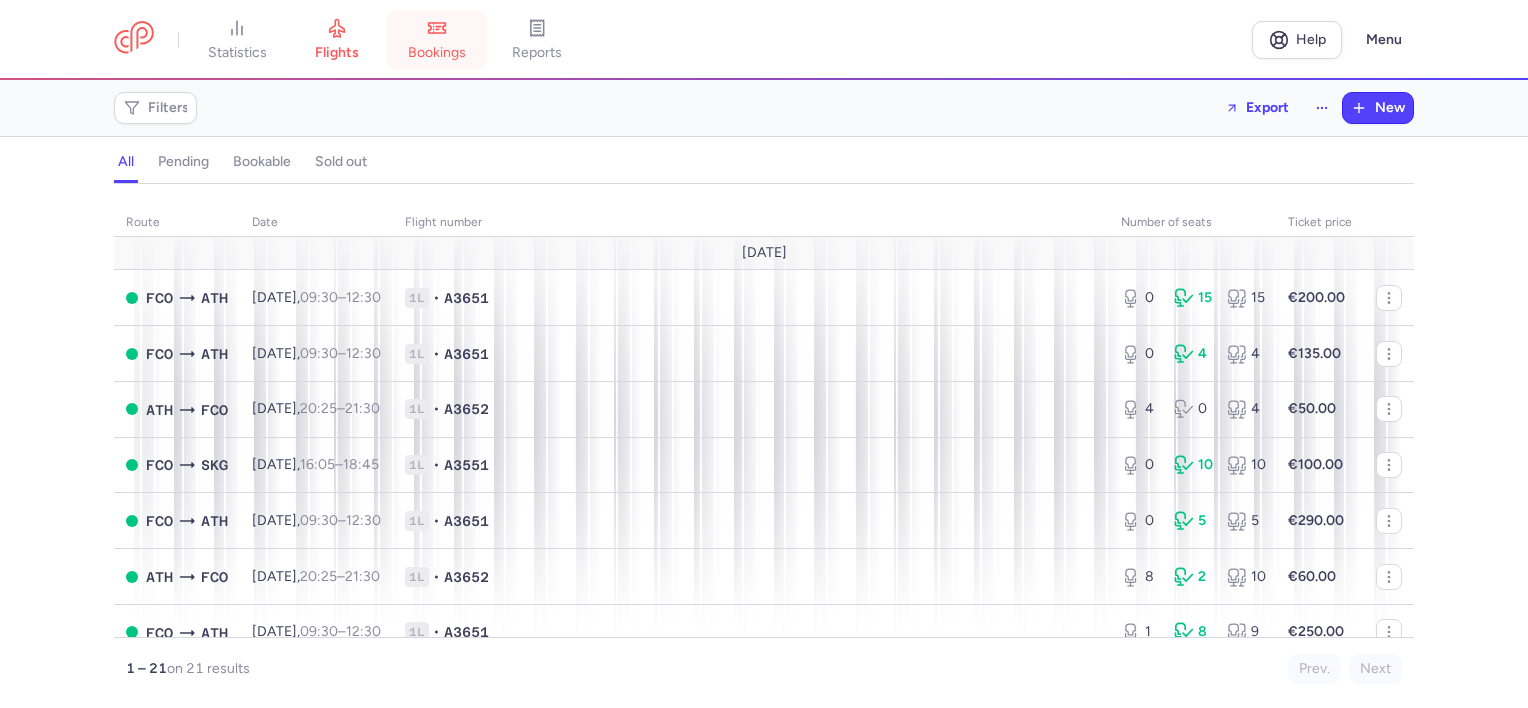 click on "bookings" at bounding box center (437, 40) 